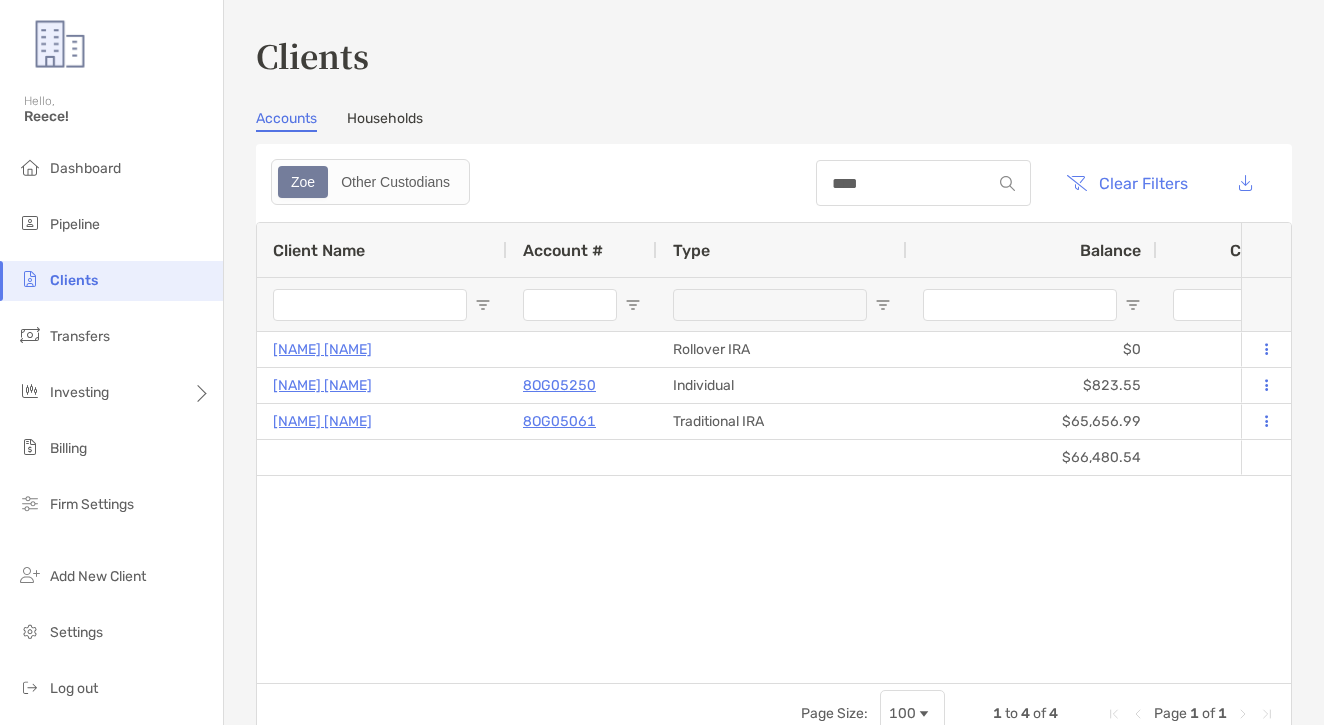 scroll, scrollTop: 0, scrollLeft: 0, axis: both 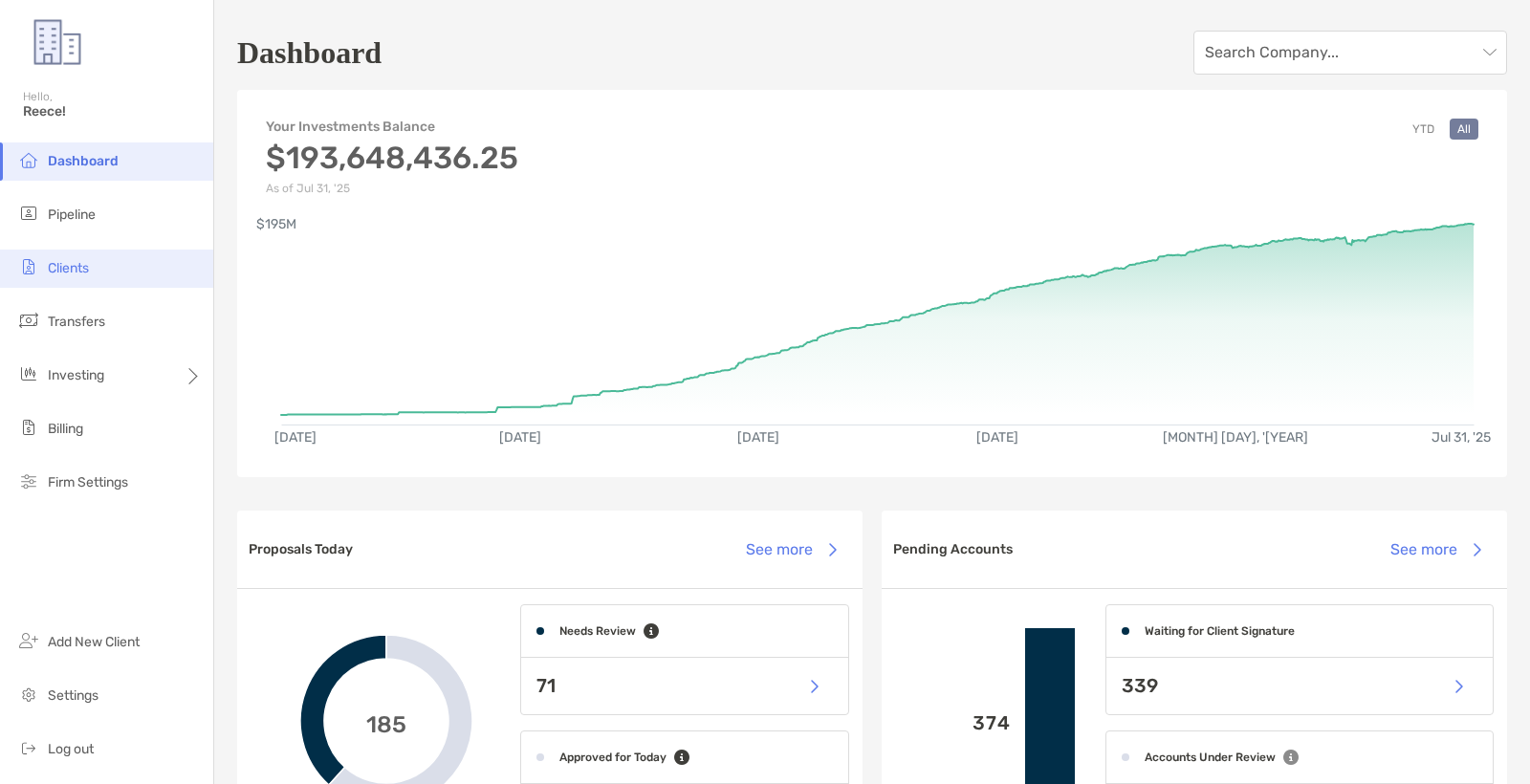 click on "Clients" at bounding box center [106, 269] 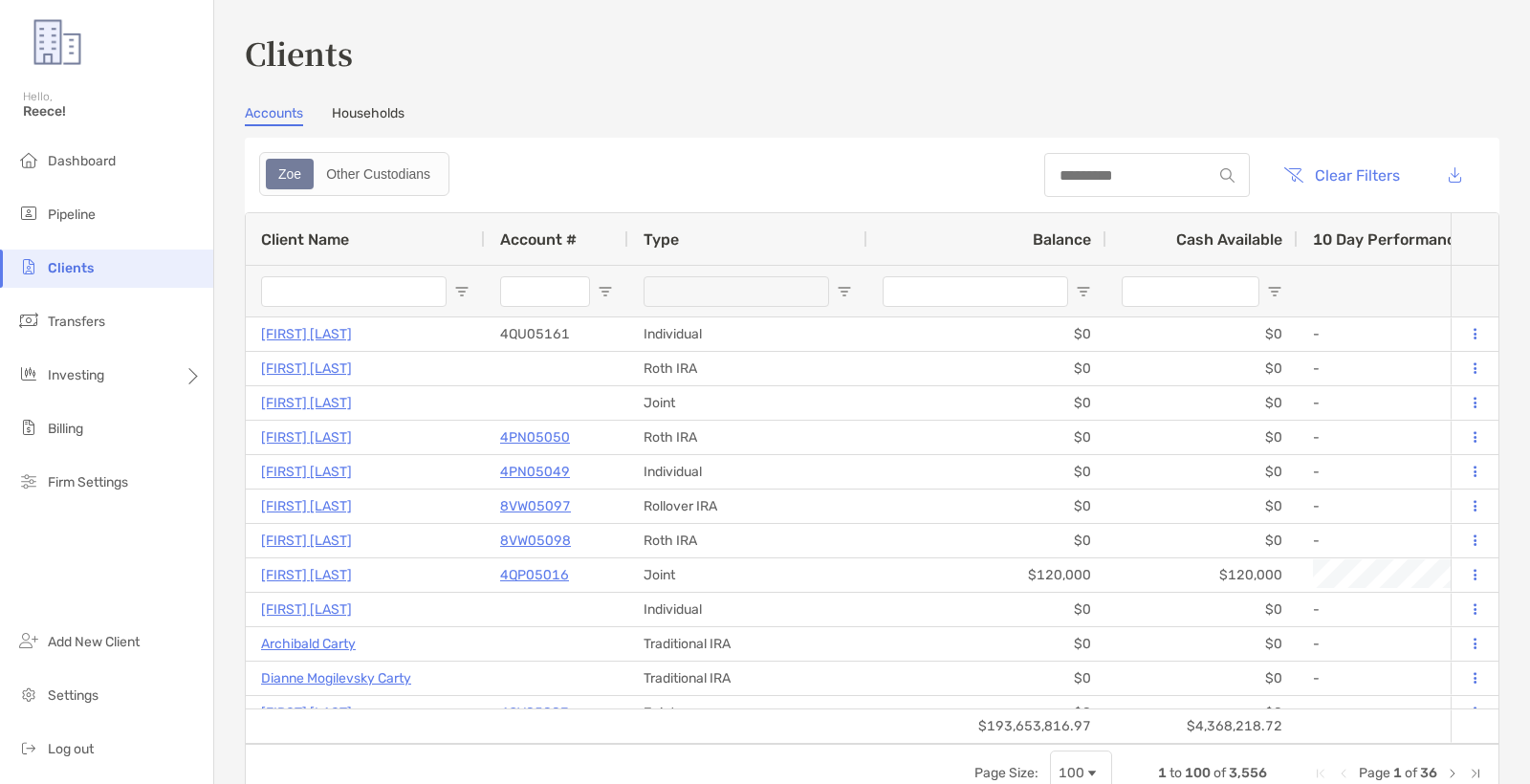 drag, startPoint x: 985, startPoint y: 104, endPoint x: 1109, endPoint y: 184, distance: 147.56693 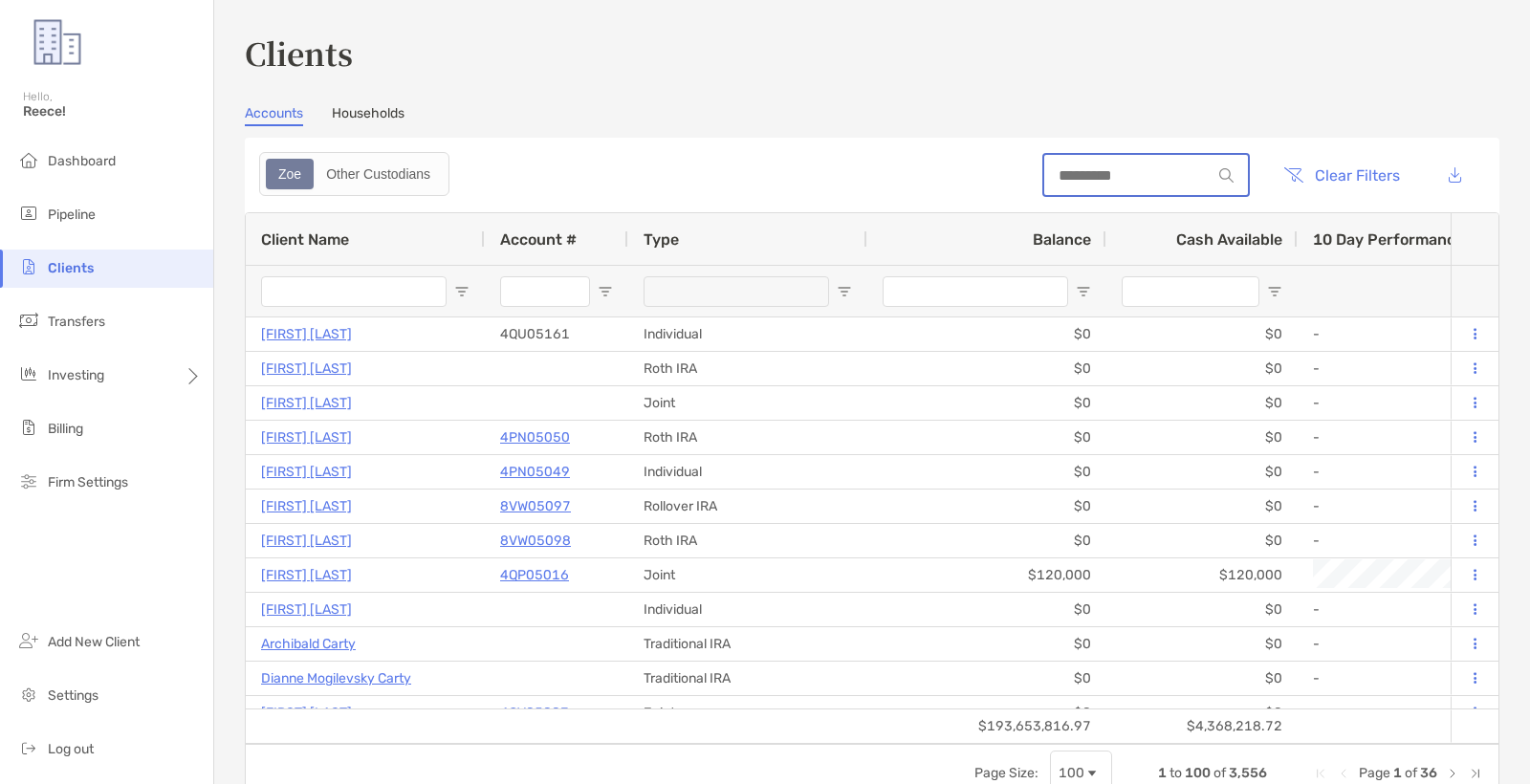 scroll, scrollTop: 0, scrollLeft: 1, axis: horizontal 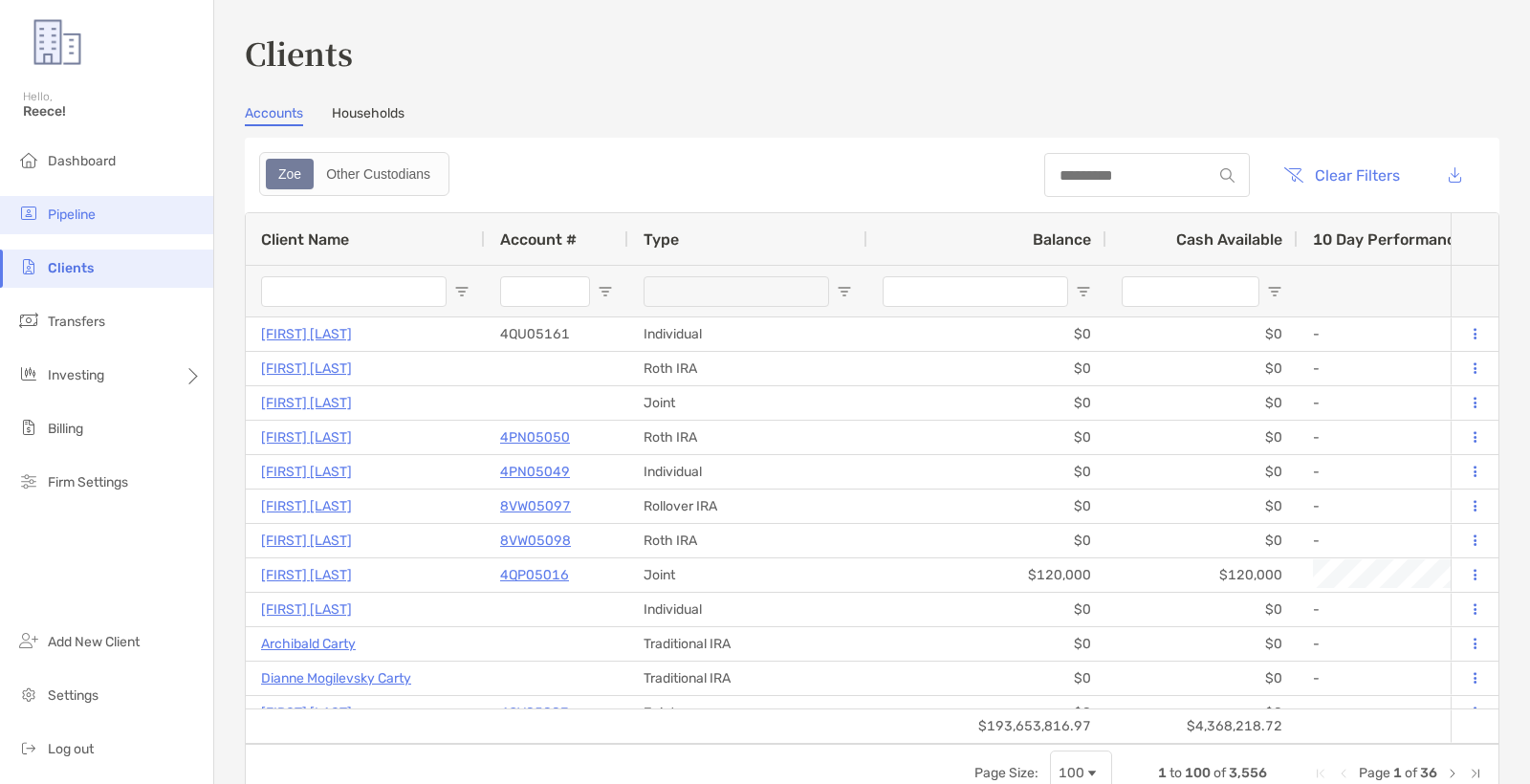 click on "Pipeline" at bounding box center (106, 215) 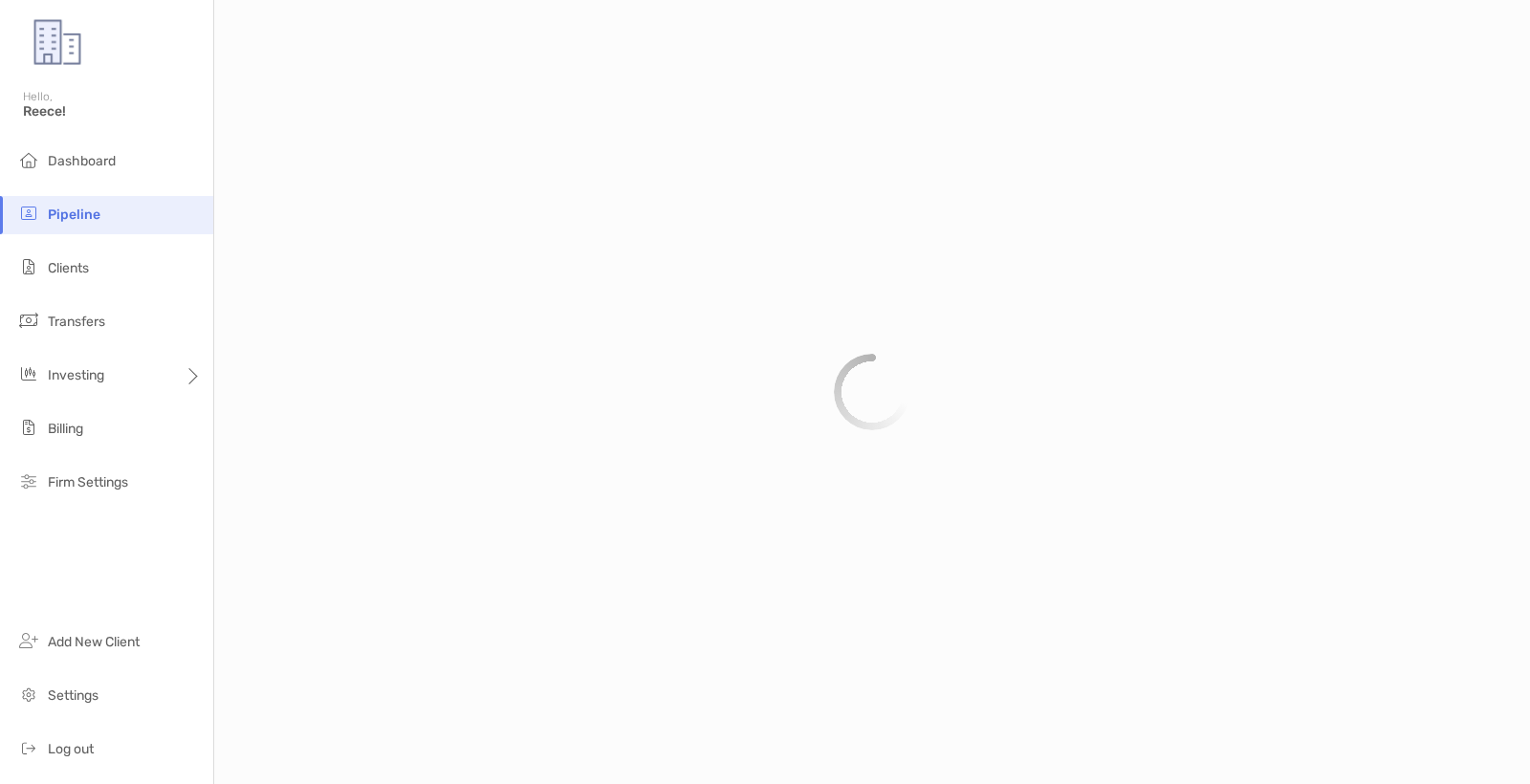 click at bounding box center [872, 392] 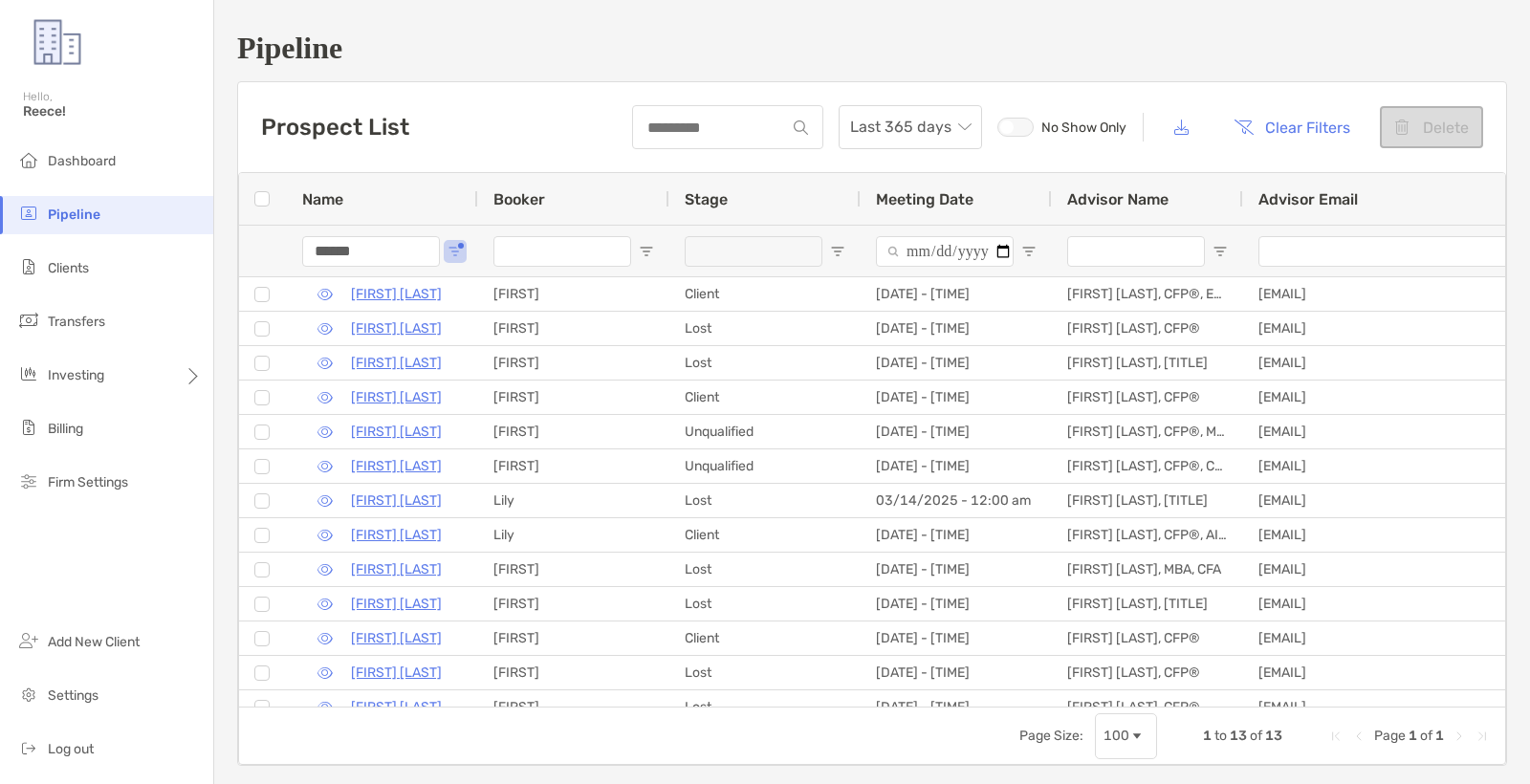 click at bounding box center (728, 127) 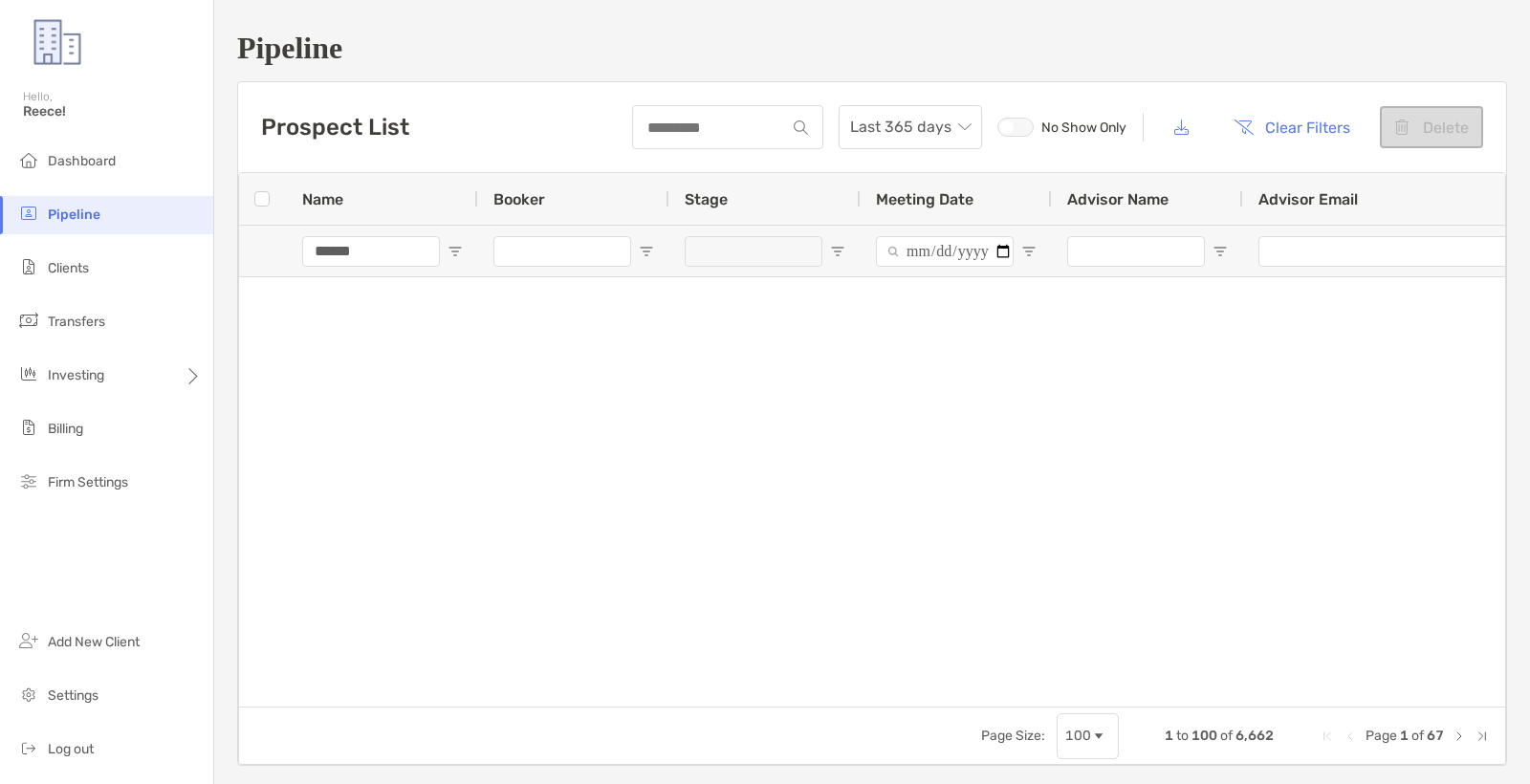 type 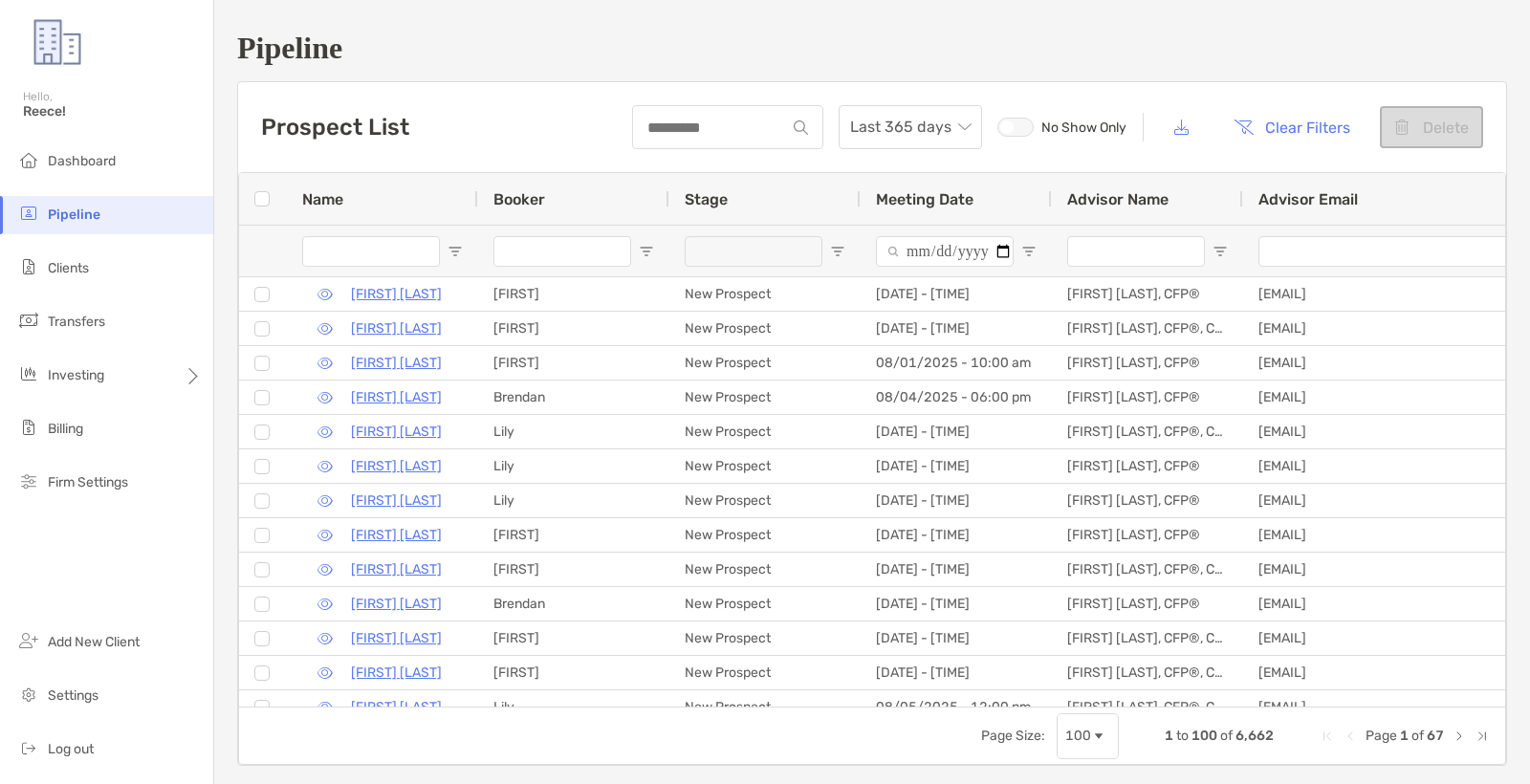 scroll, scrollTop: 0, scrollLeft: 709, axis: horizontal 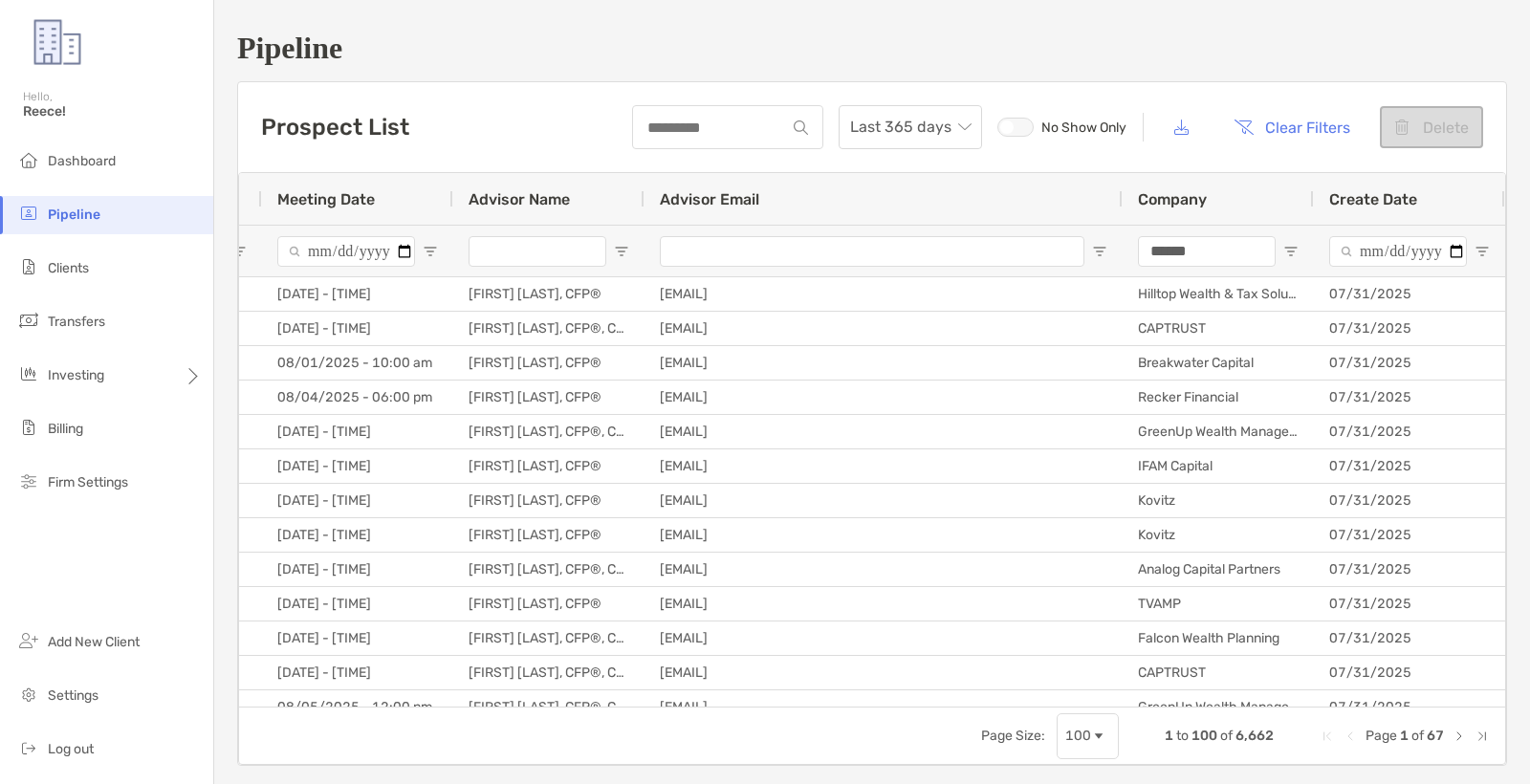 type on "******" 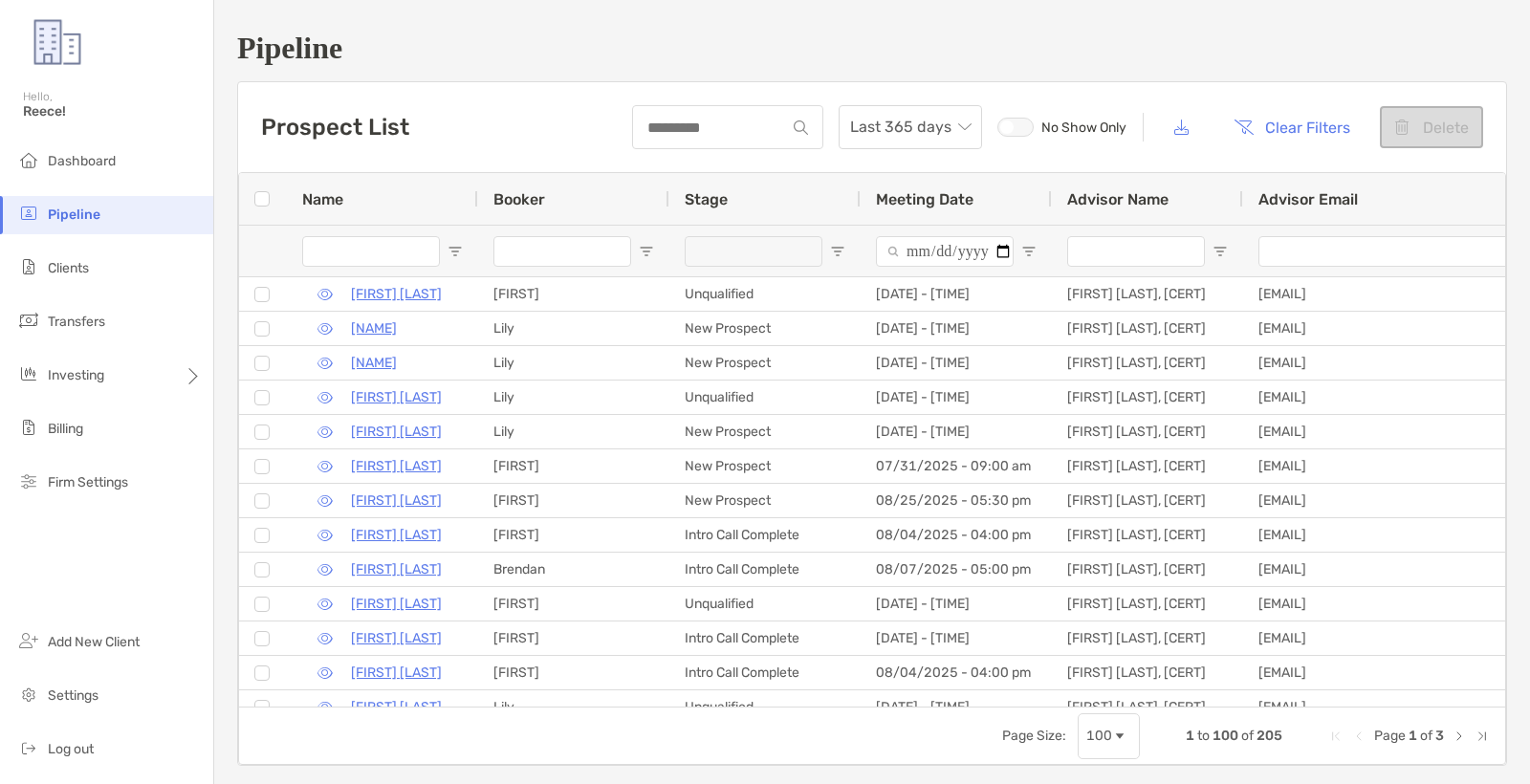 scroll, scrollTop: 0, scrollLeft: 0, axis: both 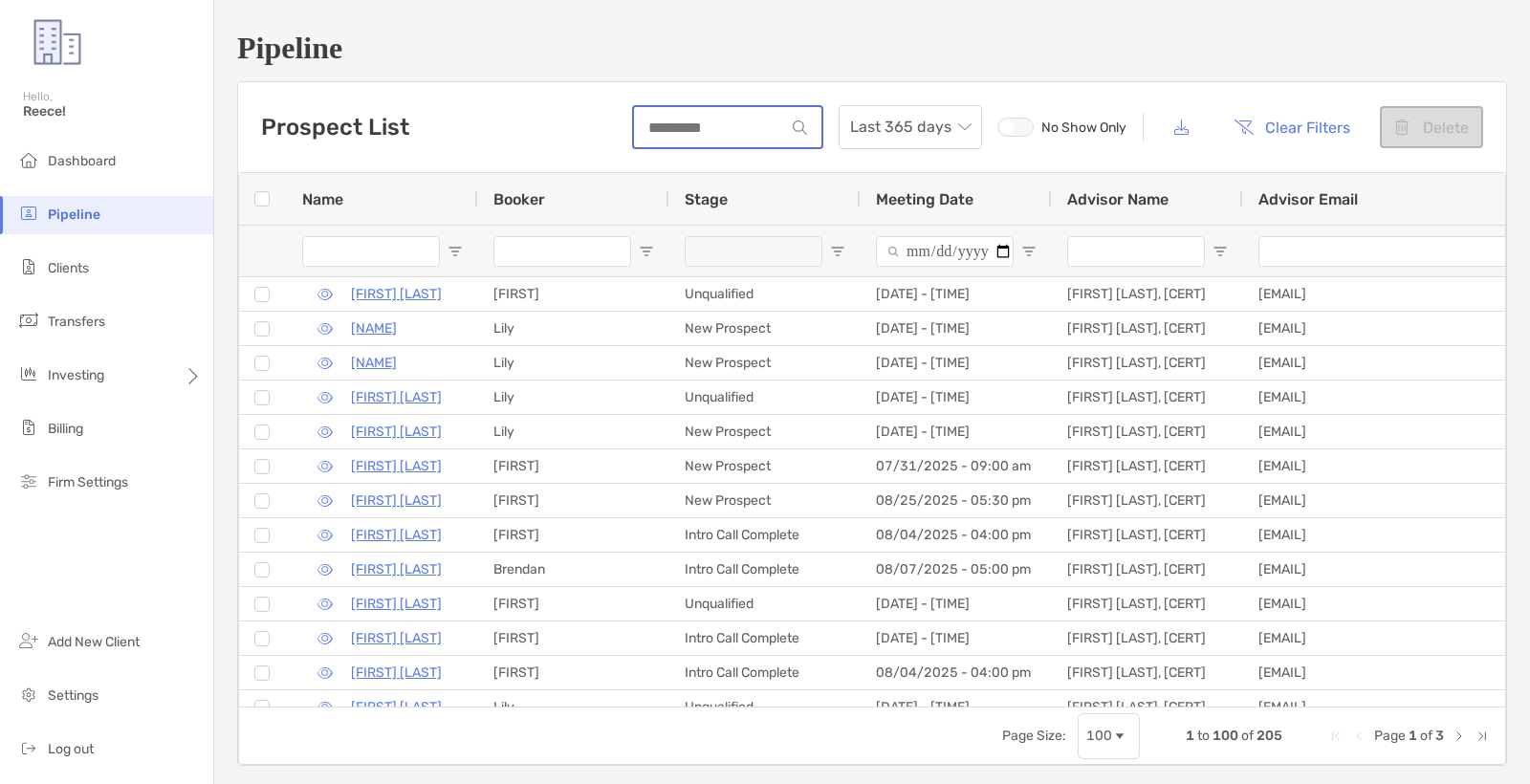 click at bounding box center (710, 127) 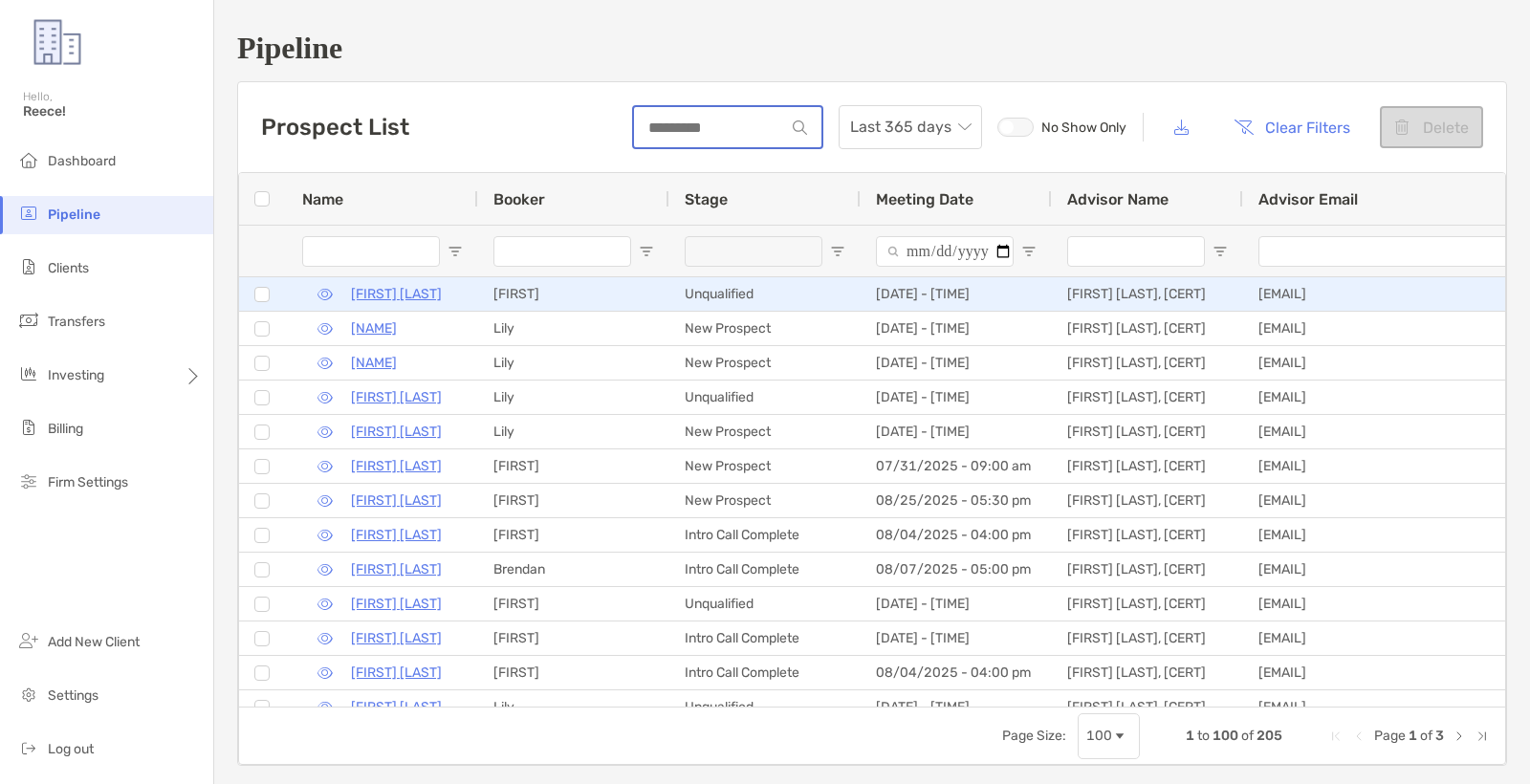 scroll, scrollTop: 0, scrollLeft: 599, axis: horizontal 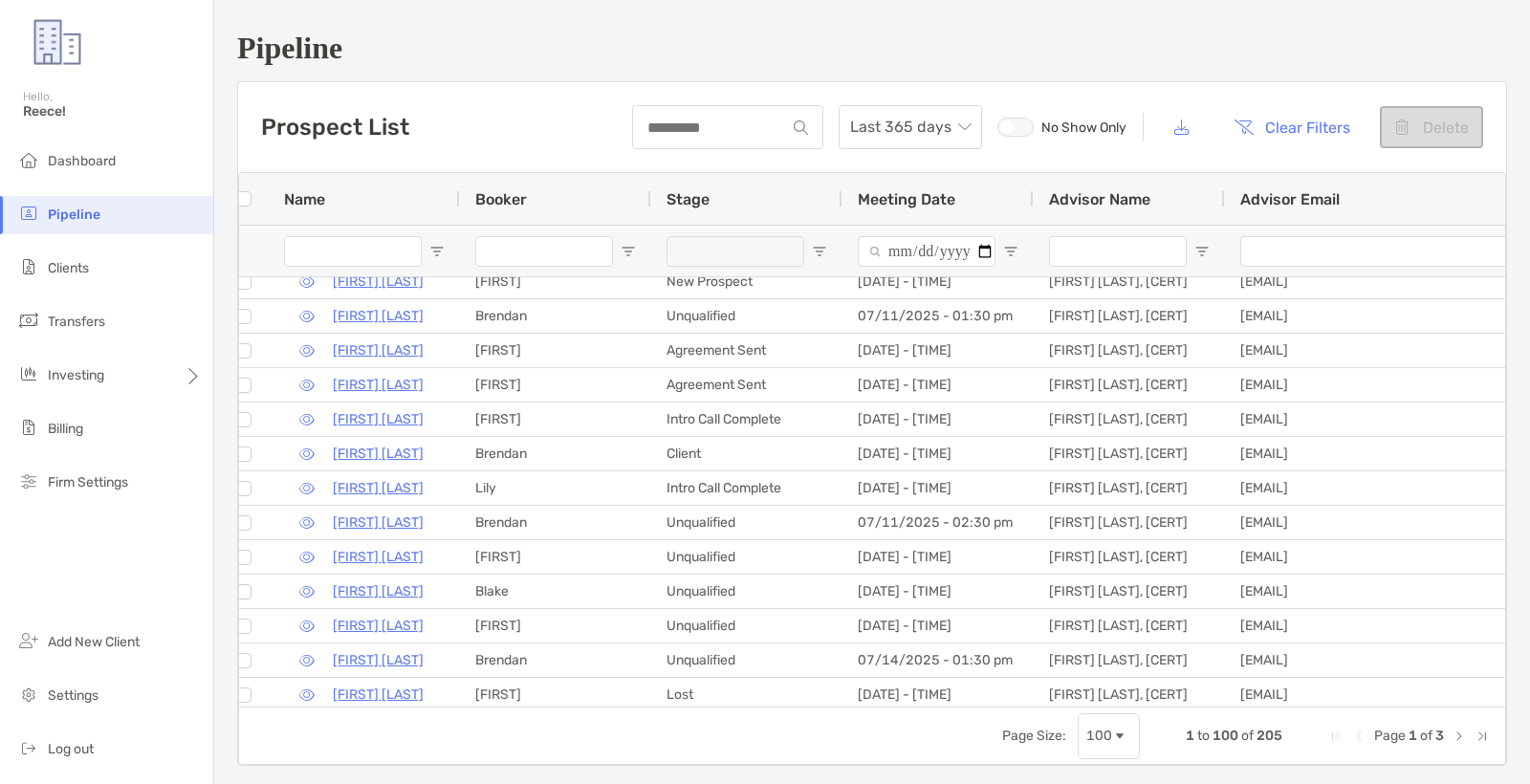 click at bounding box center [747, 250] 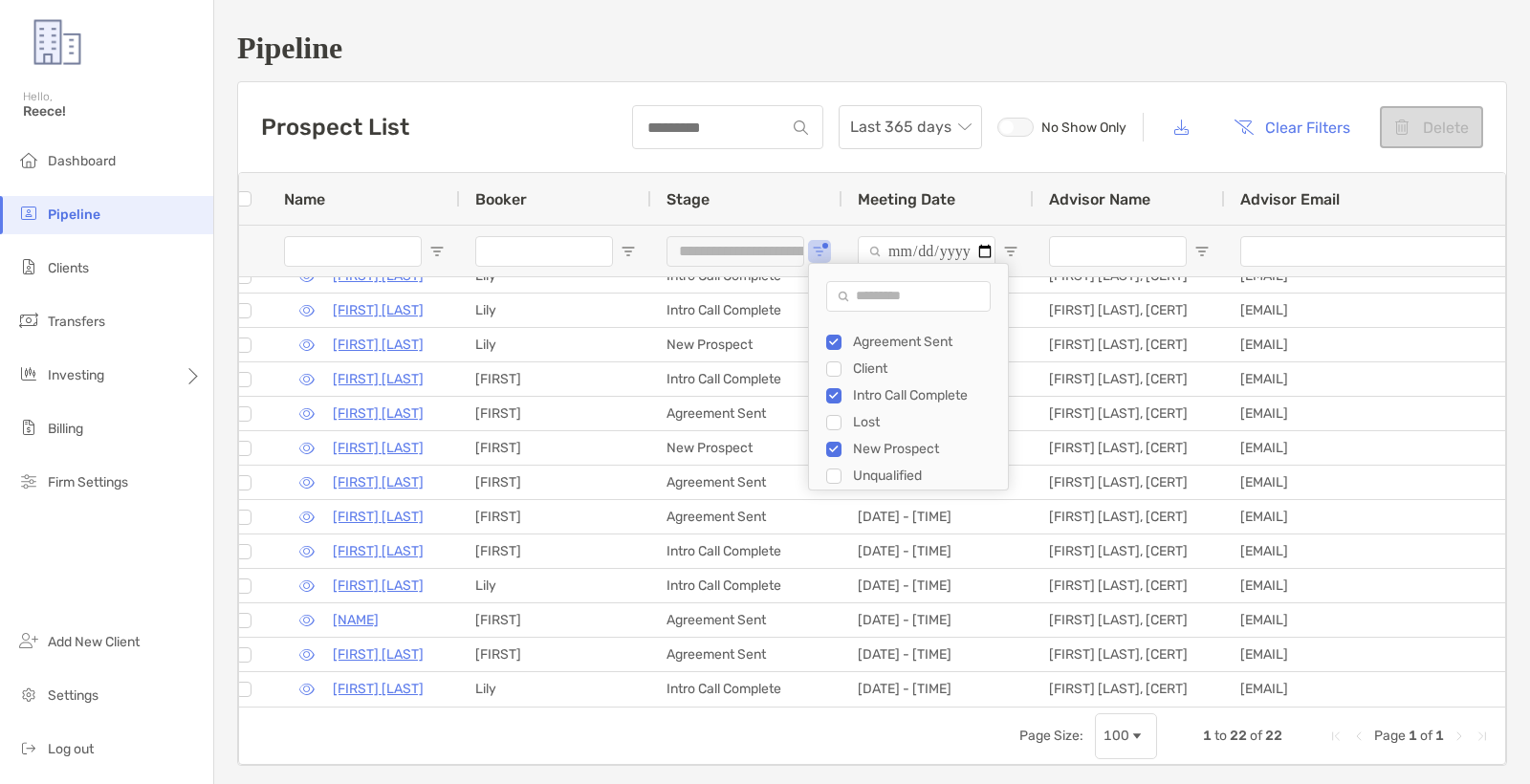 type on "**********" 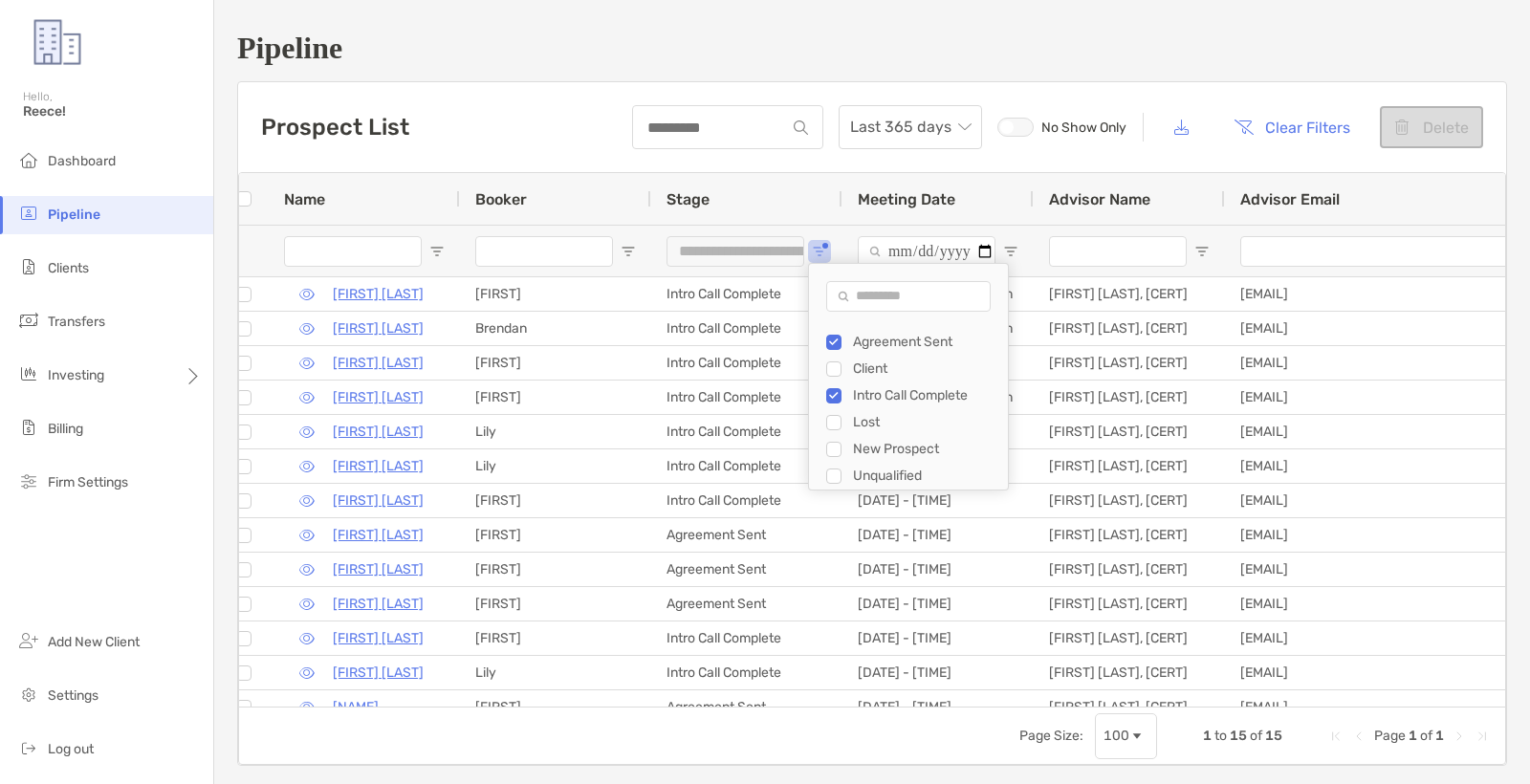 click on "Prospect List Last 365 days No Show Only Clear Filters Delete" at bounding box center (872, 127) 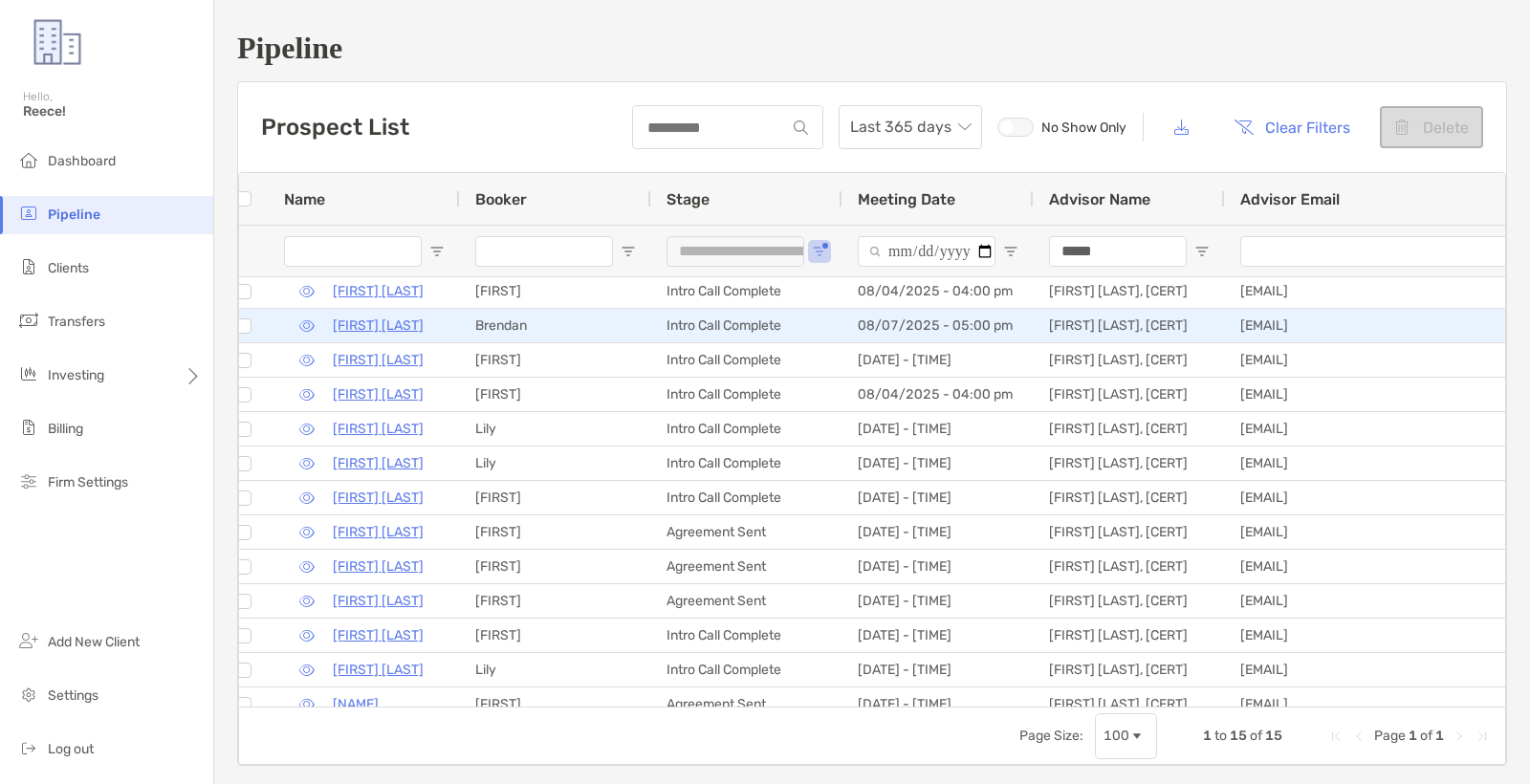 type on "******" 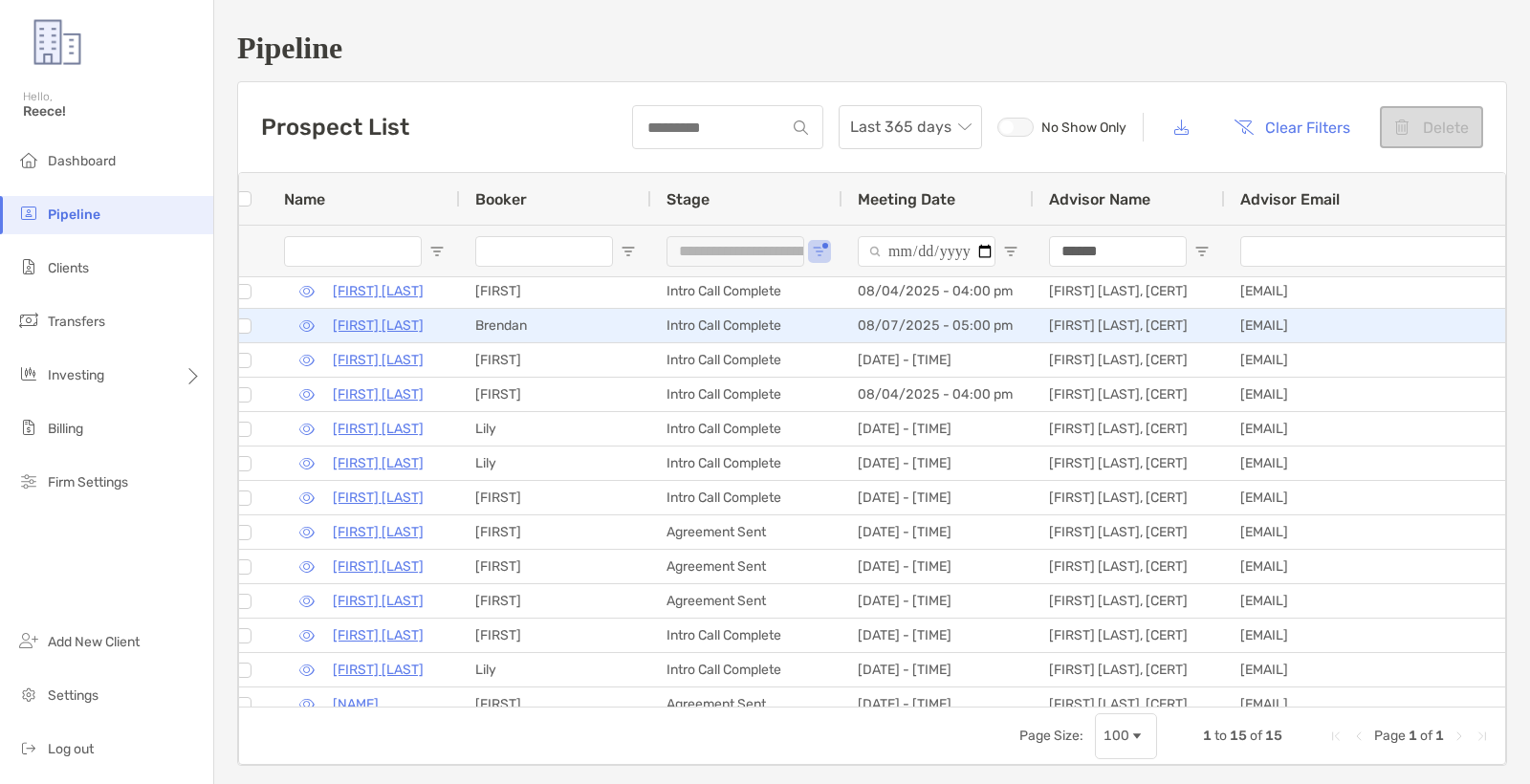 type on "**********" 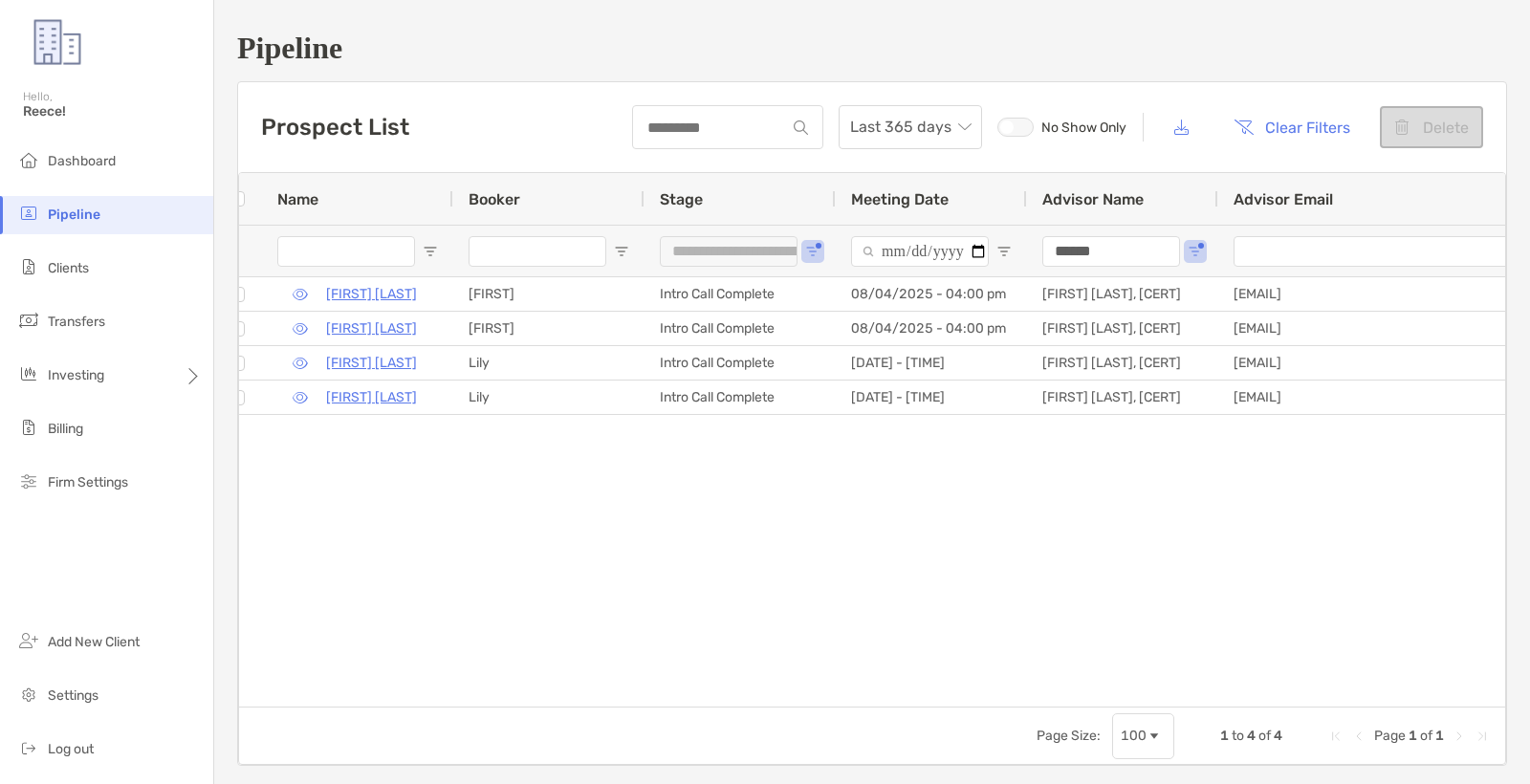 type on "******" 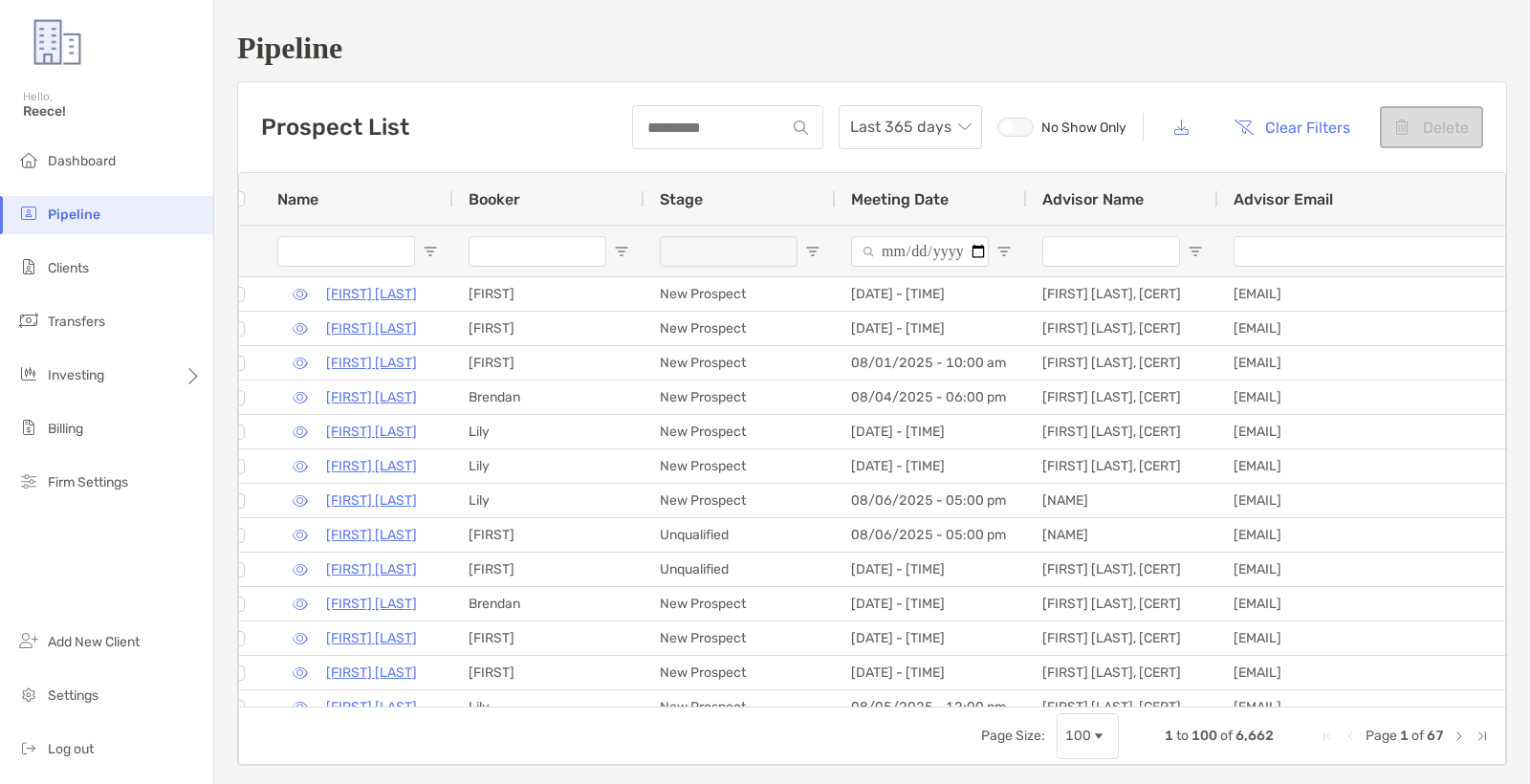 scroll, scrollTop: 0, scrollLeft: 176, axis: horizontal 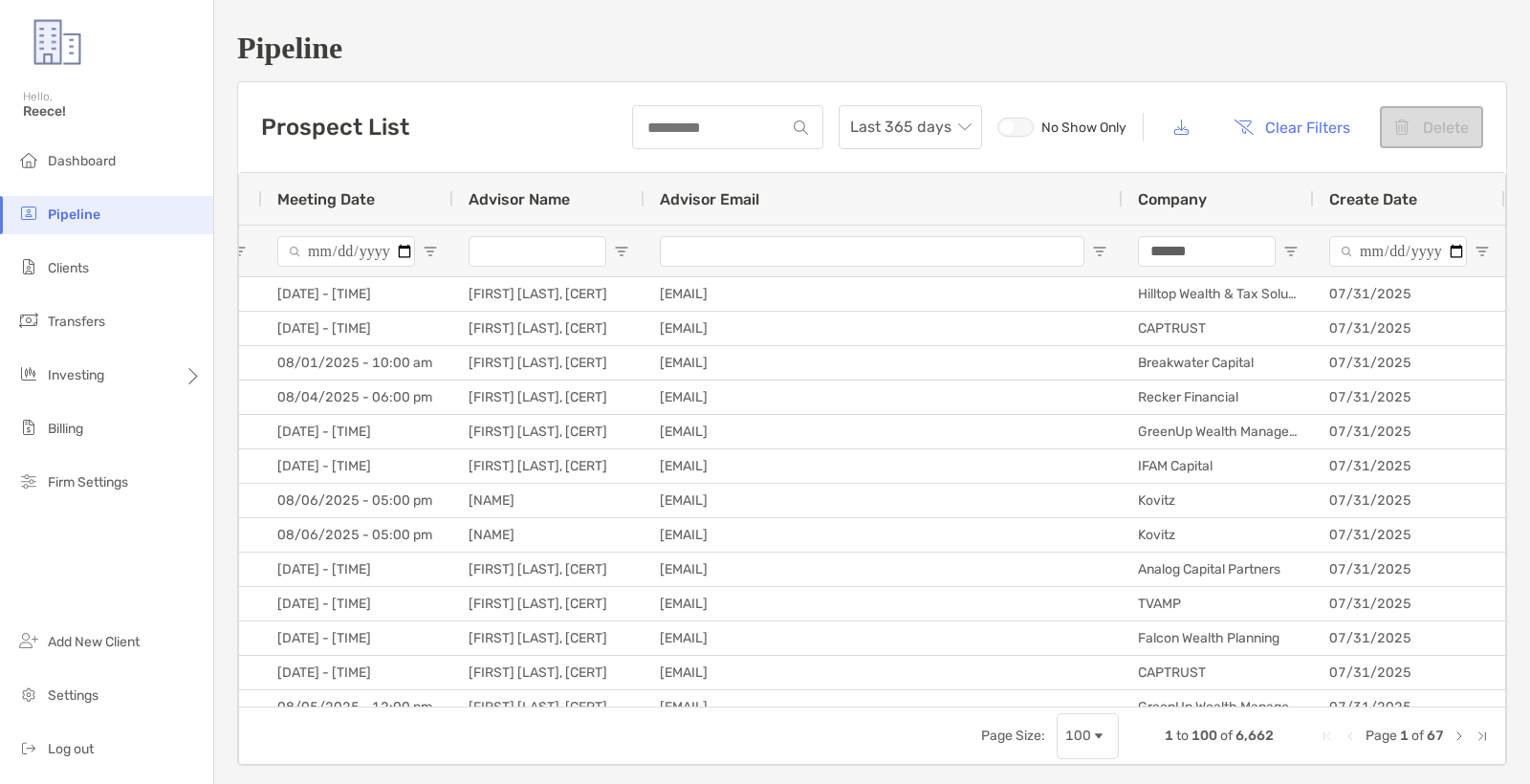 type on "******" 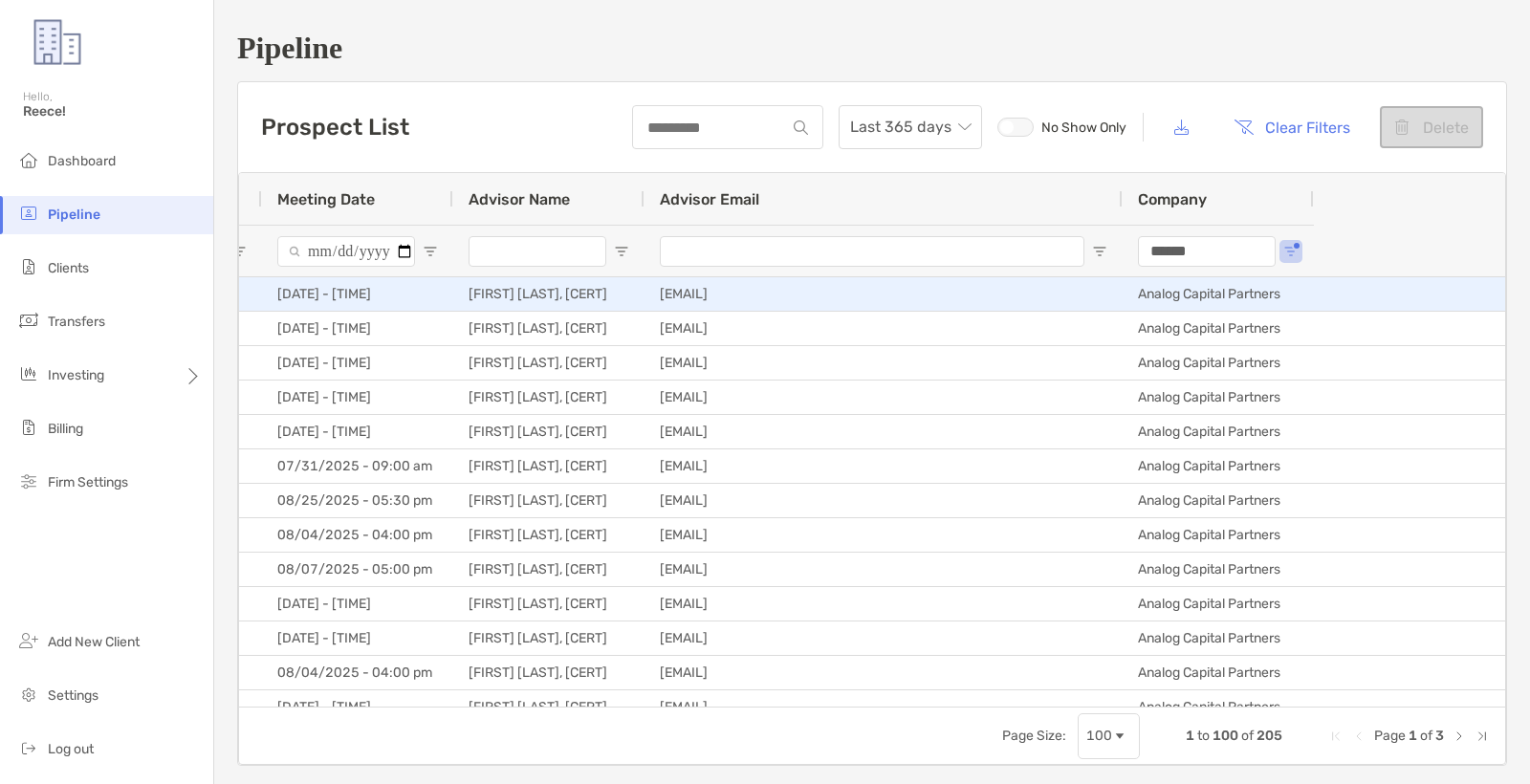 scroll, scrollTop: 0, scrollLeft: -47, axis: horizontal 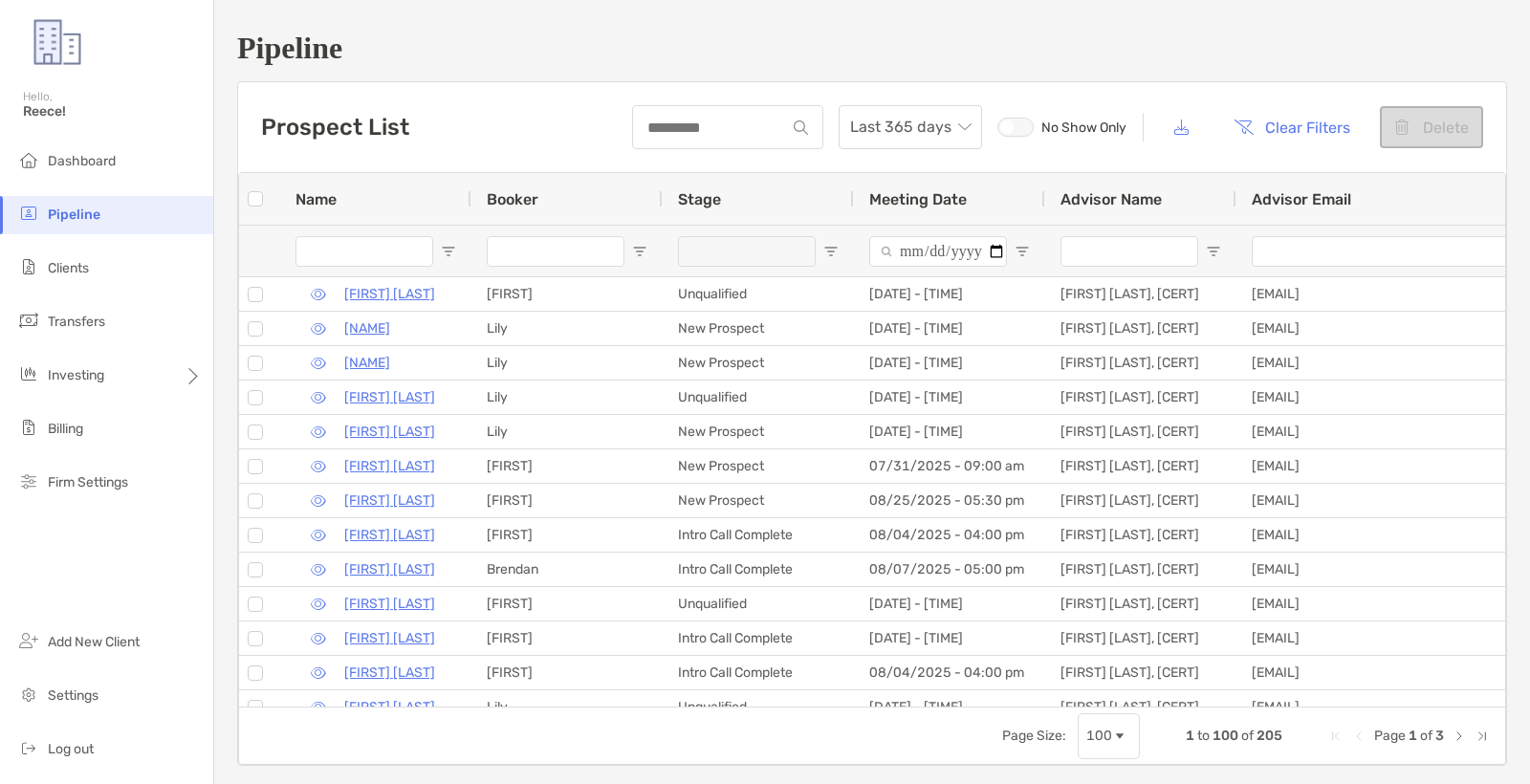 click at bounding box center (831, 251) 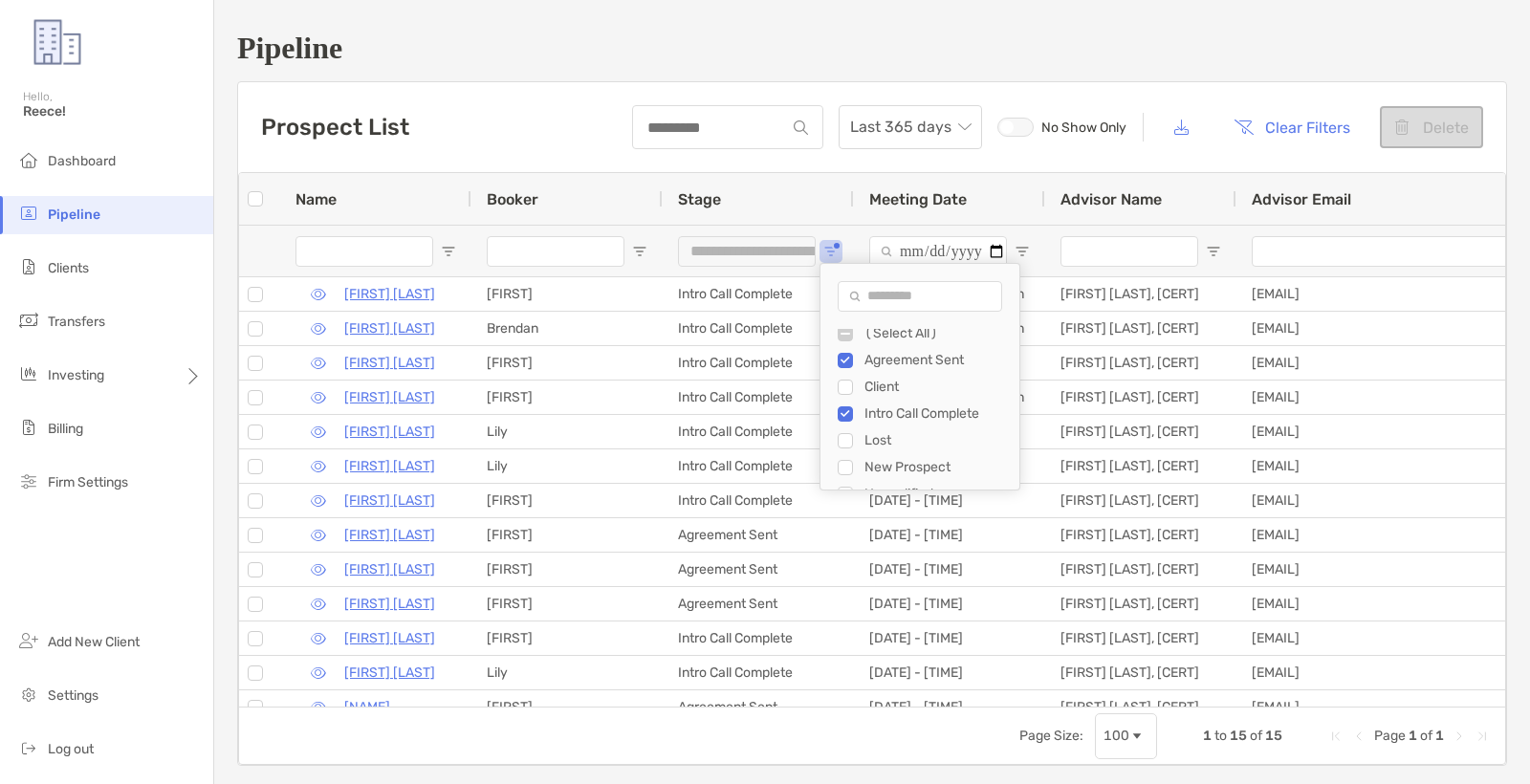 click on "New Prospect" at bounding box center [929, 468] 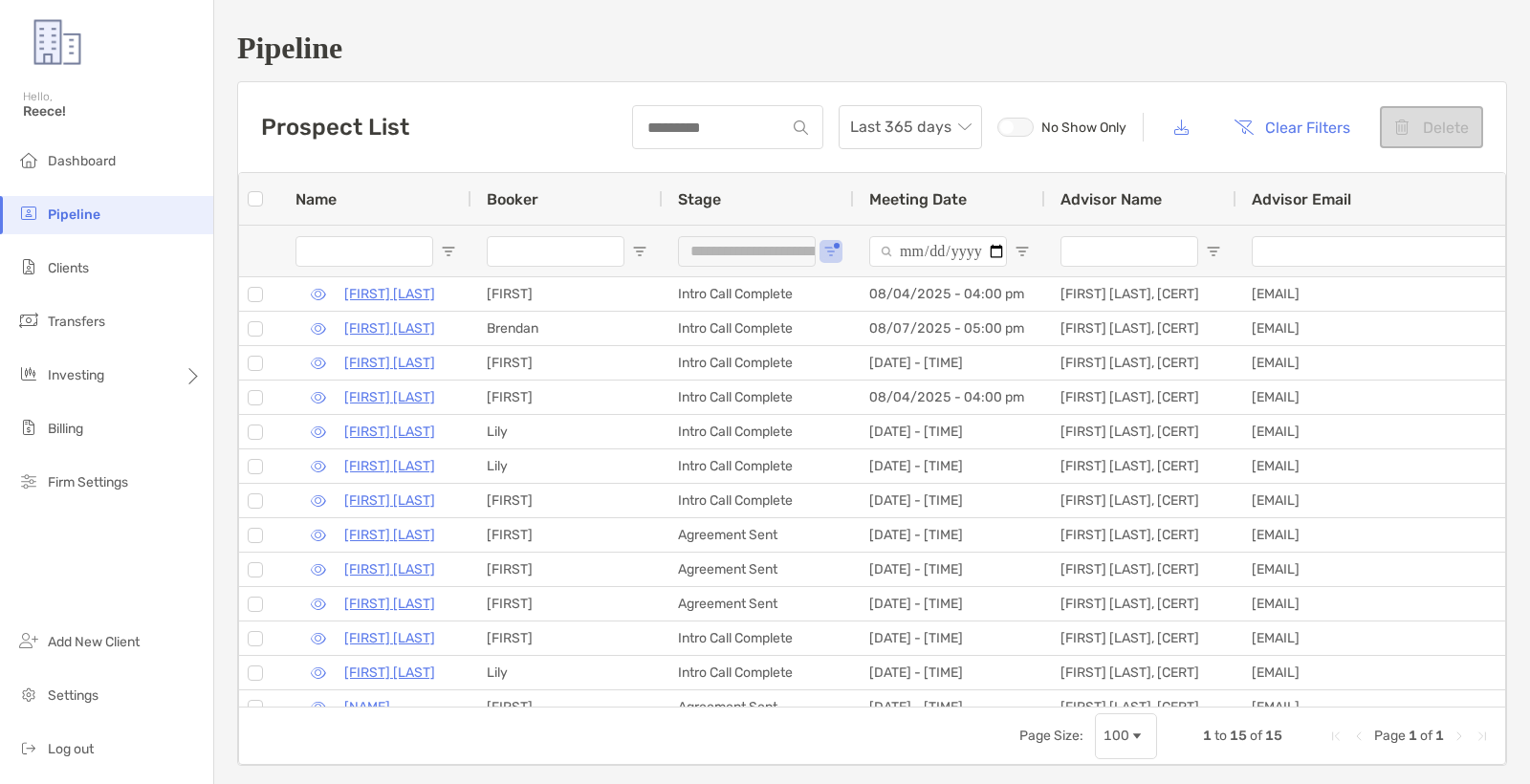 click on "Prospect List Last 365 days No Show Only Clear Filters Delete" at bounding box center [872, 127] 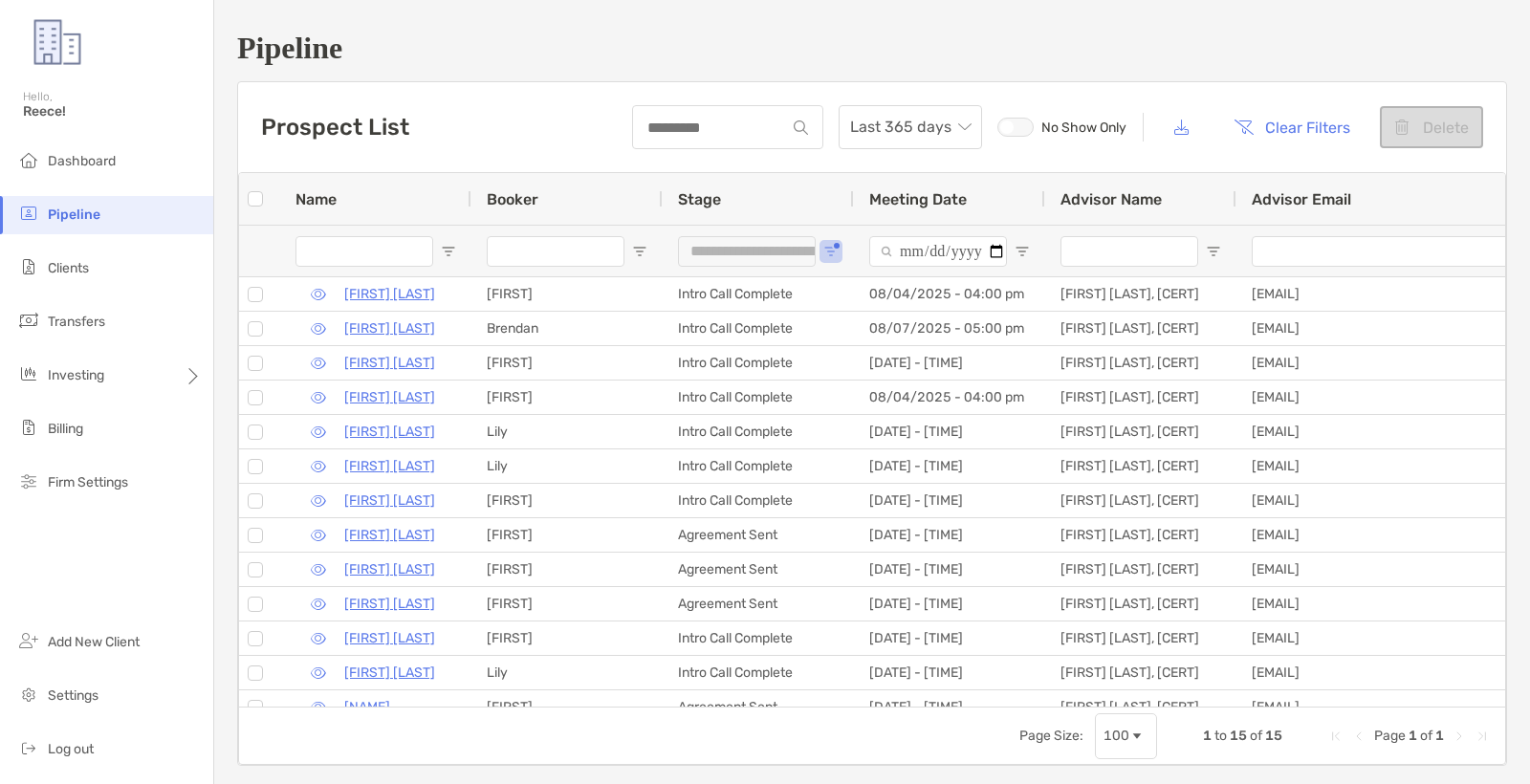 scroll, scrollTop: 1, scrollLeft: 0, axis: vertical 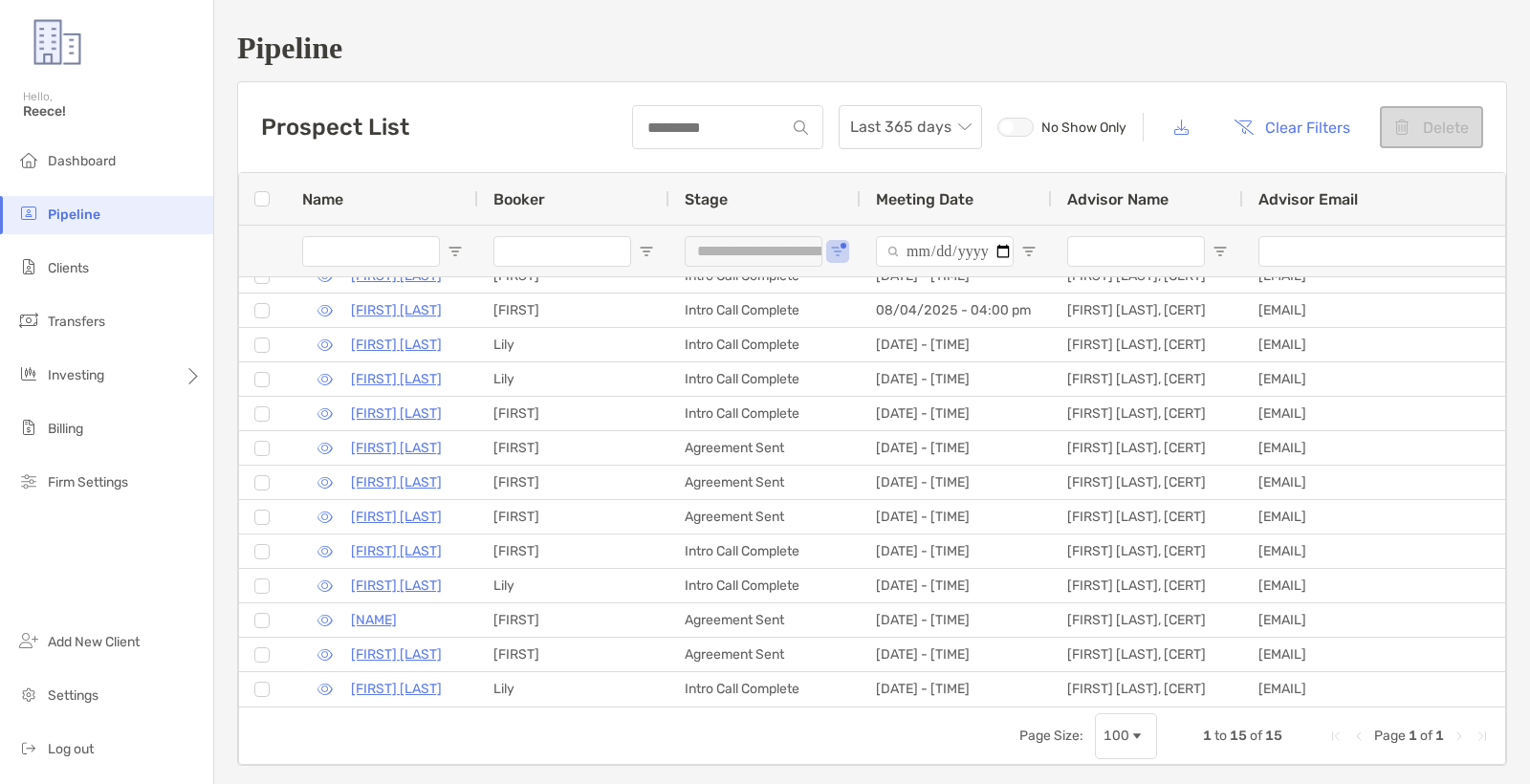 click on "**********" at bounding box center (765, 250) 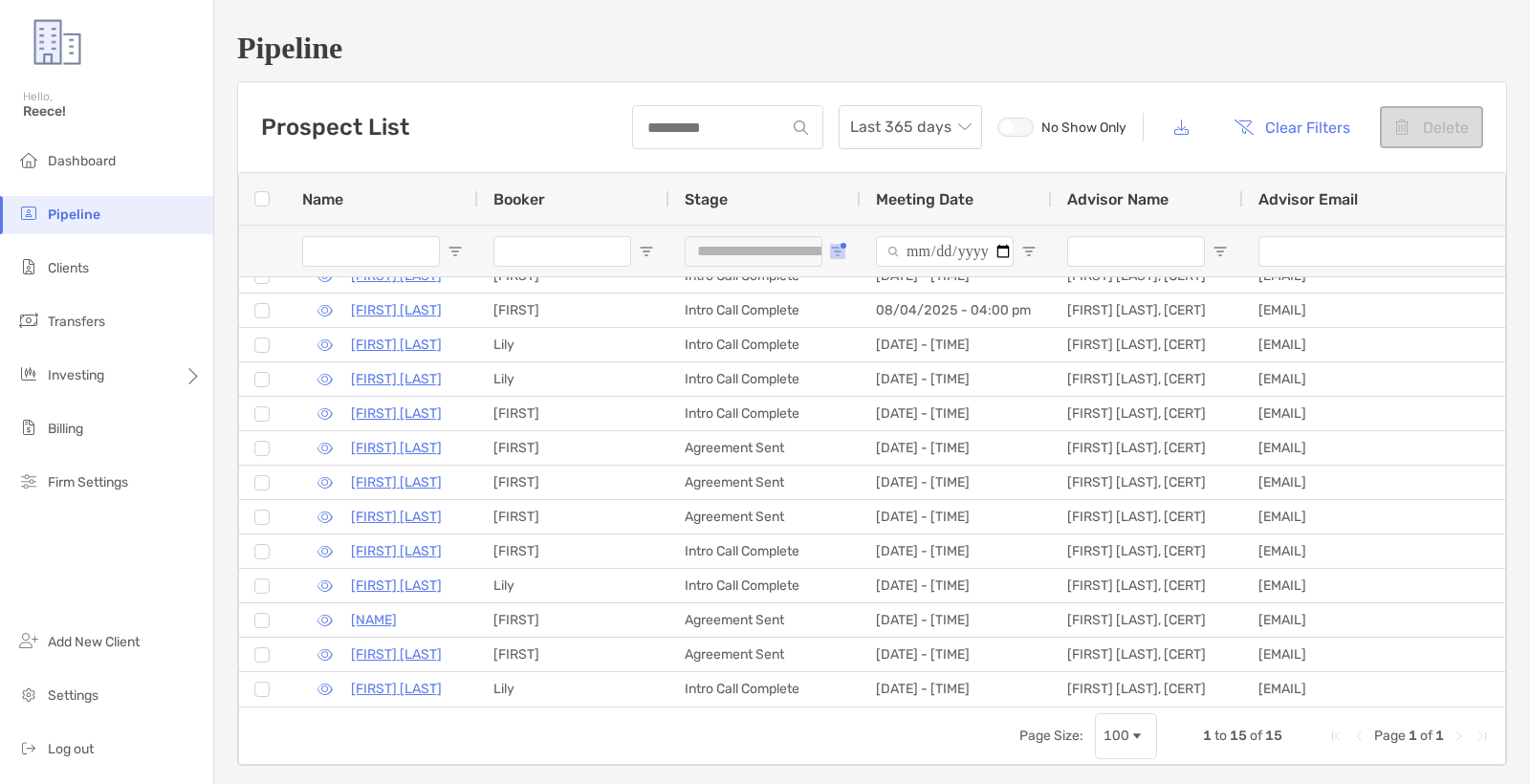 click at bounding box center [838, 251] 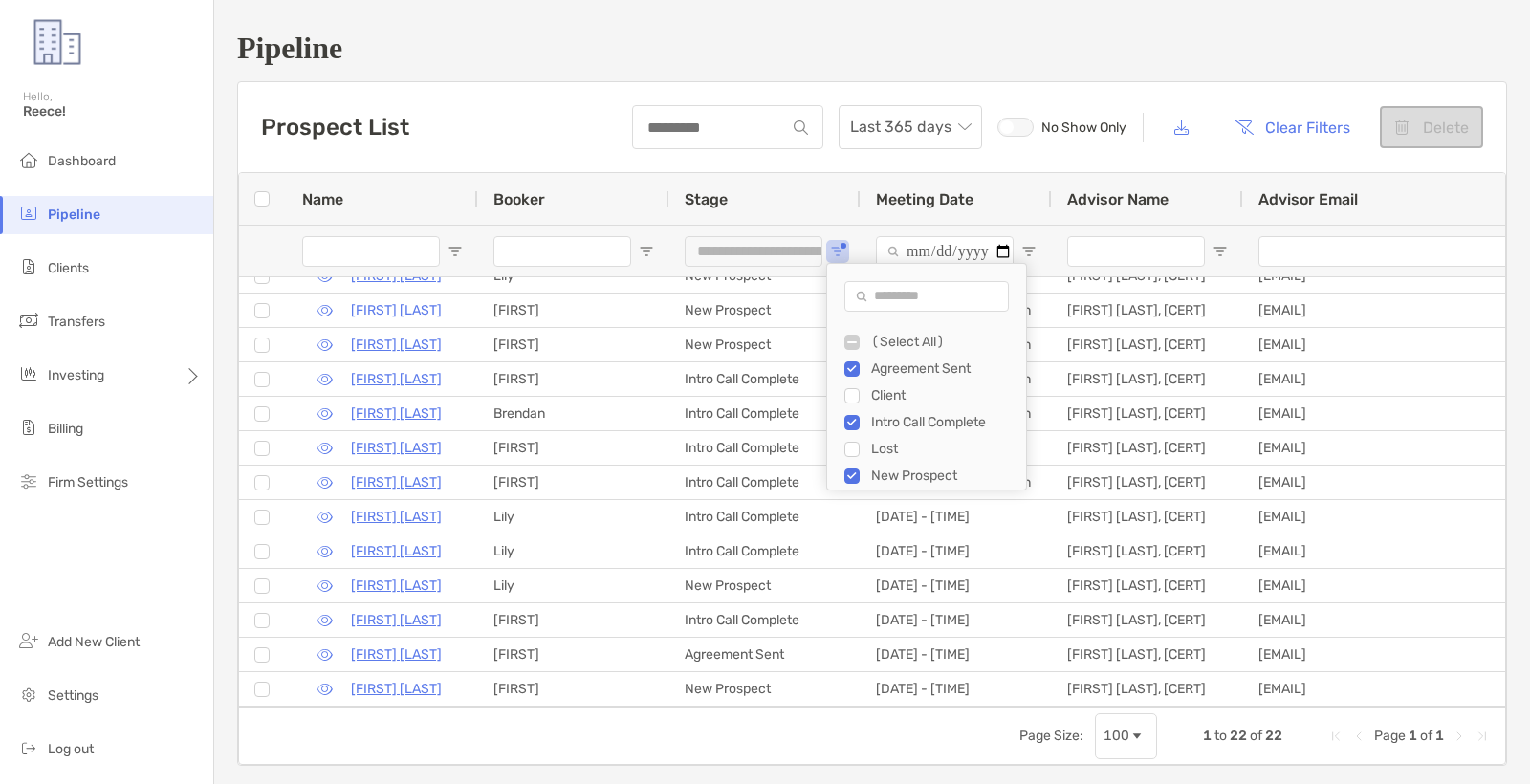type on "**********" 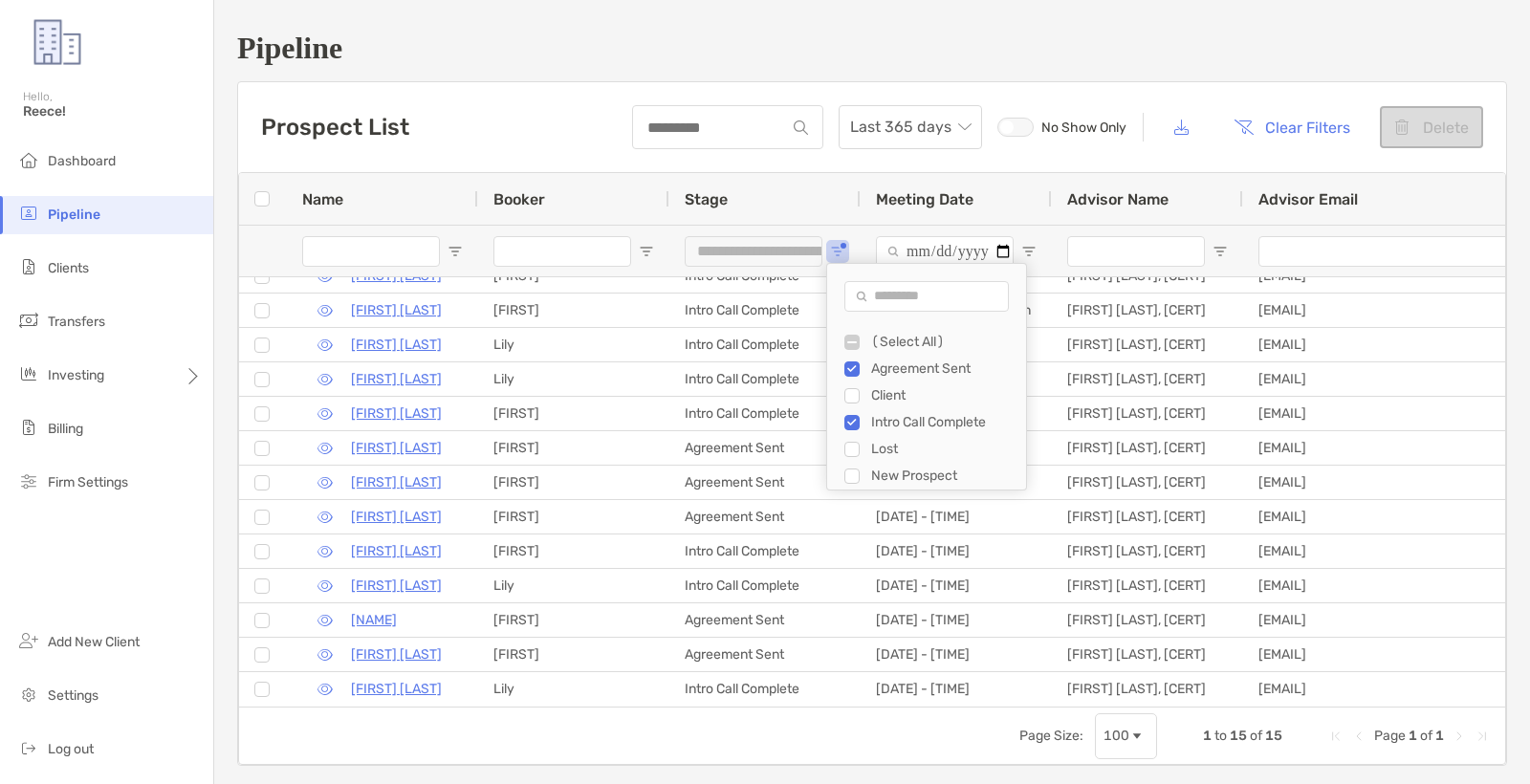 click on "Prospect List Last 365 days No Show Only Clear Filters Delete" at bounding box center (872, 127) 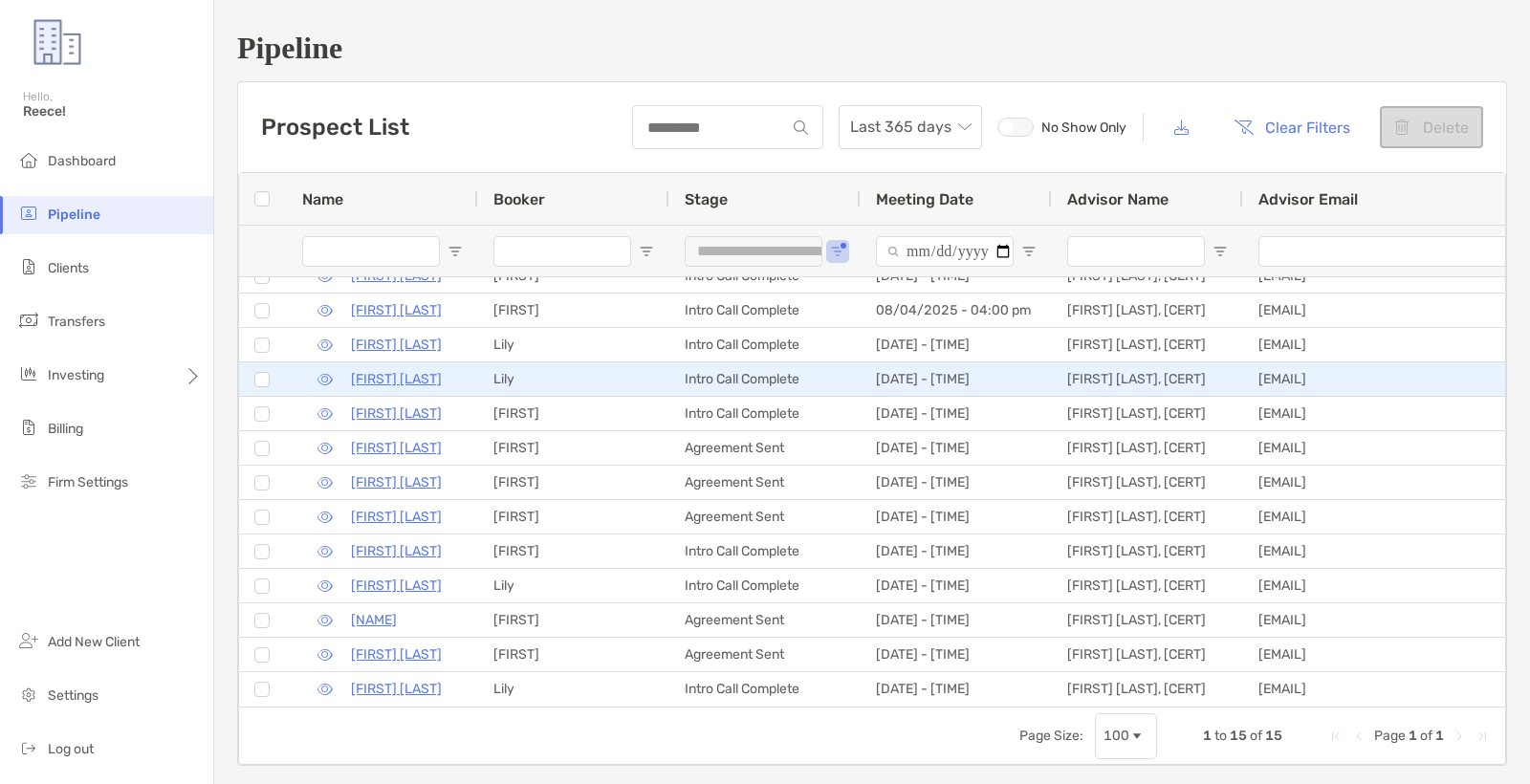 scroll, scrollTop: -25, scrollLeft: 0, axis: vertical 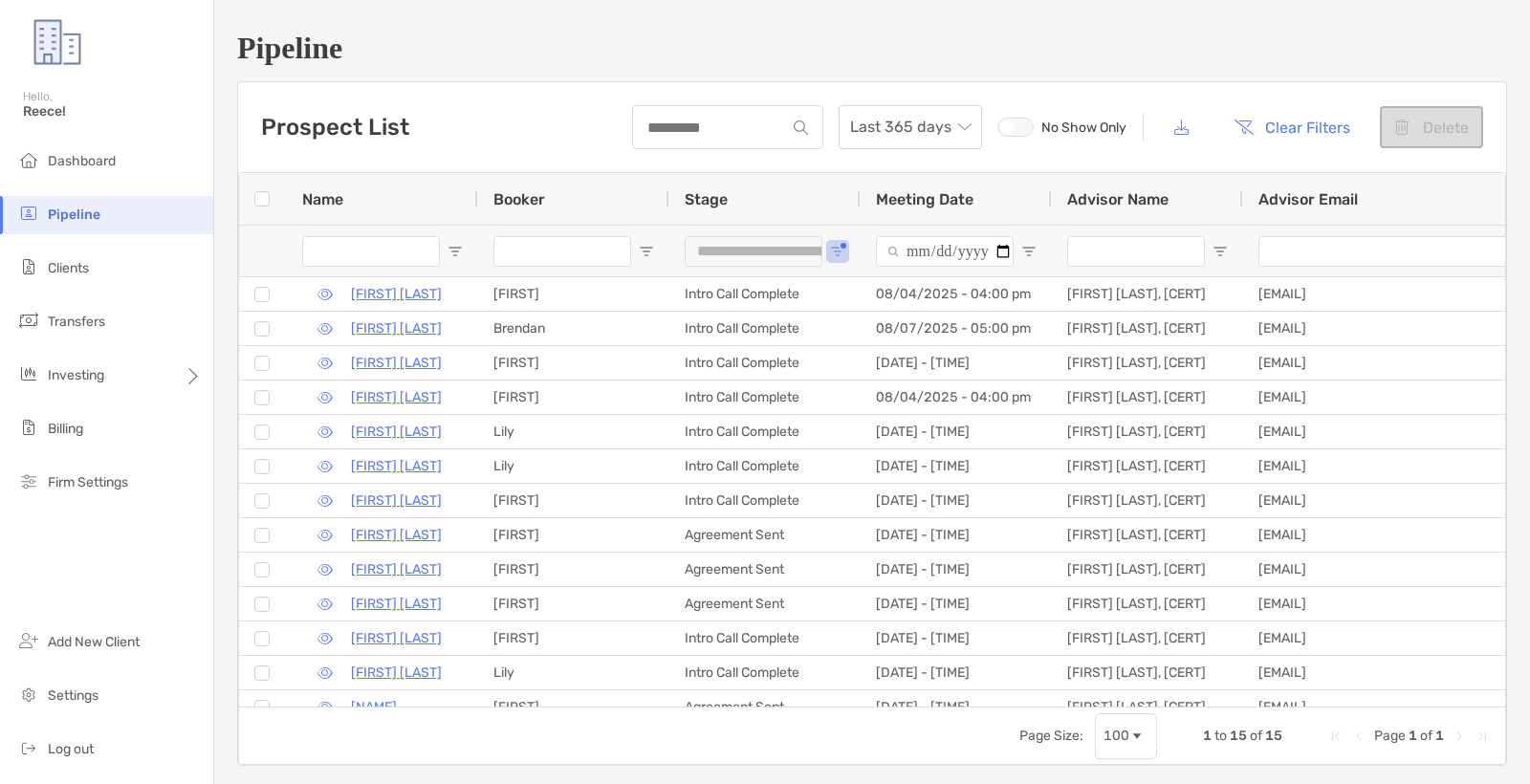 click at bounding box center [1136, 251] 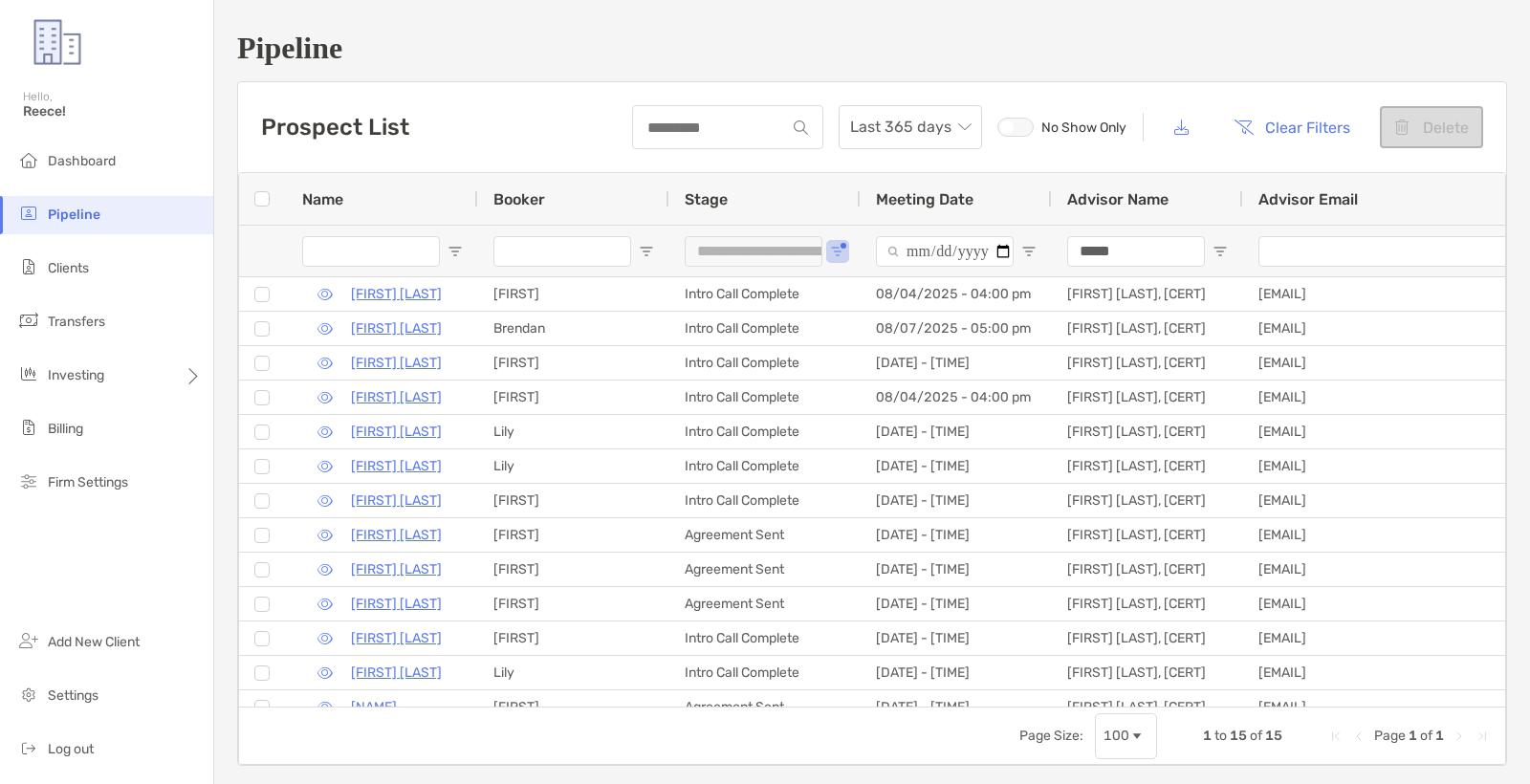 type on "******" 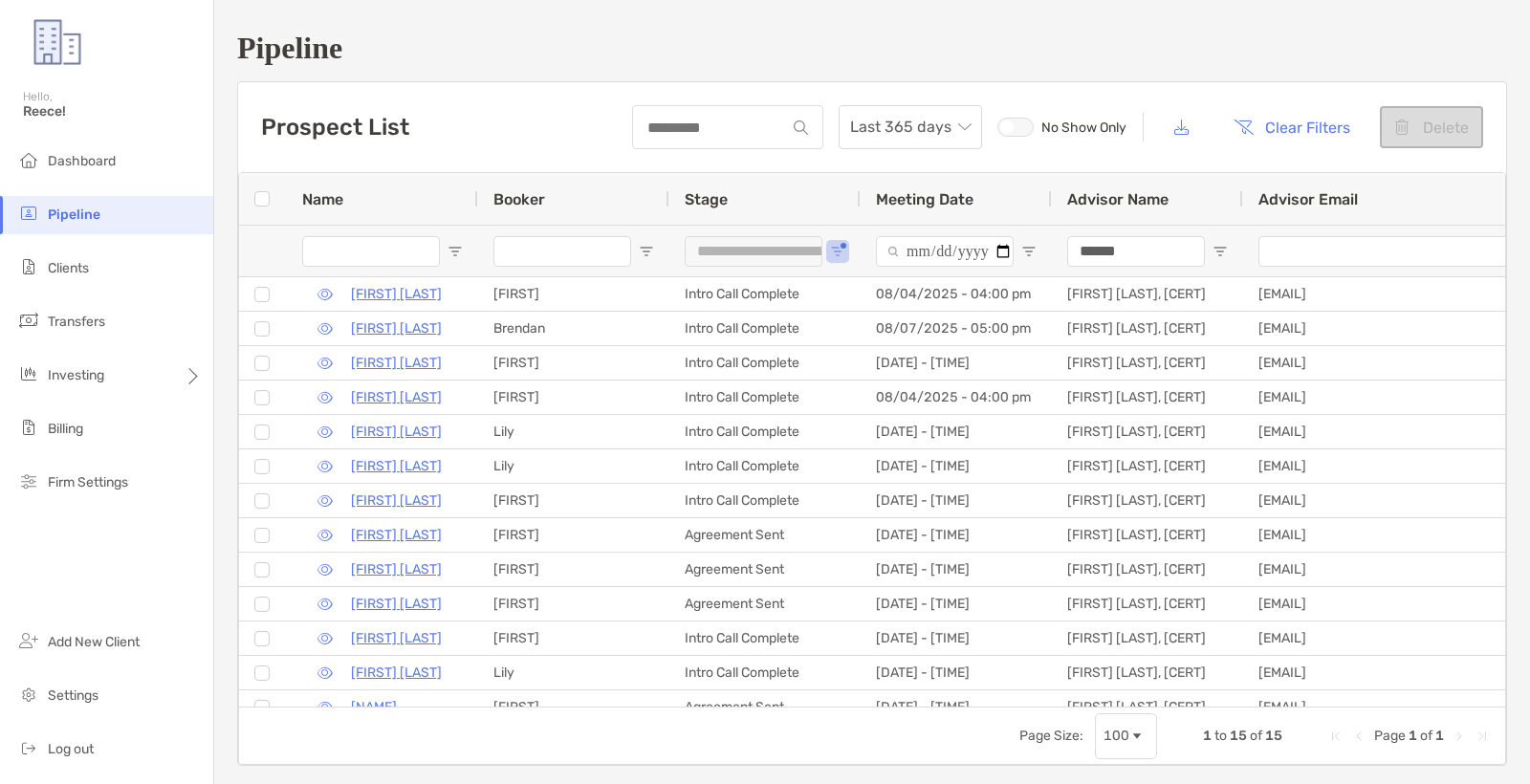 type on "**********" 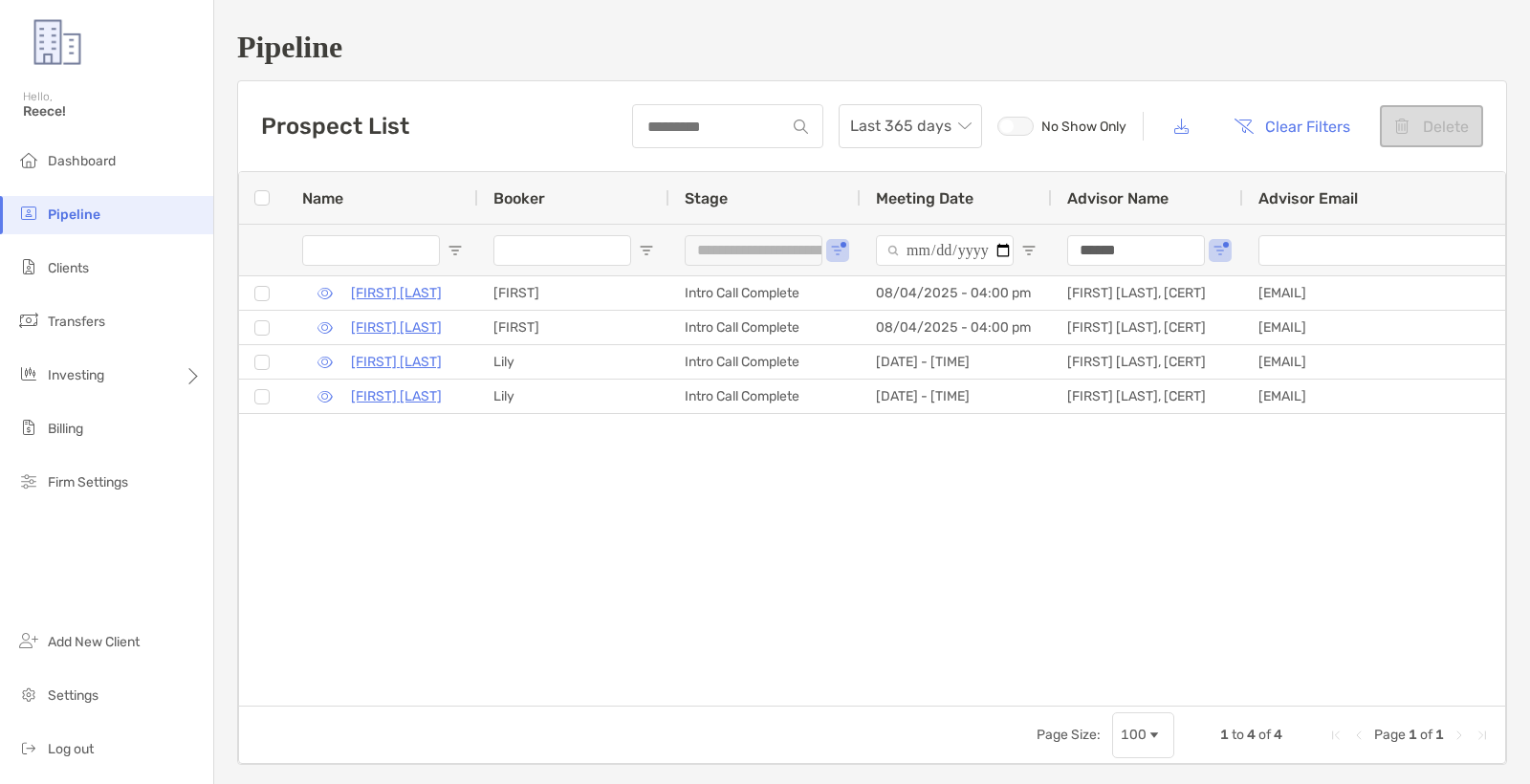 scroll, scrollTop: 0, scrollLeft: 0, axis: both 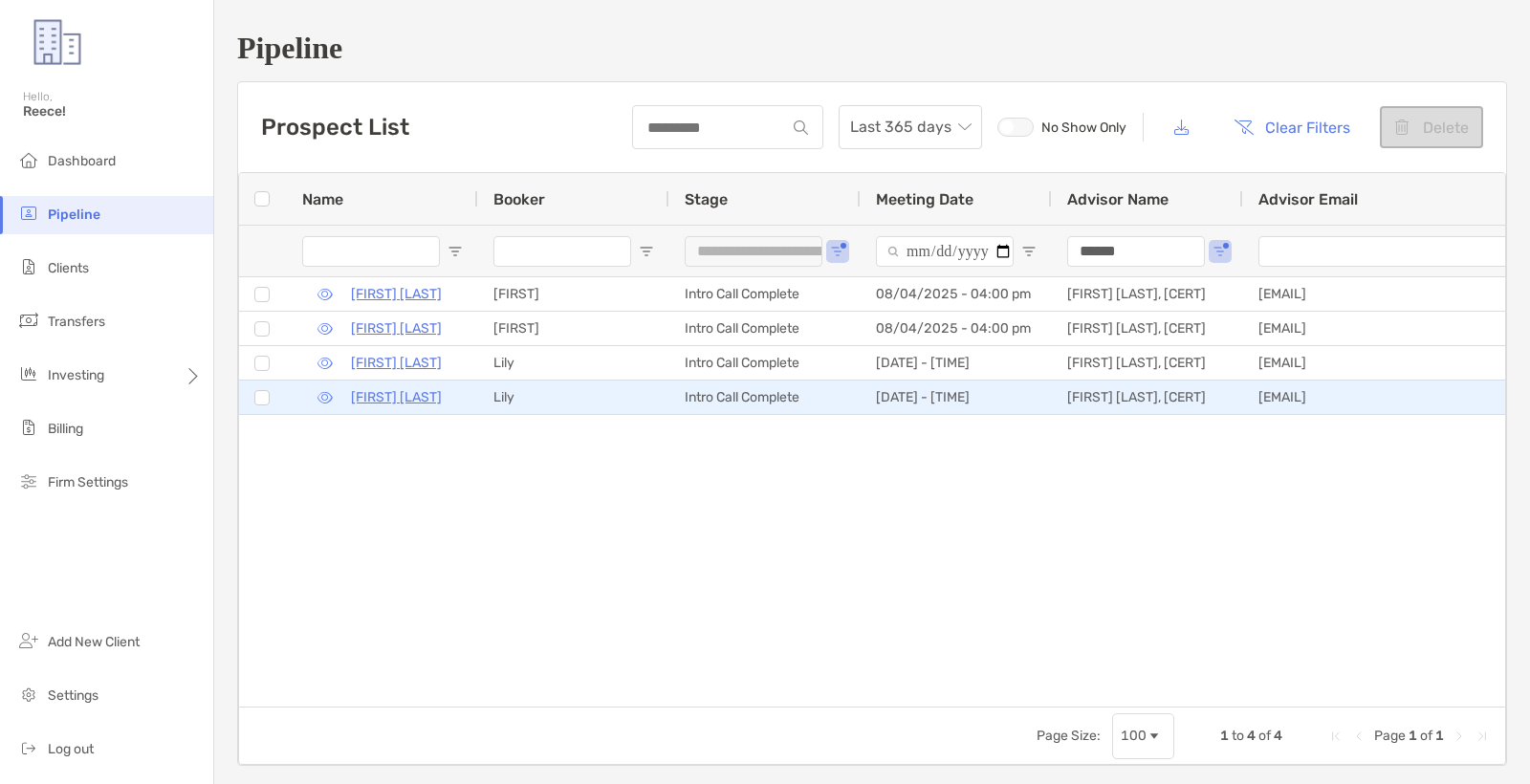 type on "******" 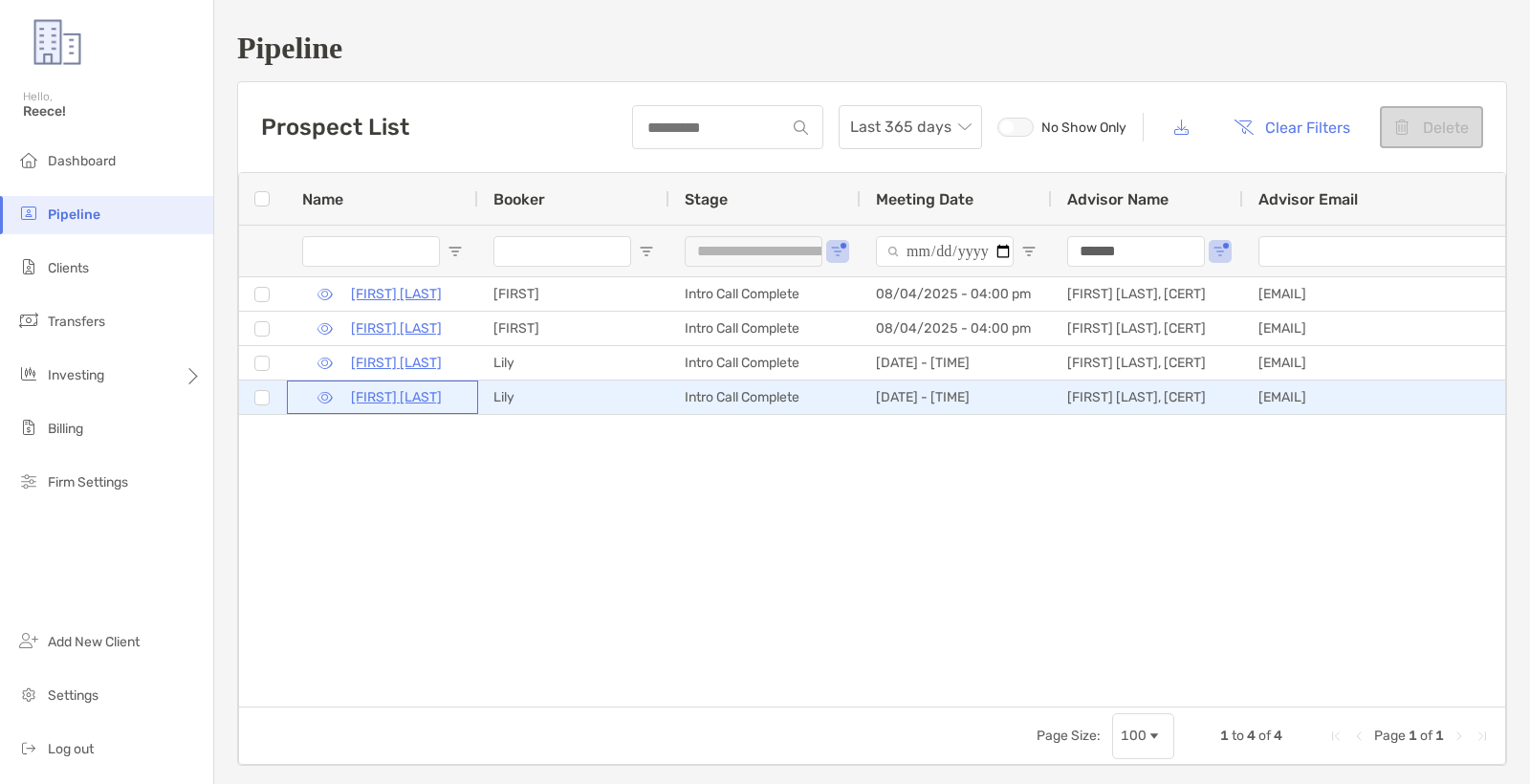 click at bounding box center [325, 398] 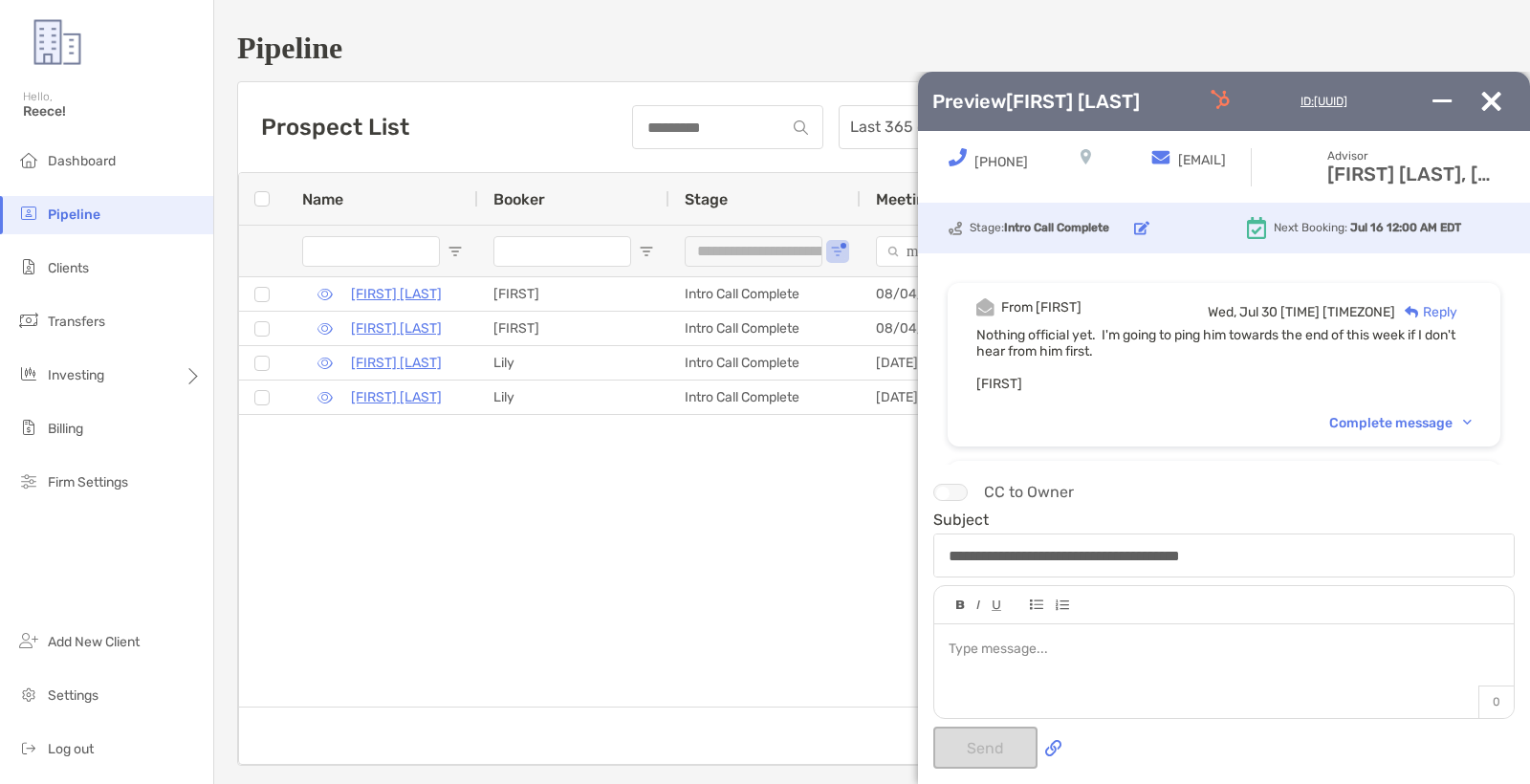 click on "Preview  [FIRST] [LAST] ID:  [UUID]" at bounding box center [1224, 101] 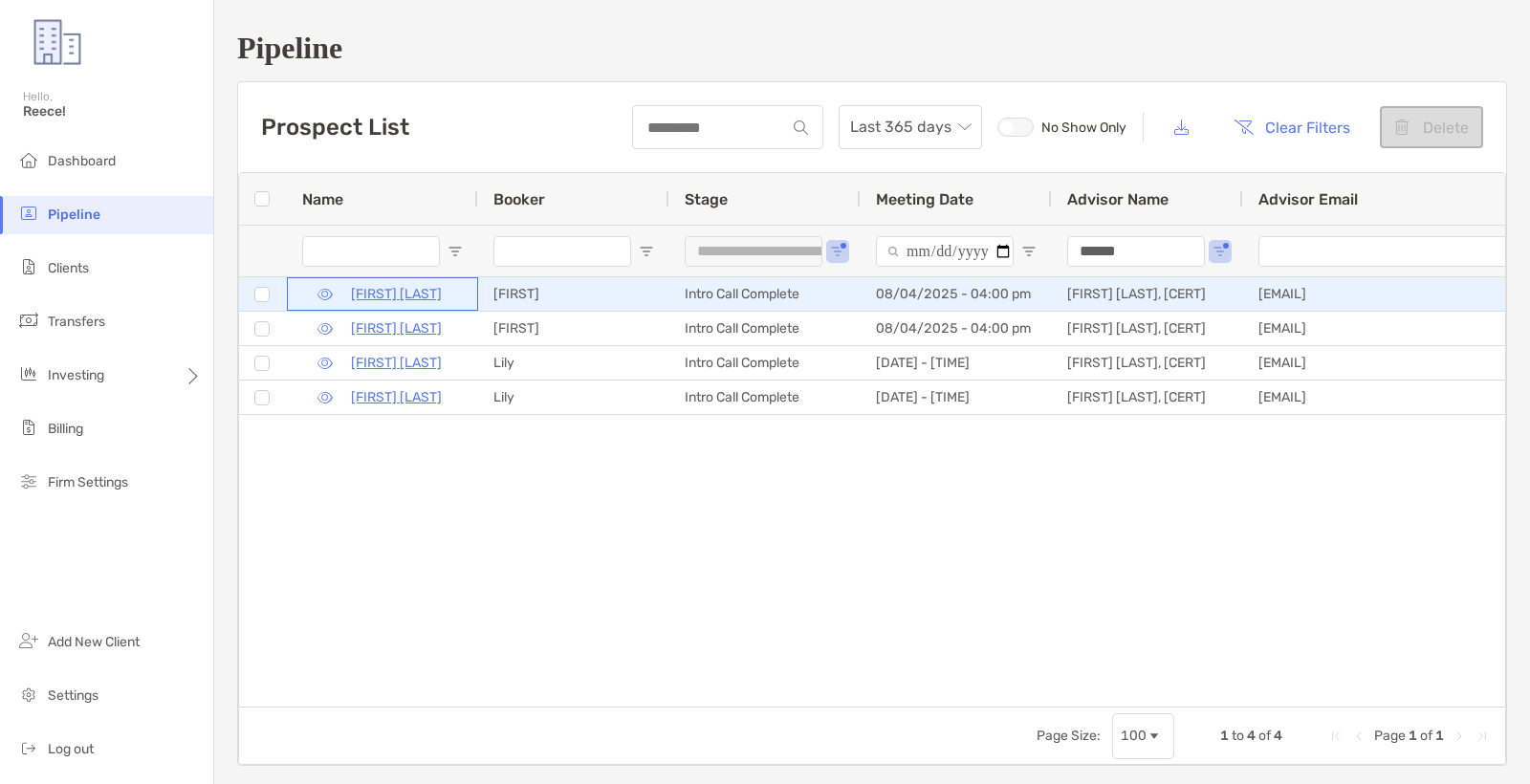 click at bounding box center [325, 294] 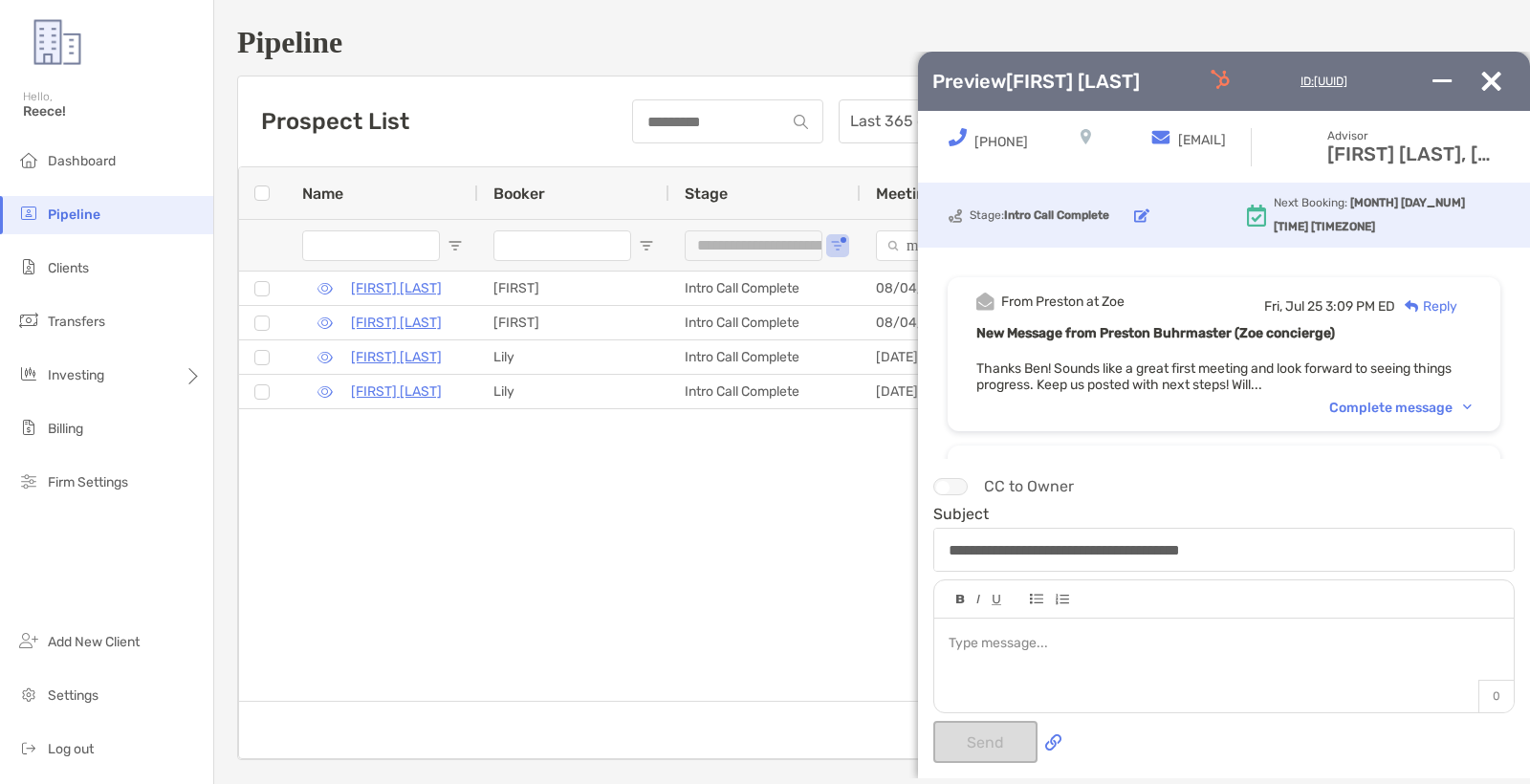click on "Preview  [FIRST] [LAST] ID:  [UUID]" at bounding box center (1224, 81) 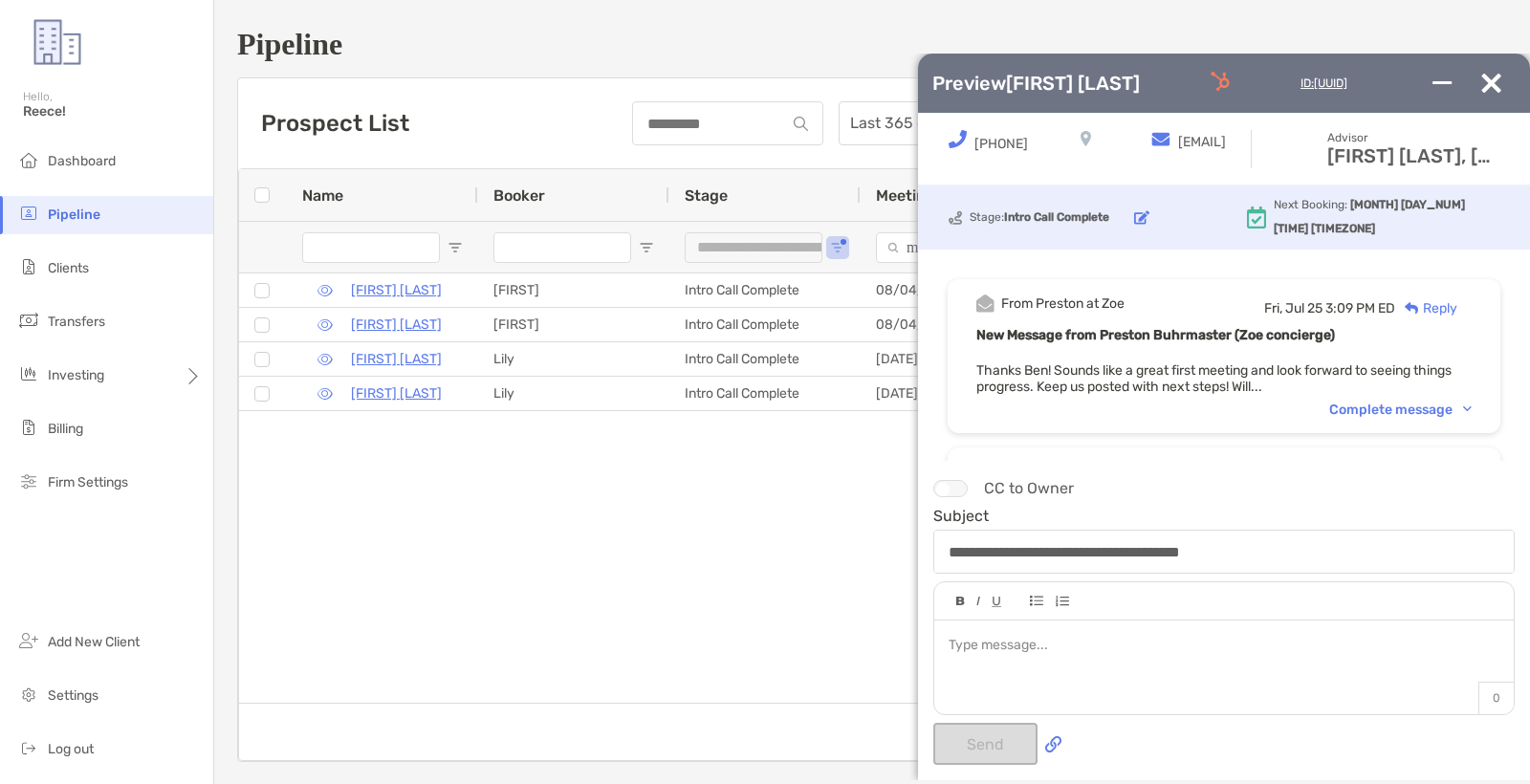 scroll, scrollTop: 0, scrollLeft: 0, axis: both 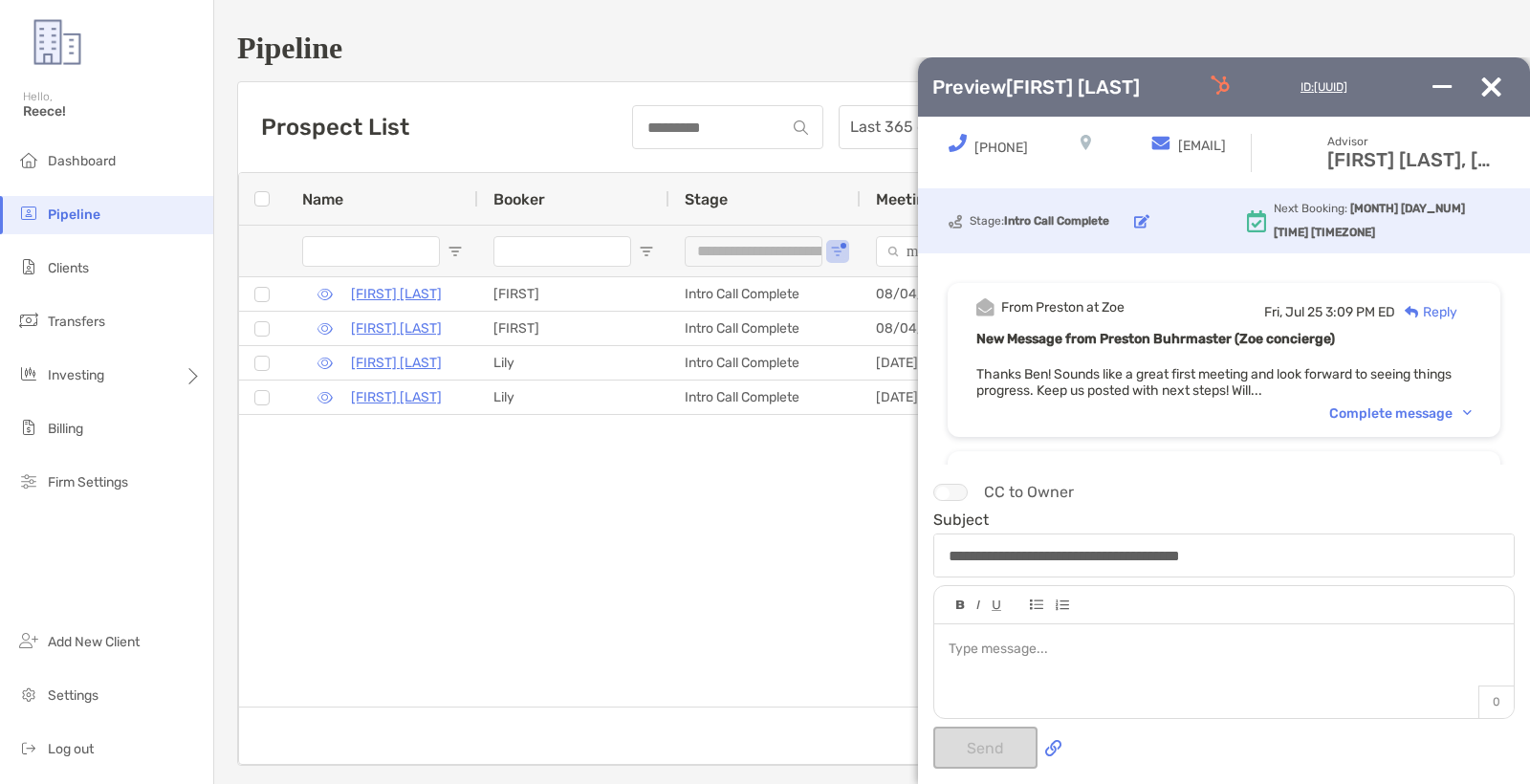 click at bounding box center (1491, 87) 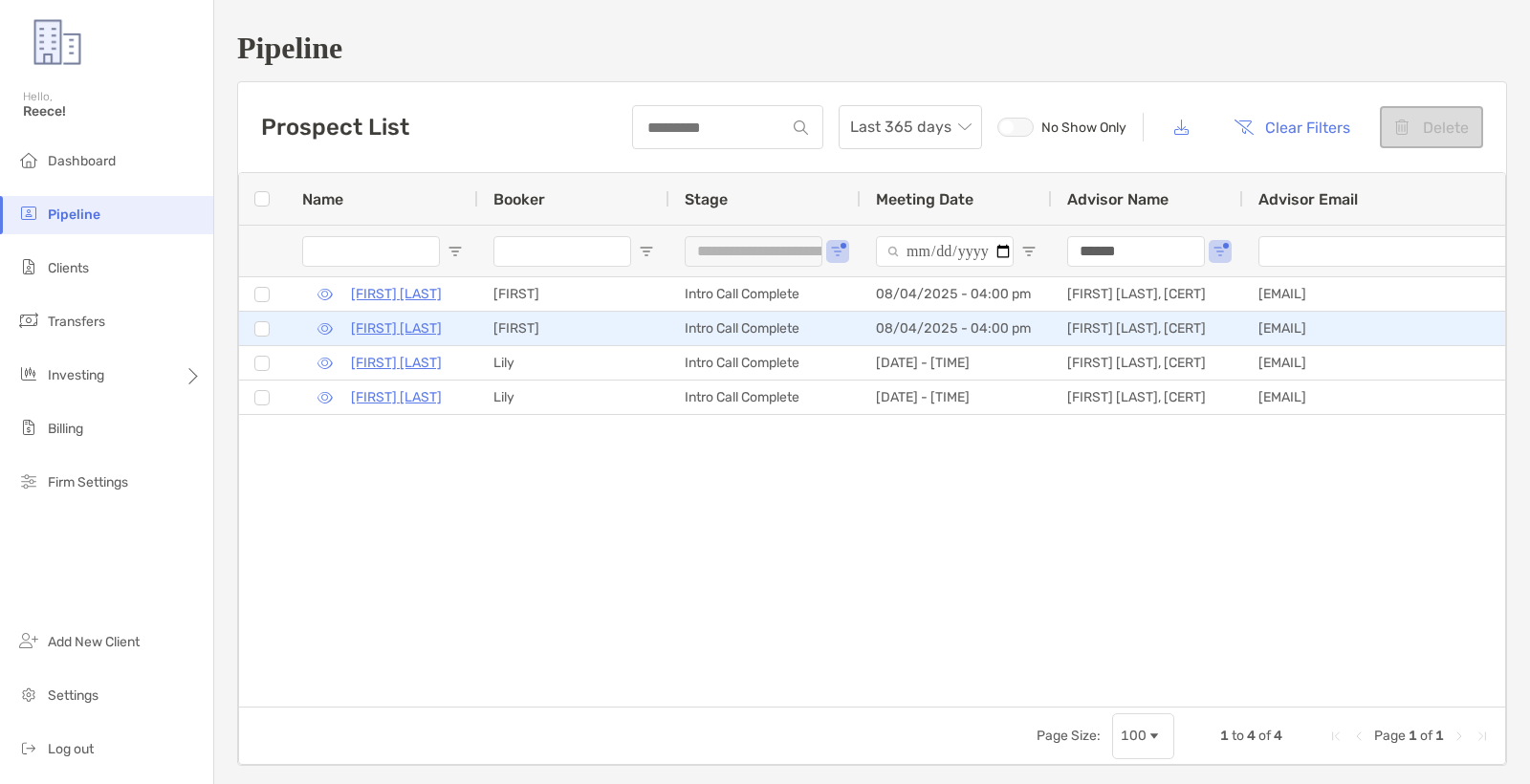 click at bounding box center (325, 329) 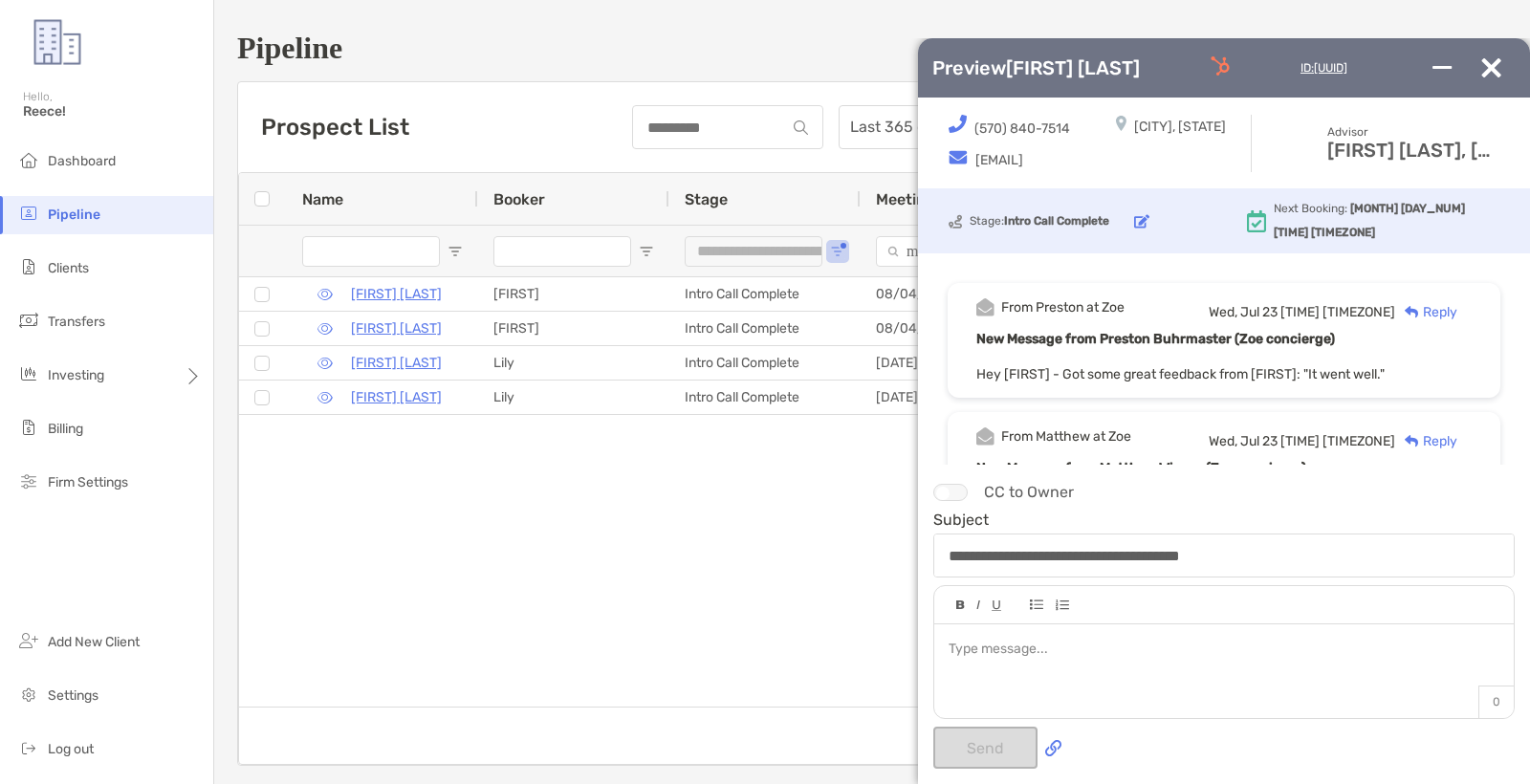 click at bounding box center [1220, 66] 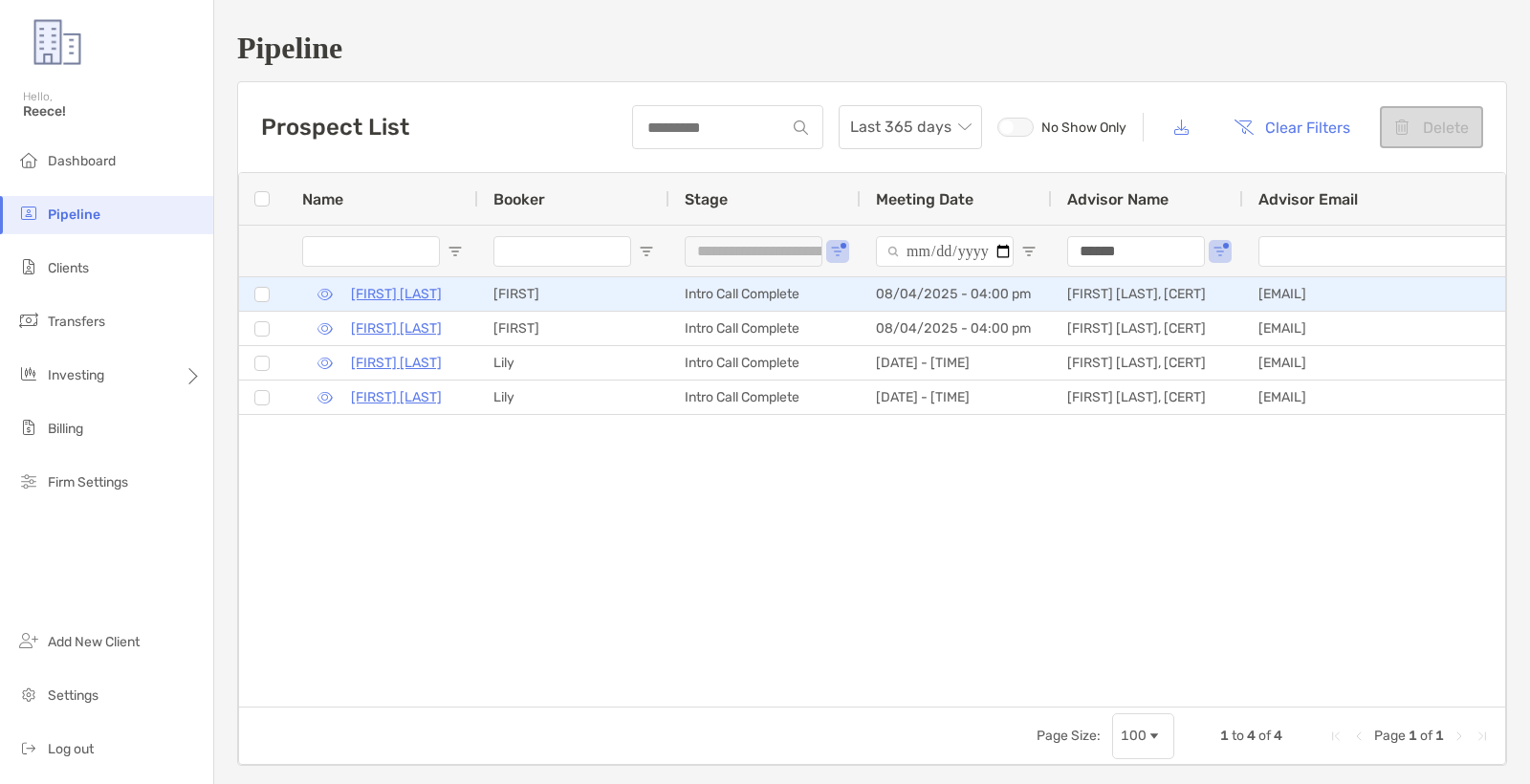 click at bounding box center (325, 294) 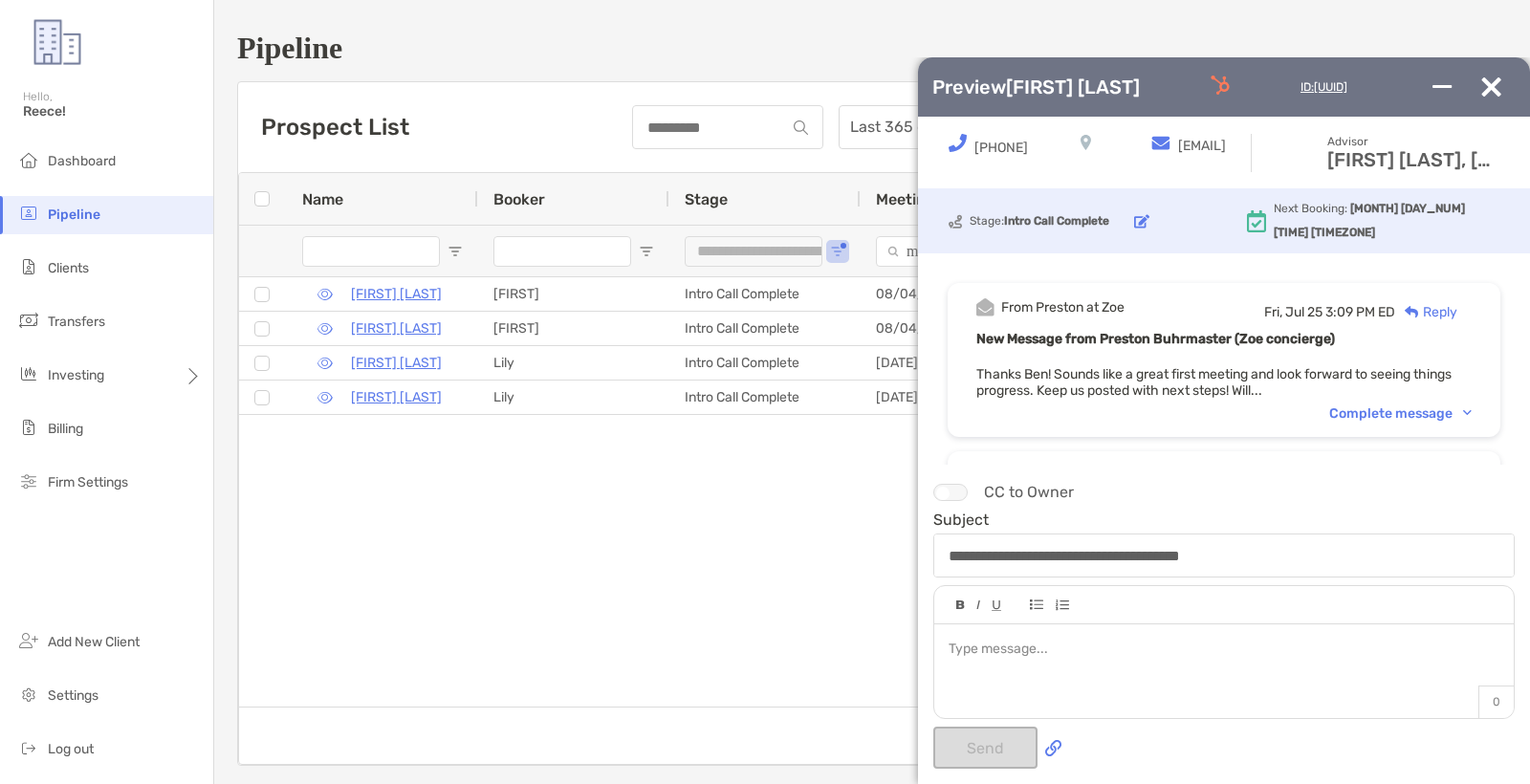 click on "Preview  [FIRST] [LAST] ID:  [UUID]" at bounding box center (1224, 87) 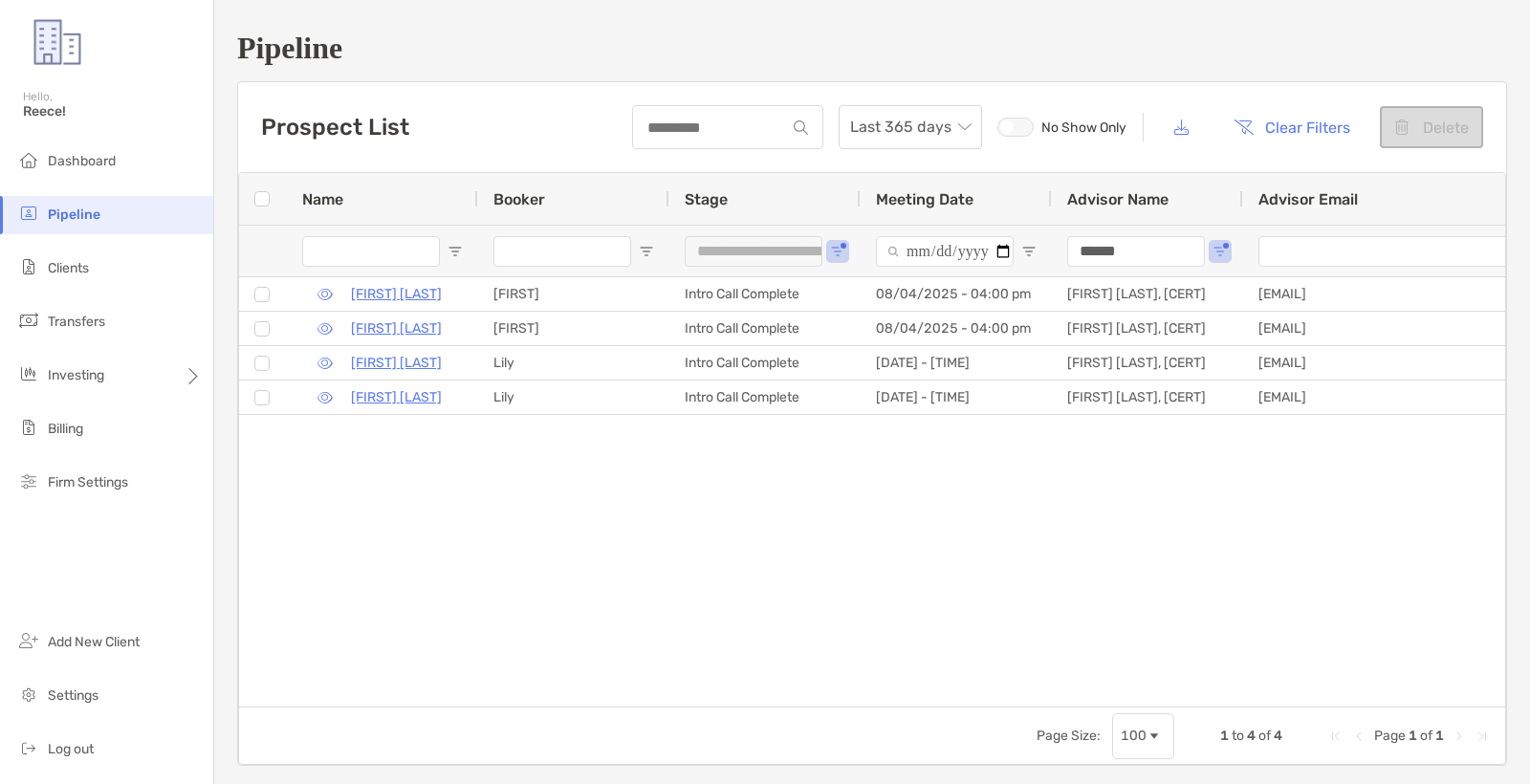 click on "******" at bounding box center (1136, 251) 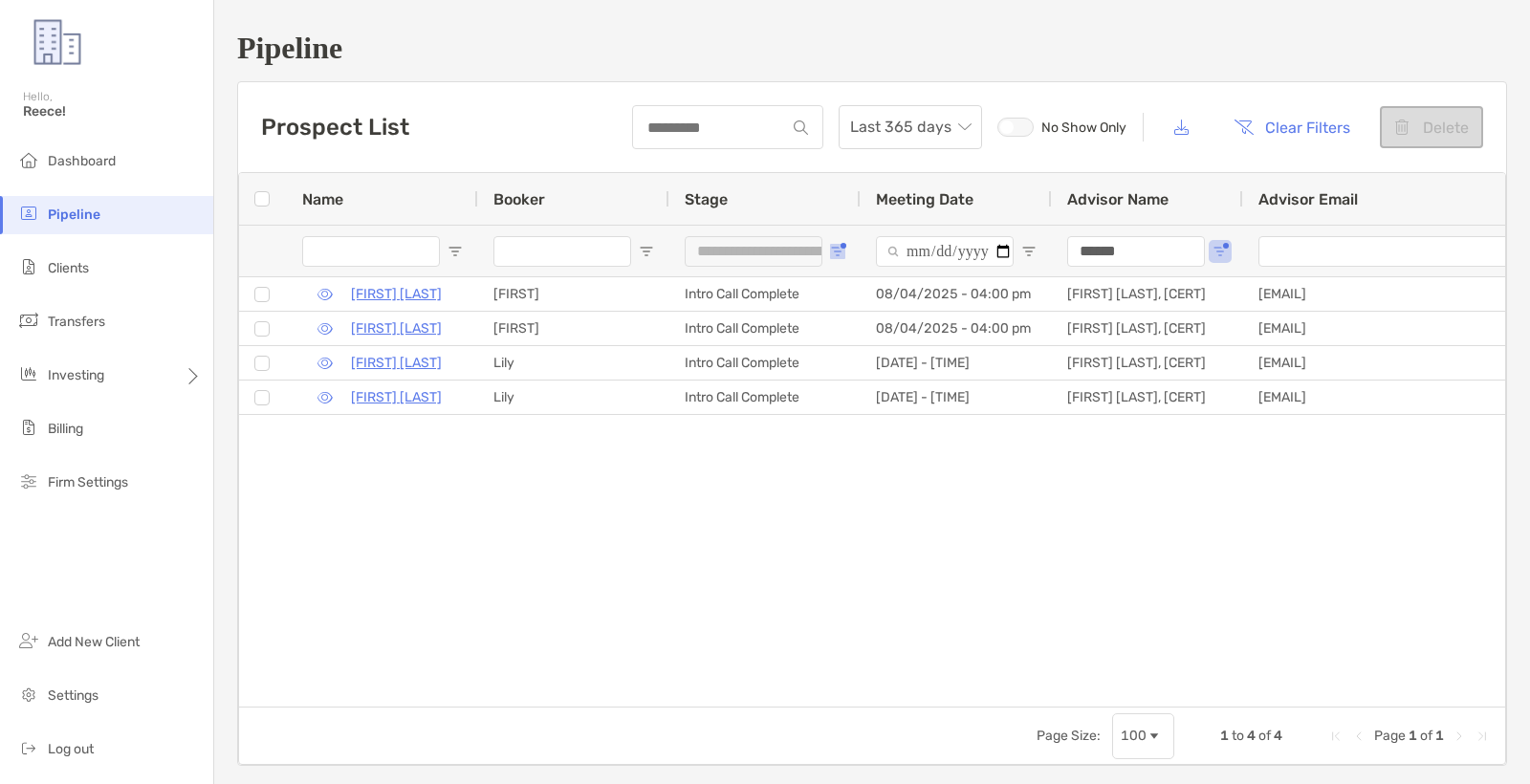 click at bounding box center [838, 251] 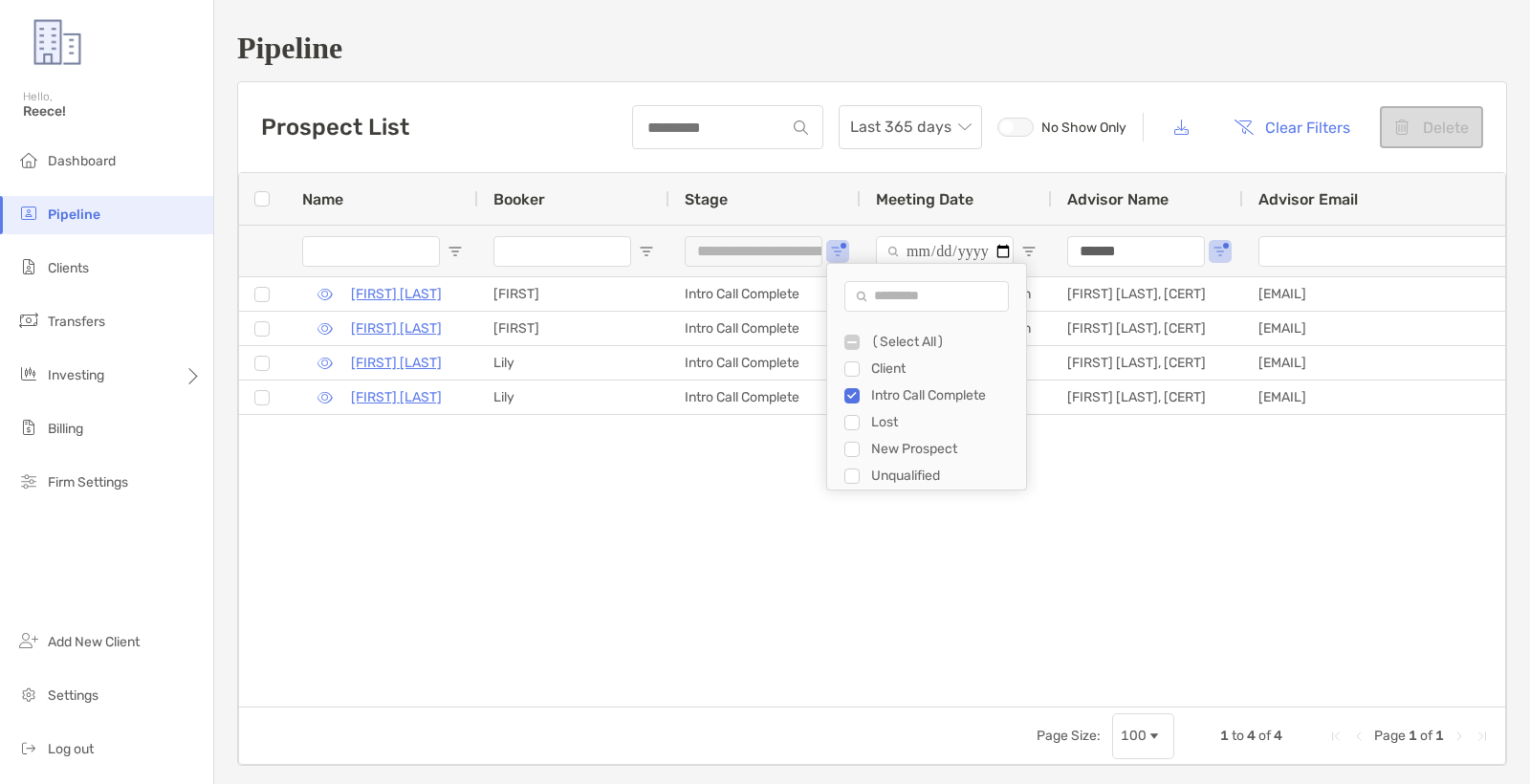 click on "New Prospect" at bounding box center [935, 449] 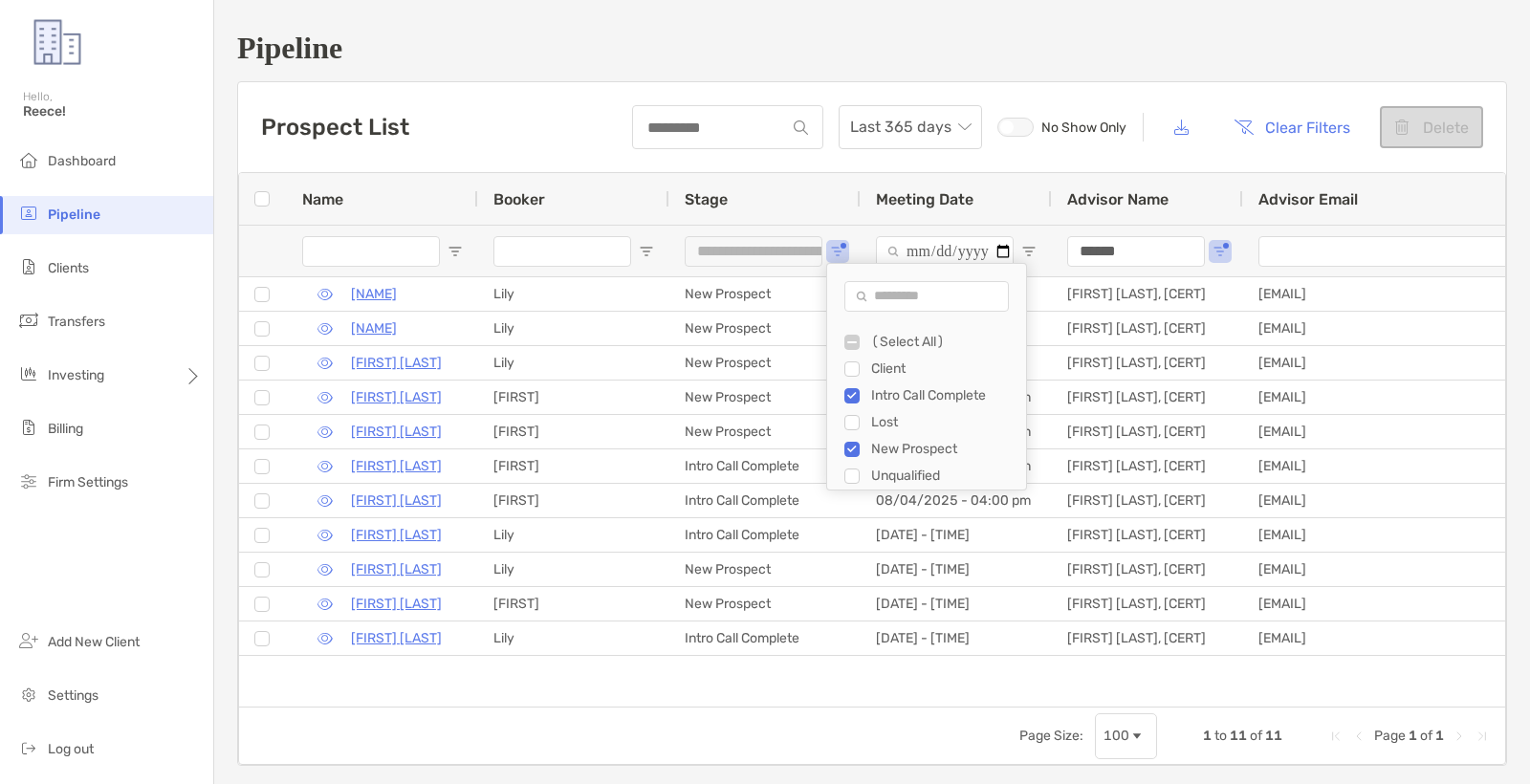 drag, startPoint x: 436, startPoint y: 124, endPoint x: 440, endPoint y: 137, distance: 13.601471 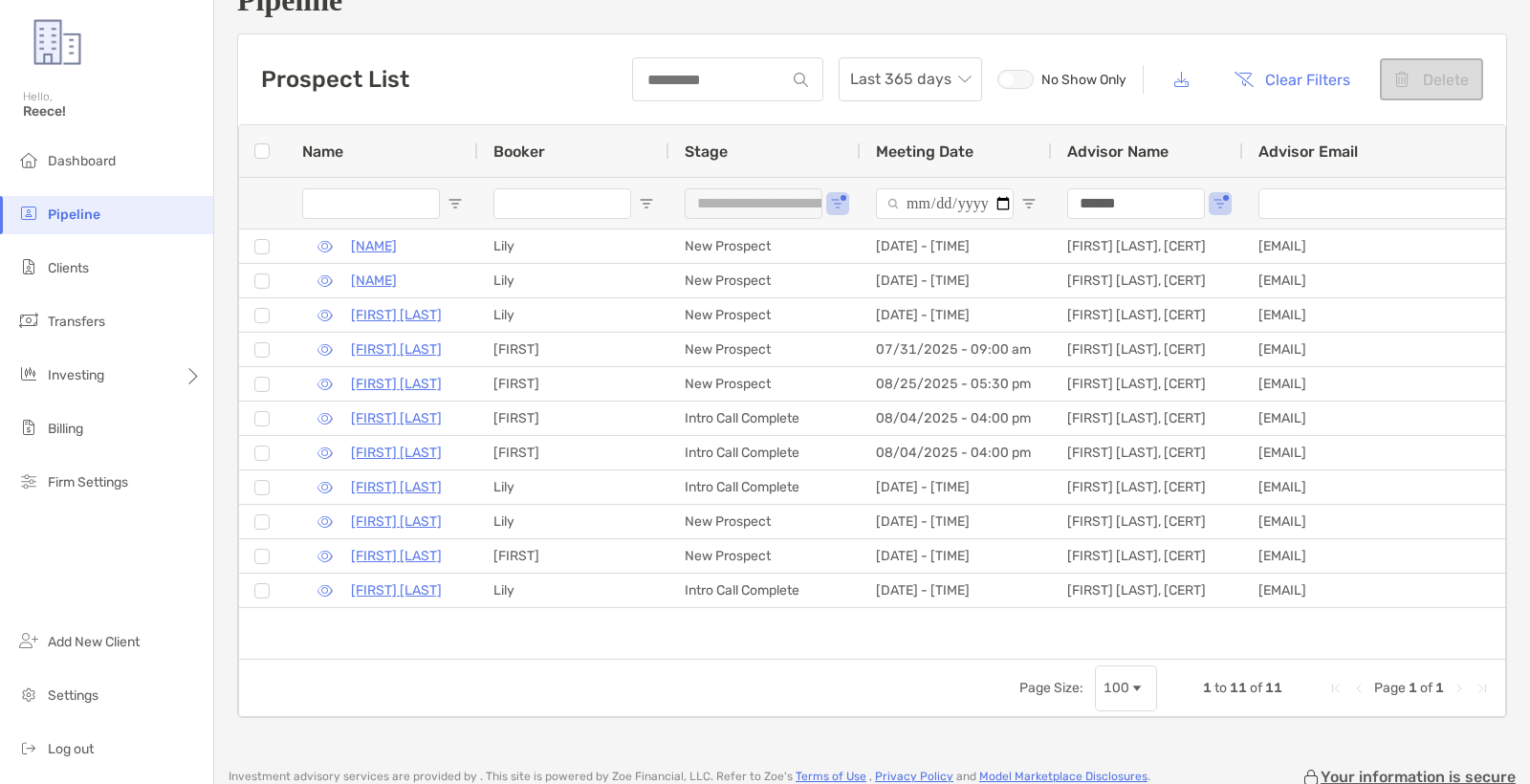 scroll, scrollTop: 52, scrollLeft: 0, axis: vertical 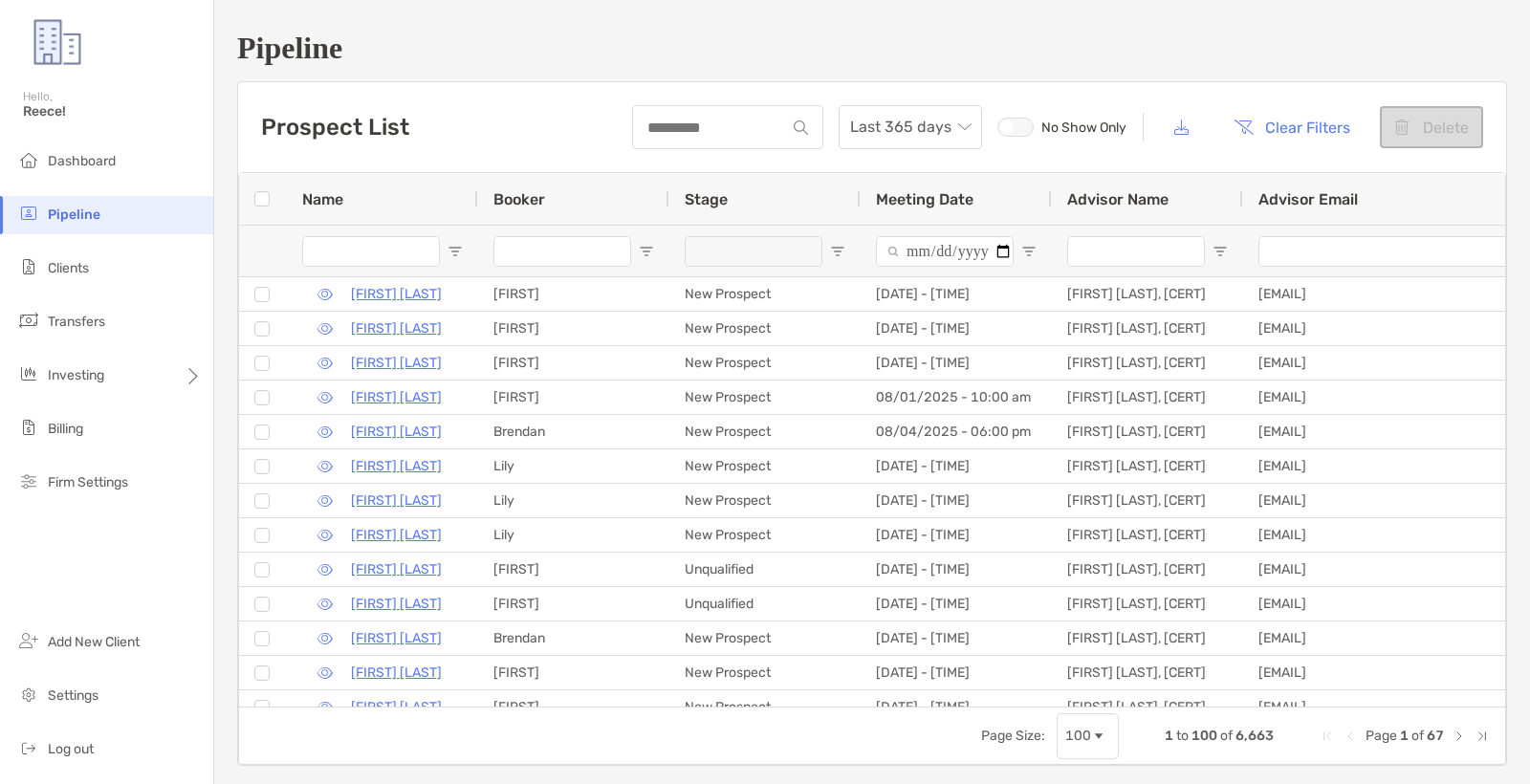 type on "**********" 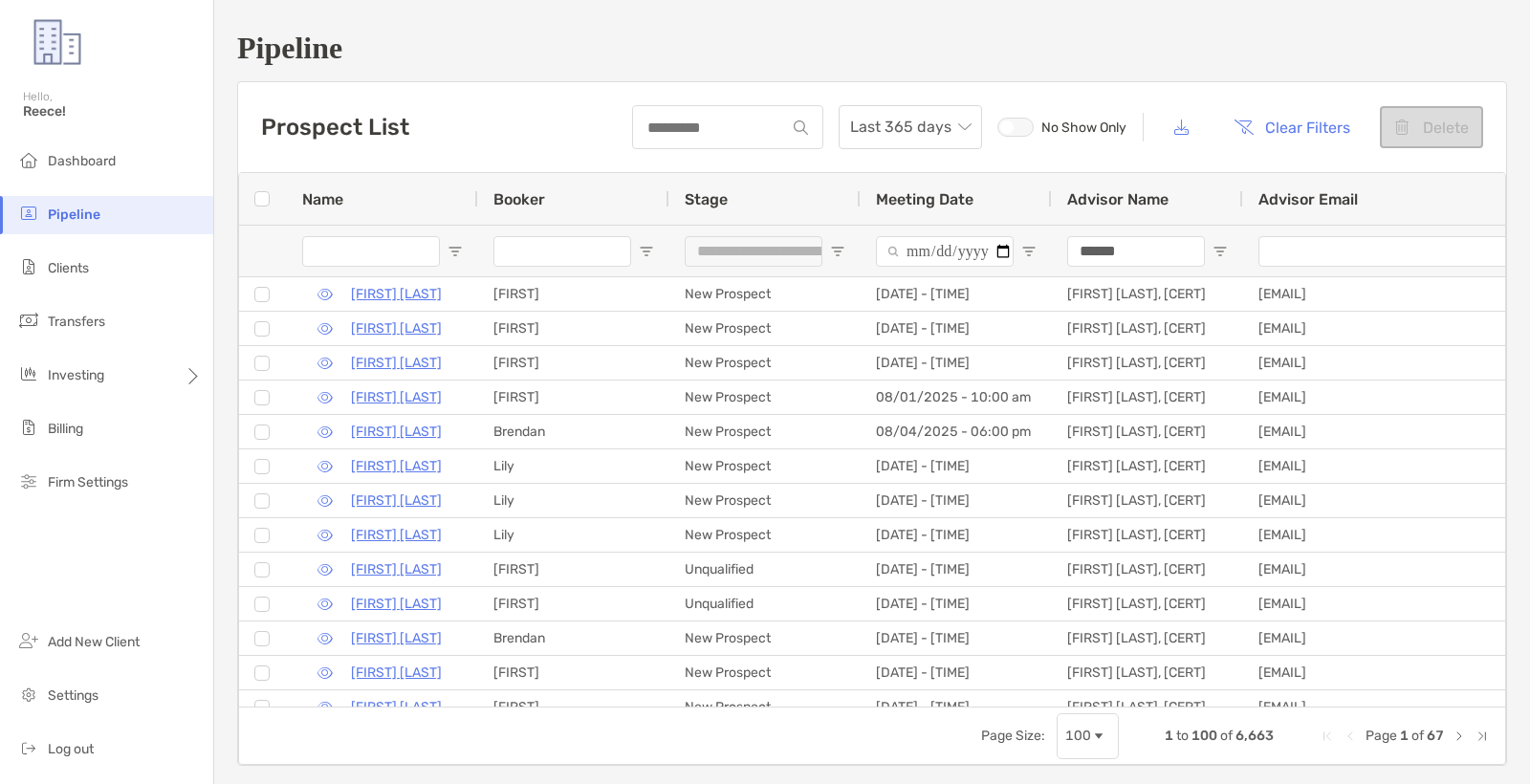 type on "**********" 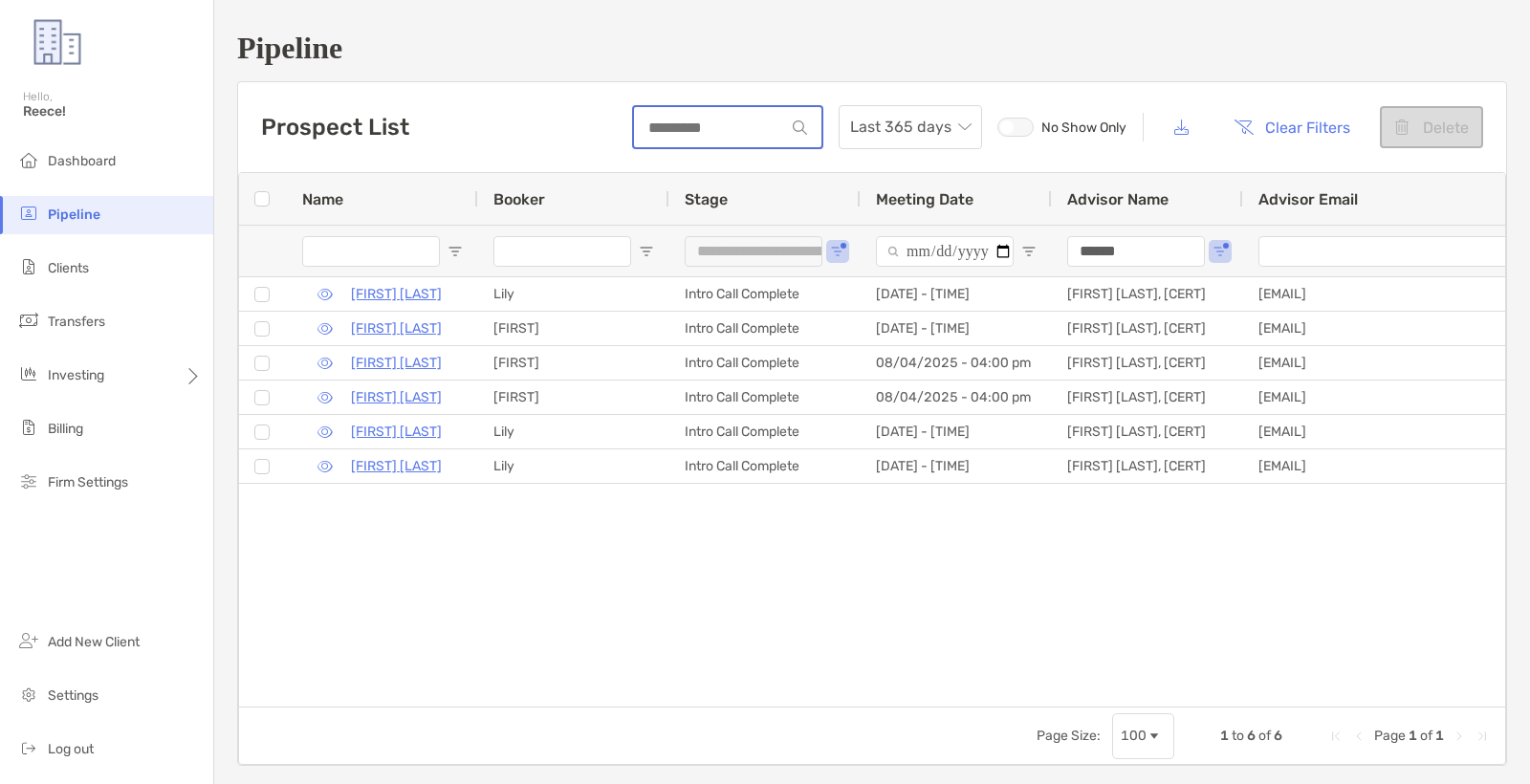 click at bounding box center (710, 127) 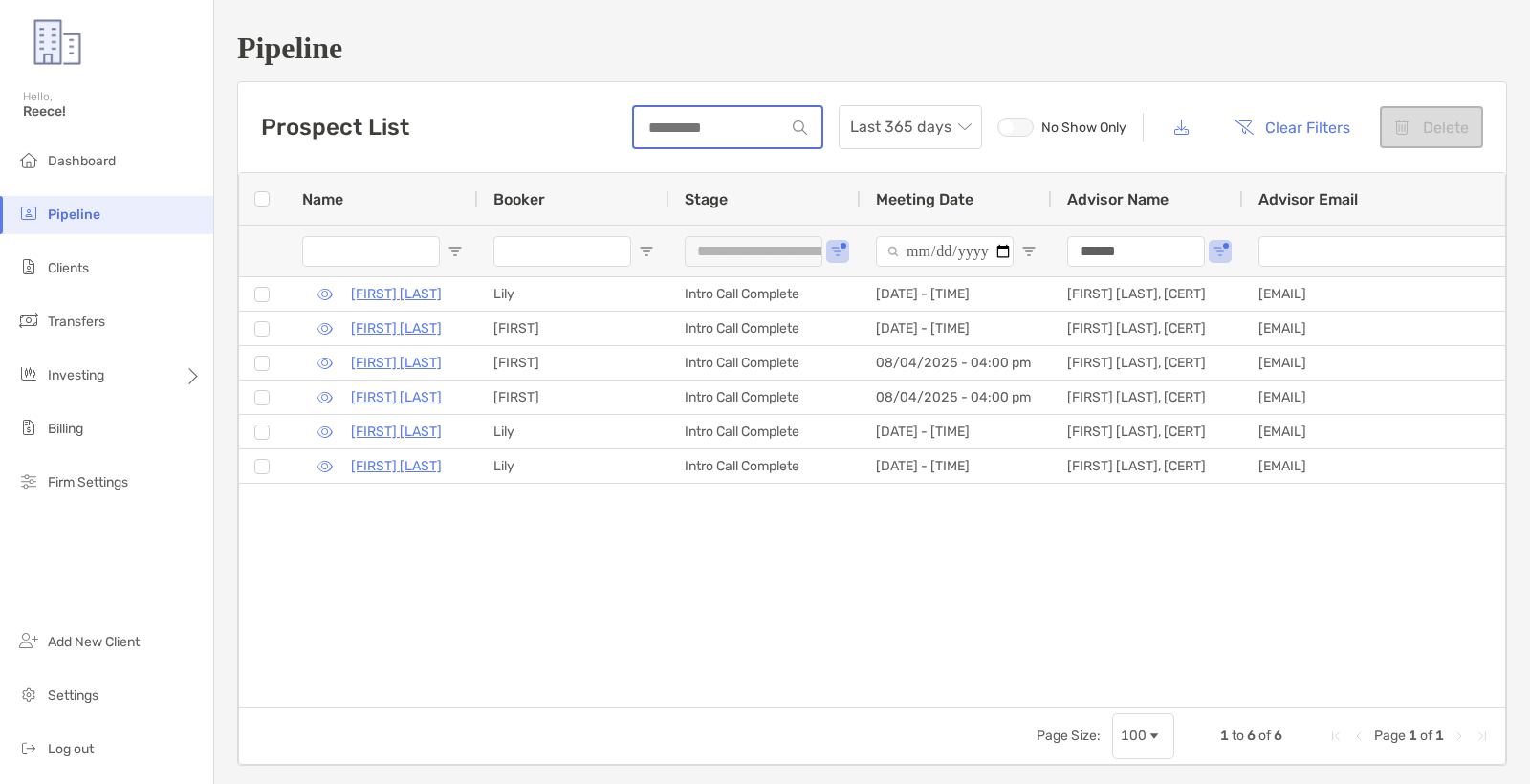 drag, startPoint x: 688, startPoint y: 125, endPoint x: 893, endPoint y: 150, distance: 206.51876 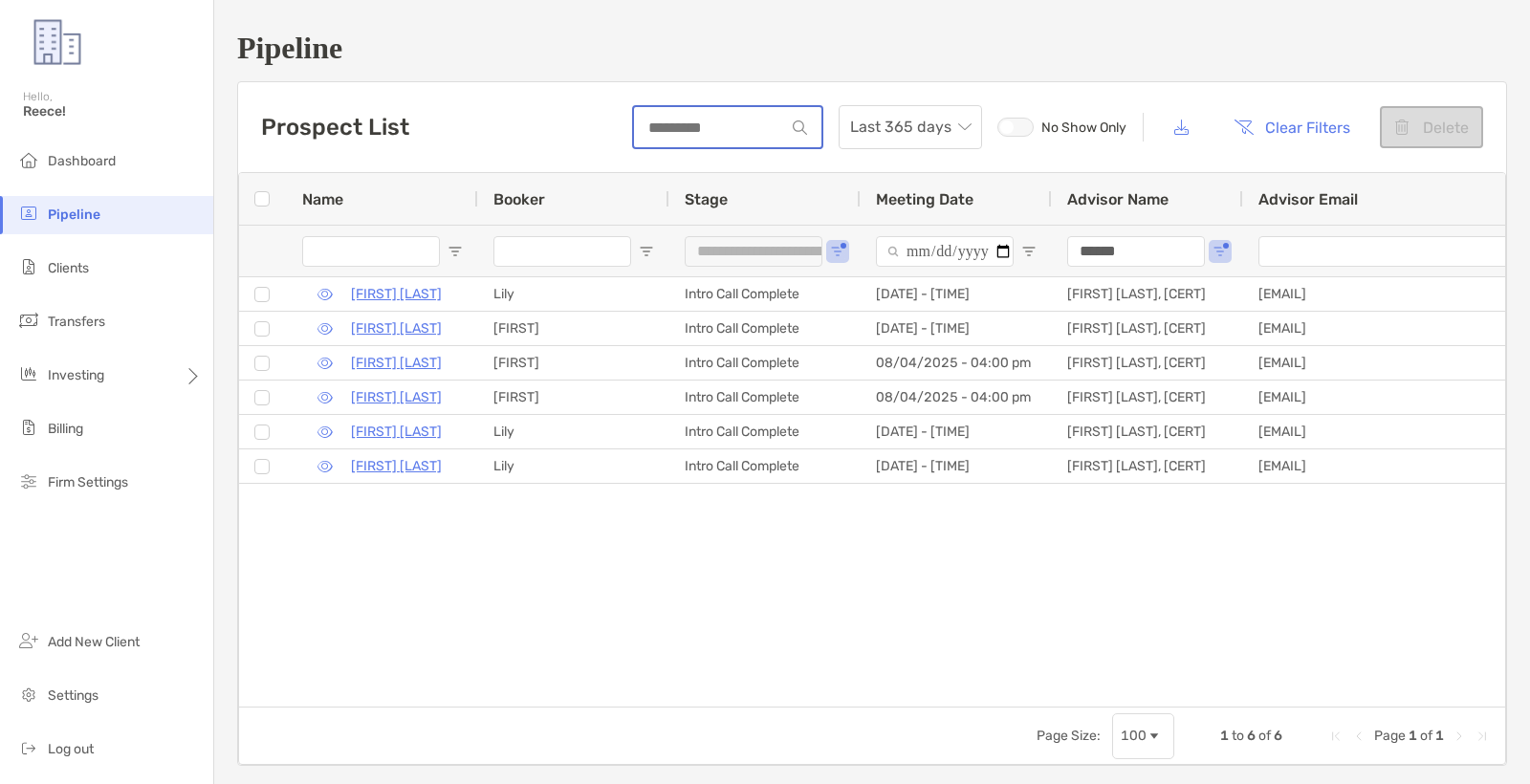 click at bounding box center [710, 127] 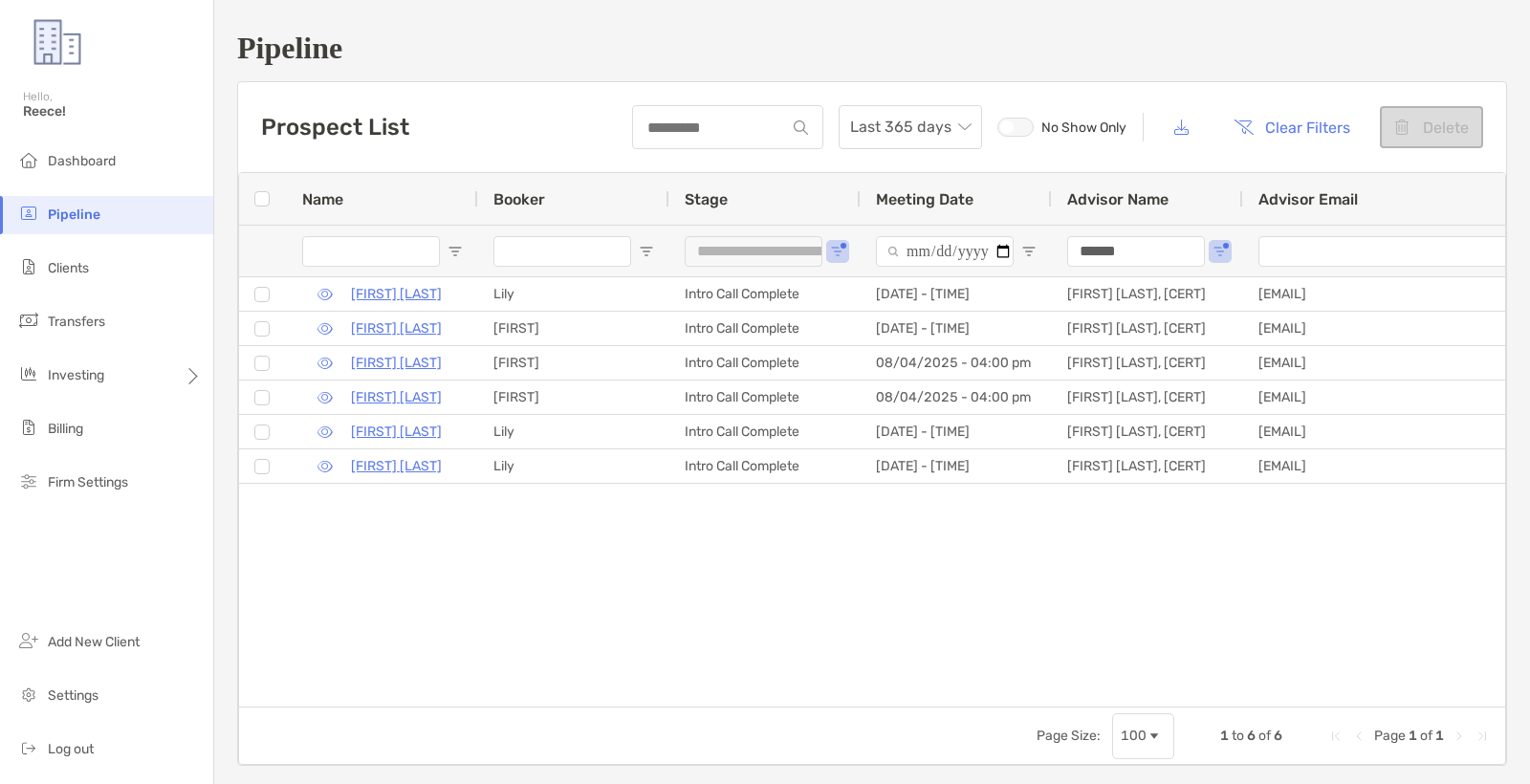 drag, startPoint x: 1211, startPoint y: 231, endPoint x: 1247, endPoint y: 220, distance: 37.64306 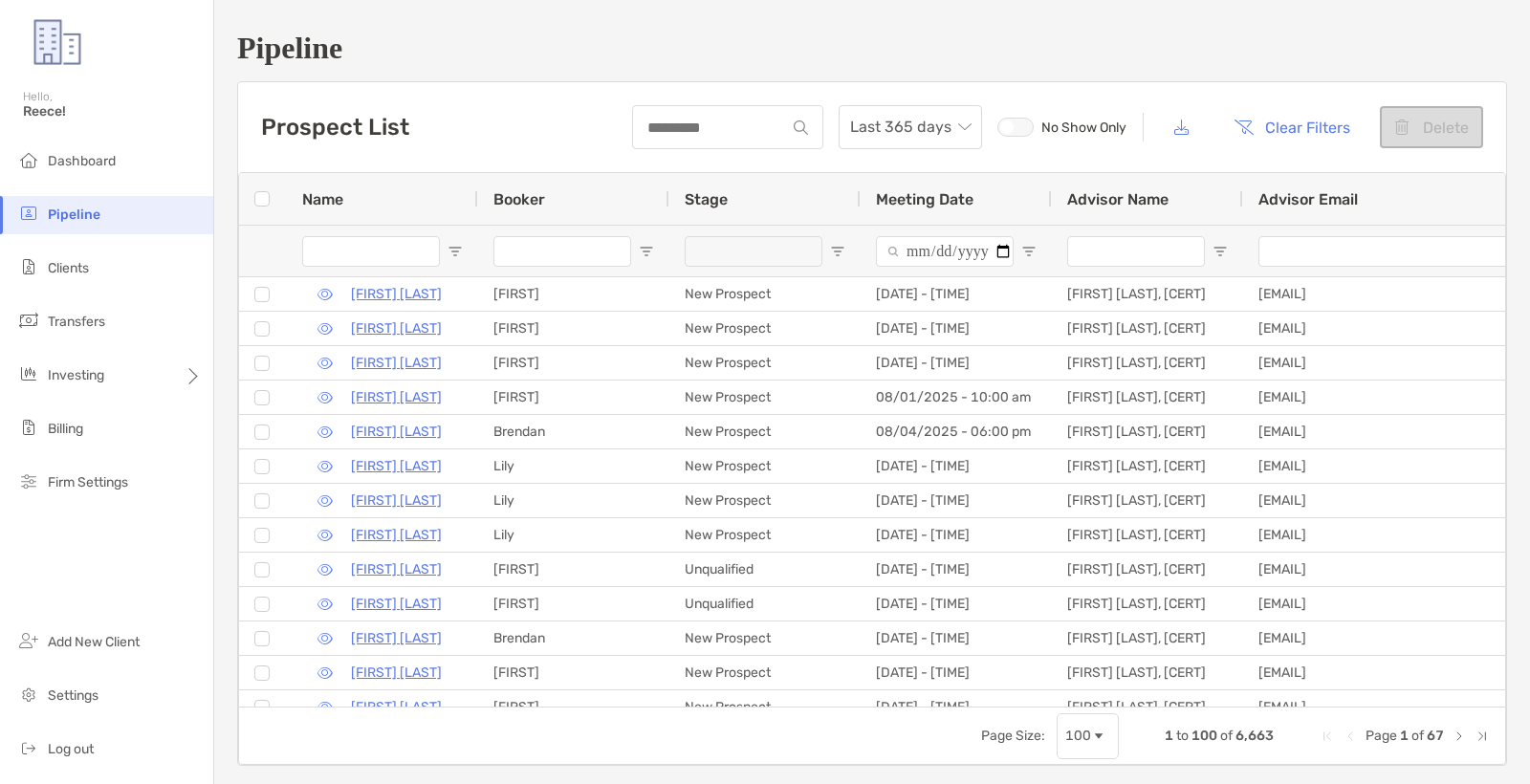 drag, startPoint x: 661, startPoint y: 140, endPoint x: 684, endPoint y: 140, distance: 23 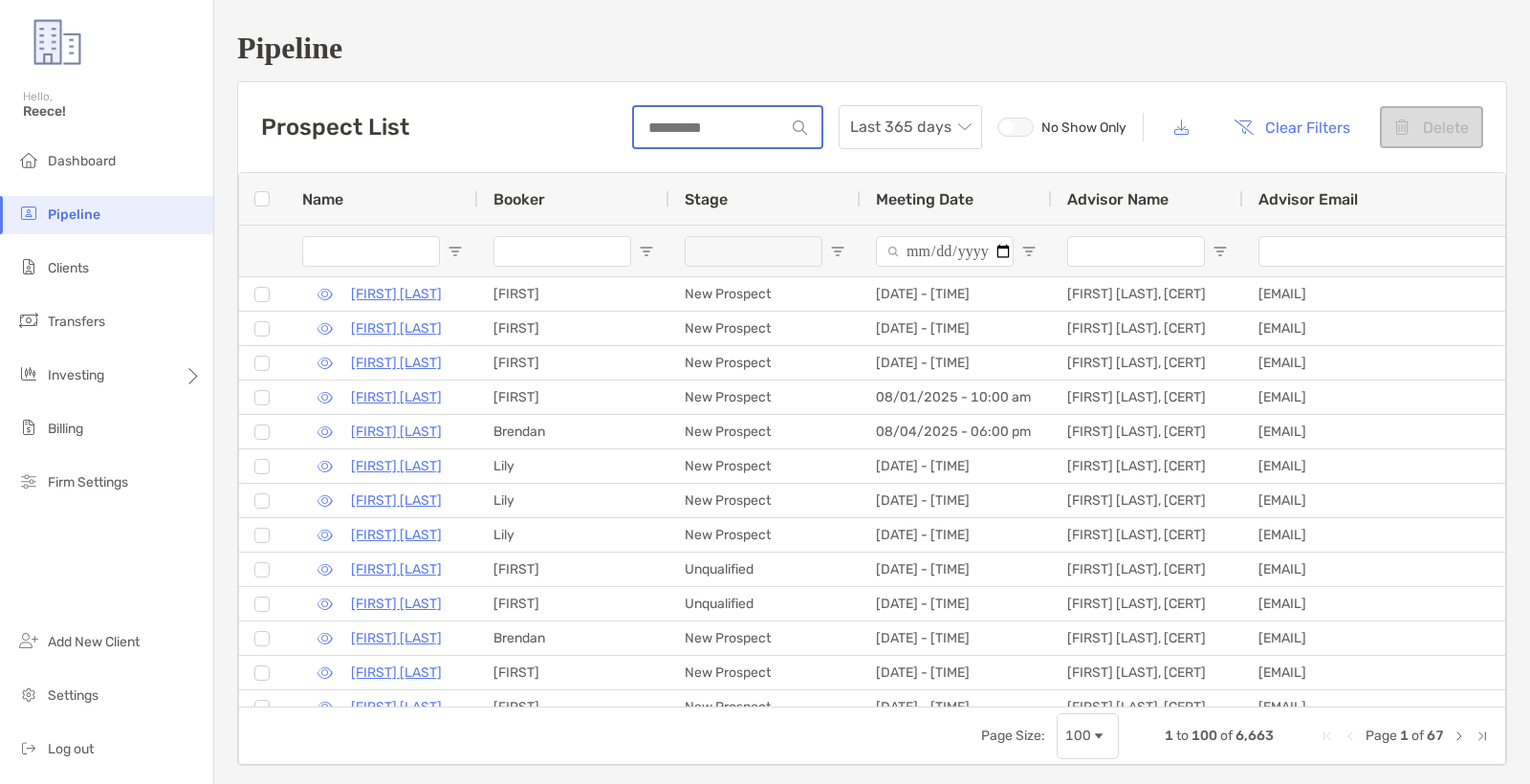 click at bounding box center (710, 127) 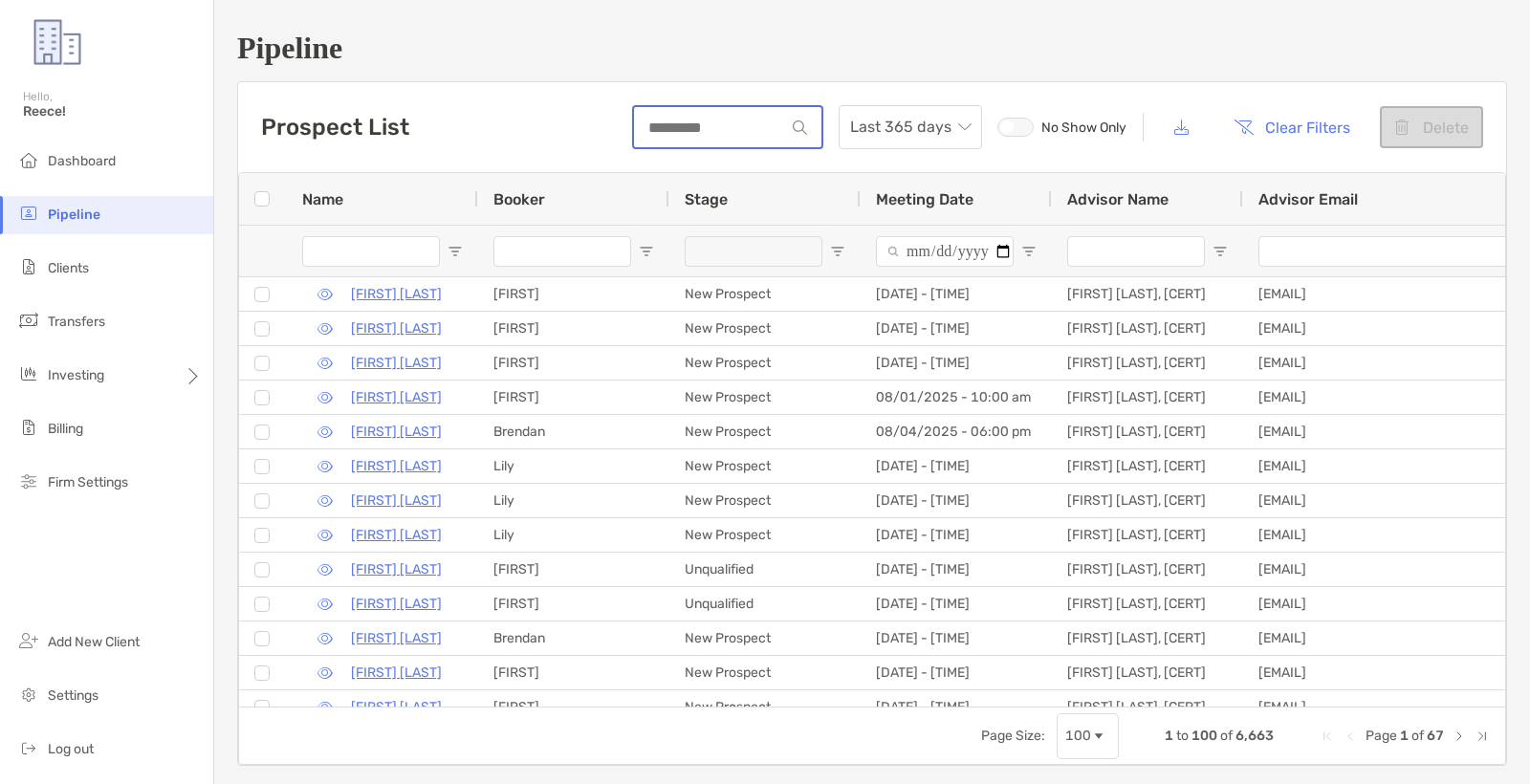 paste on "**********" 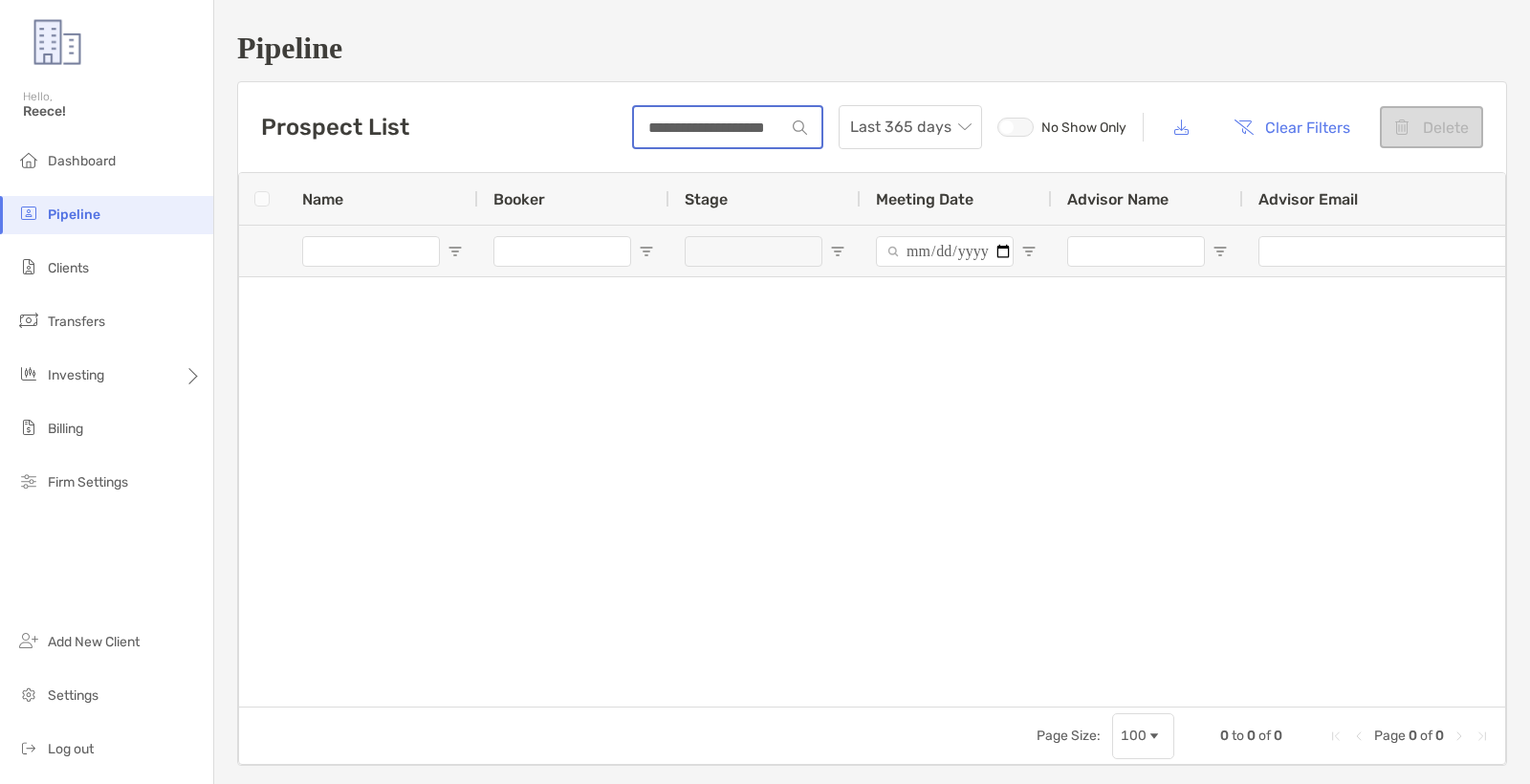 click on "**********" at bounding box center (710, 127) 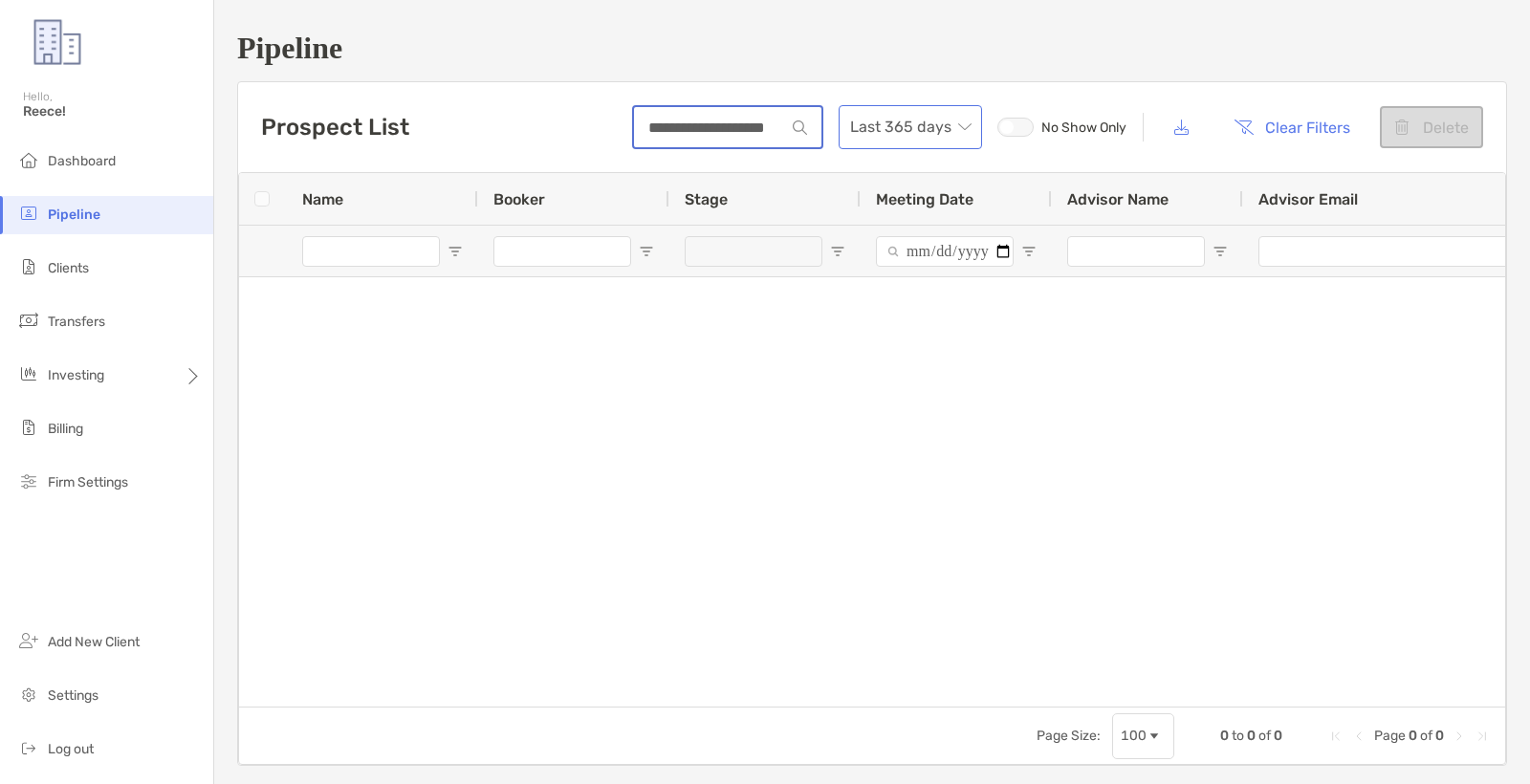 drag, startPoint x: 645, startPoint y: 129, endPoint x: 907, endPoint y: 148, distance: 262.68803 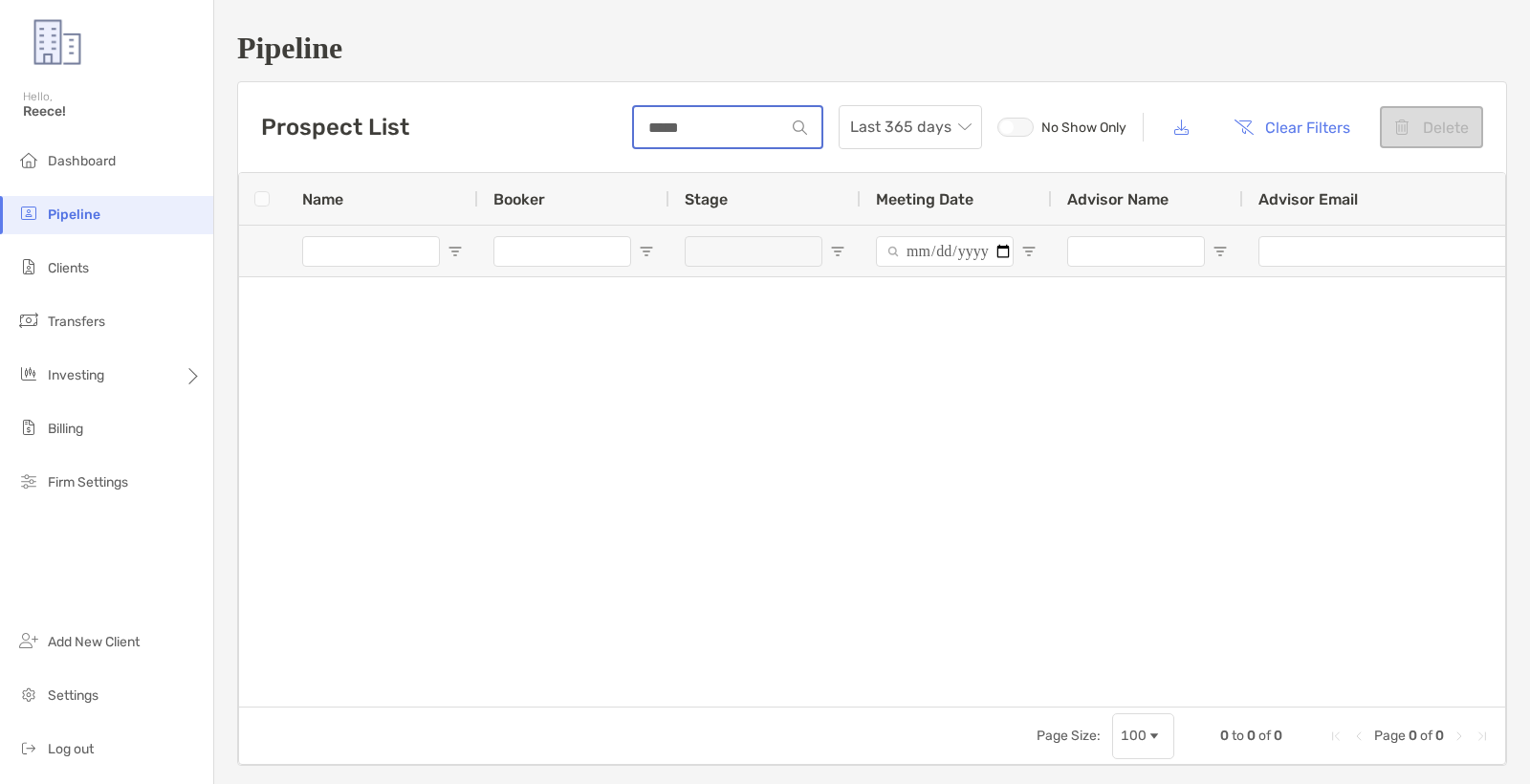 drag, startPoint x: 716, startPoint y: 126, endPoint x: 548, endPoint y: 112, distance: 168.58232 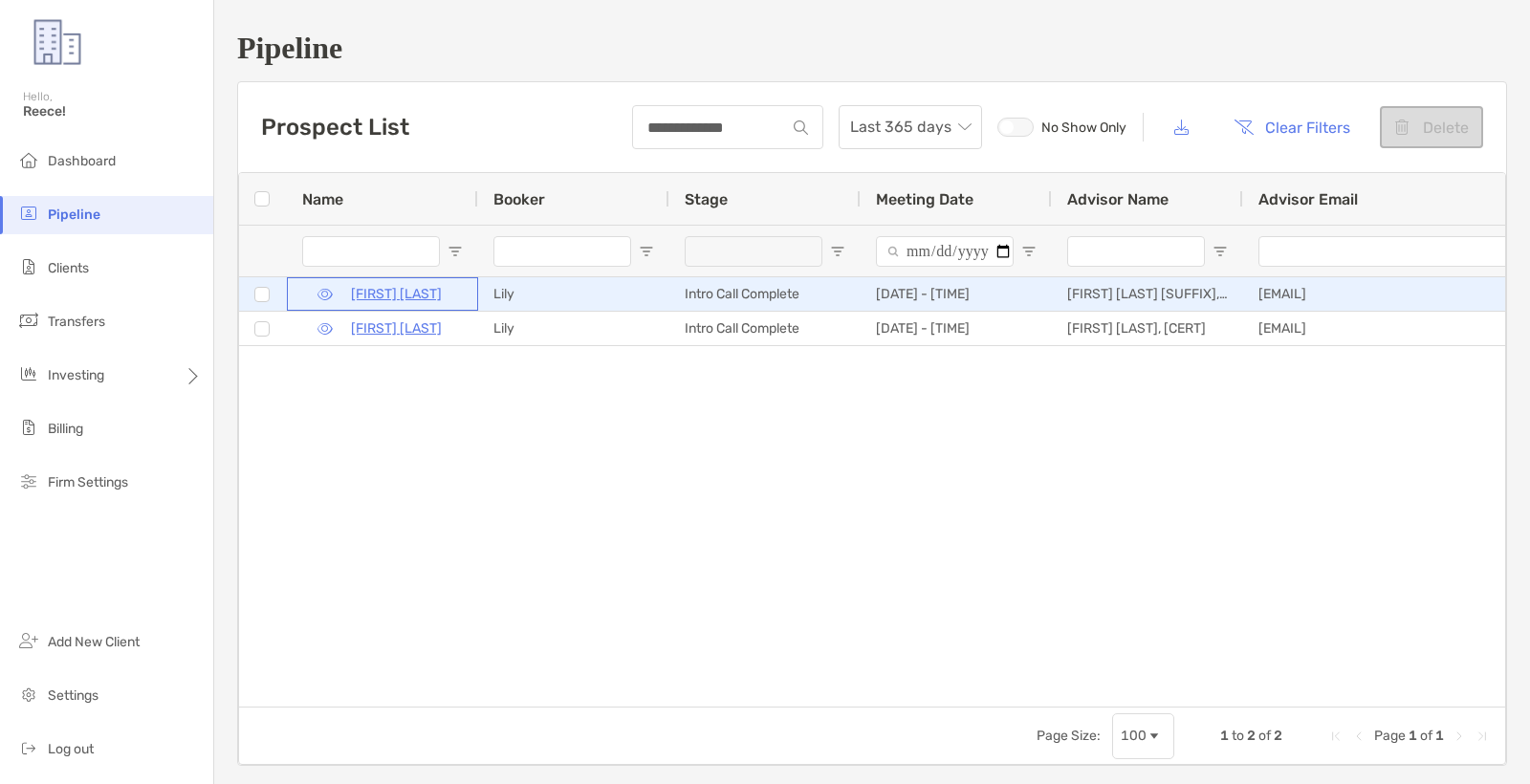 click at bounding box center (325, 294) 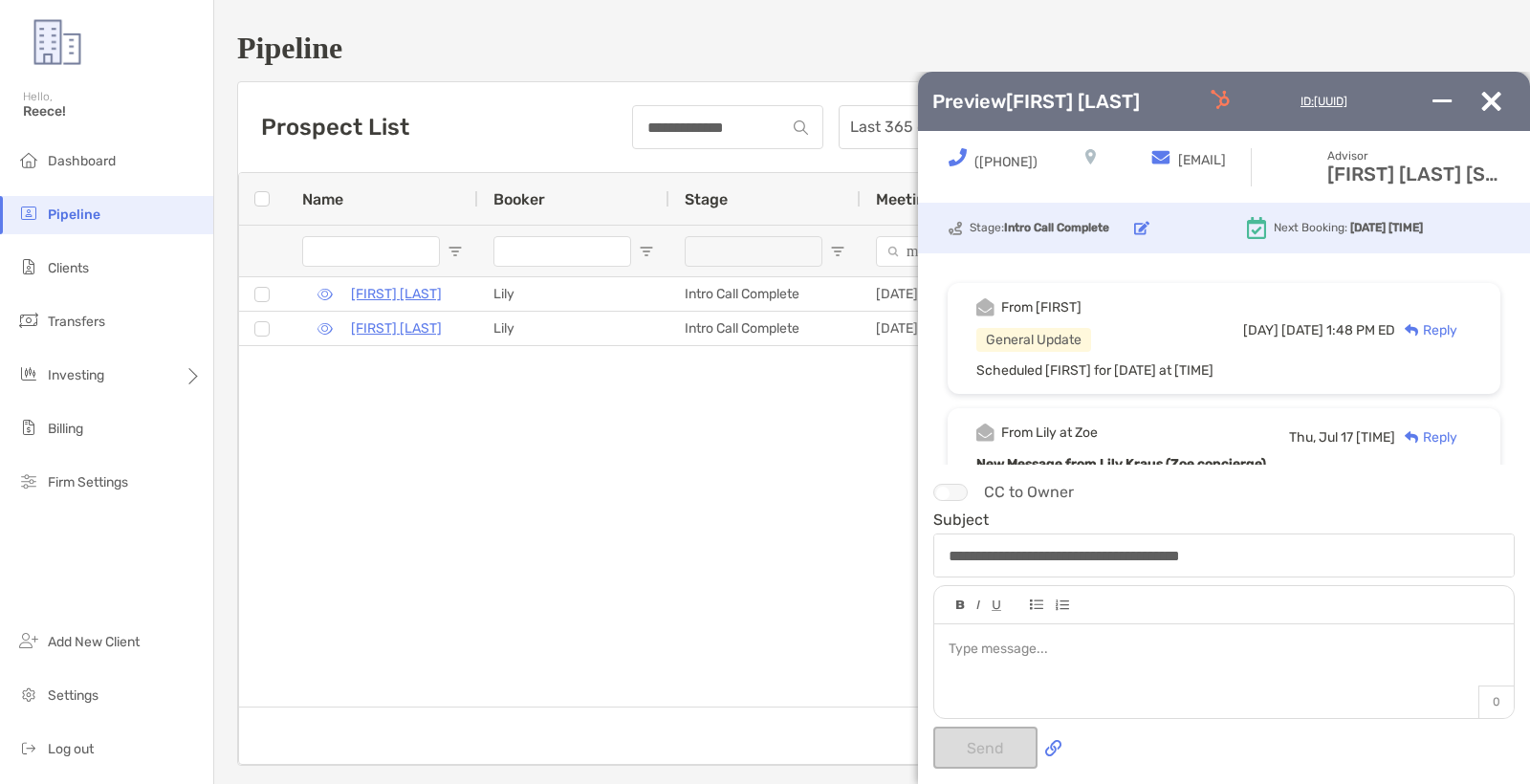 scroll, scrollTop: 0, scrollLeft: 0, axis: both 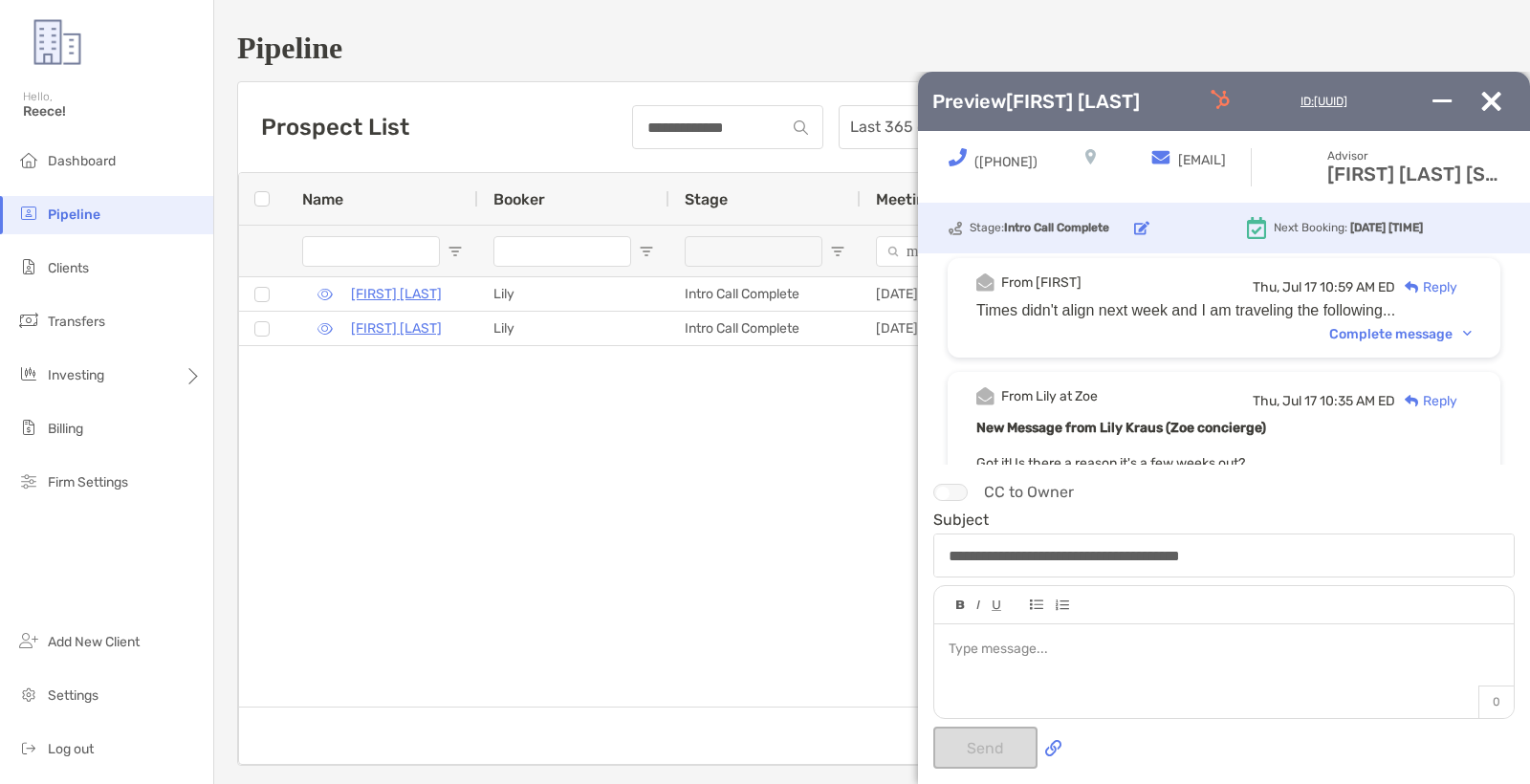 click on "Complete message" at bounding box center (1400, 334) 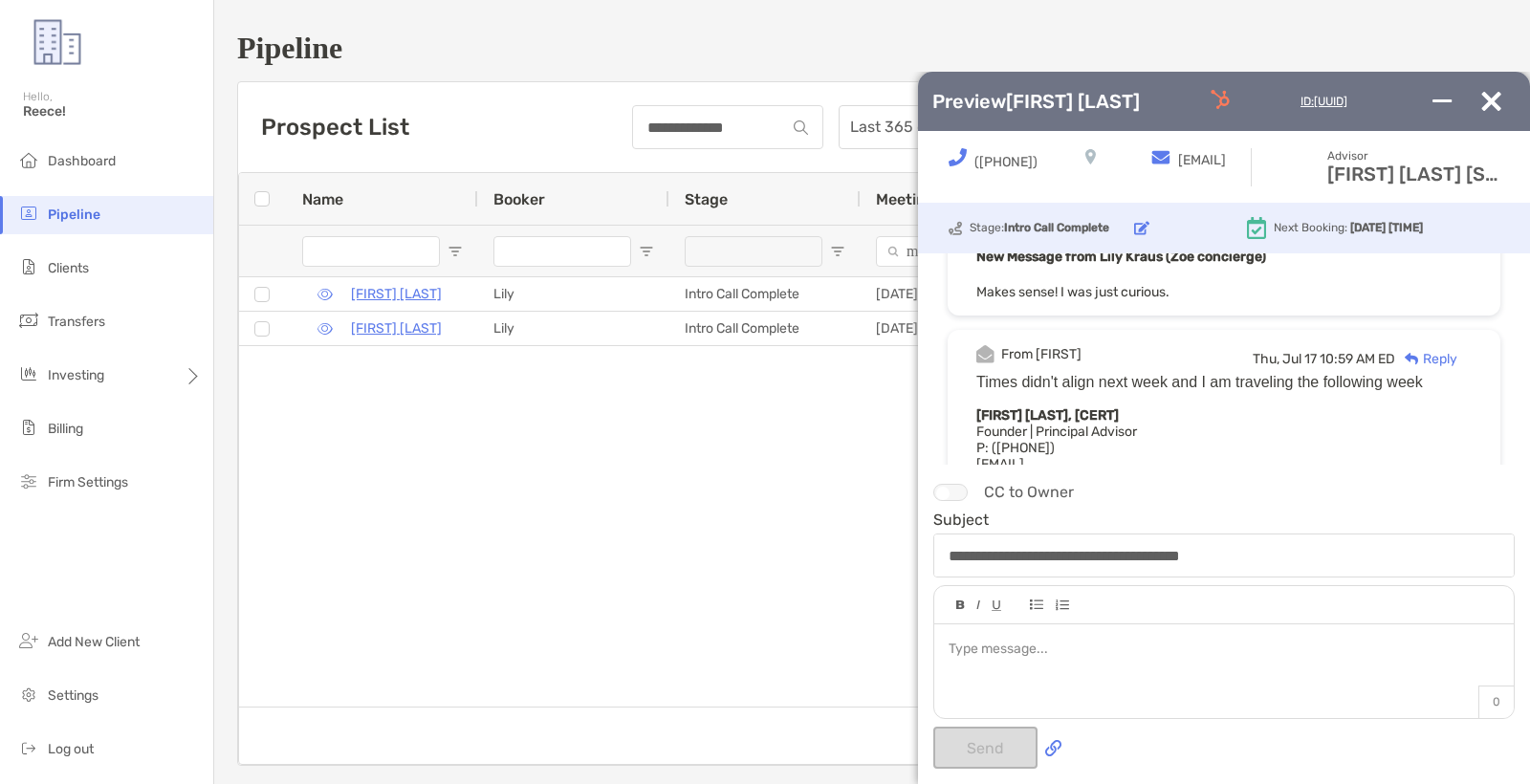 scroll, scrollTop: 20, scrollLeft: 0, axis: vertical 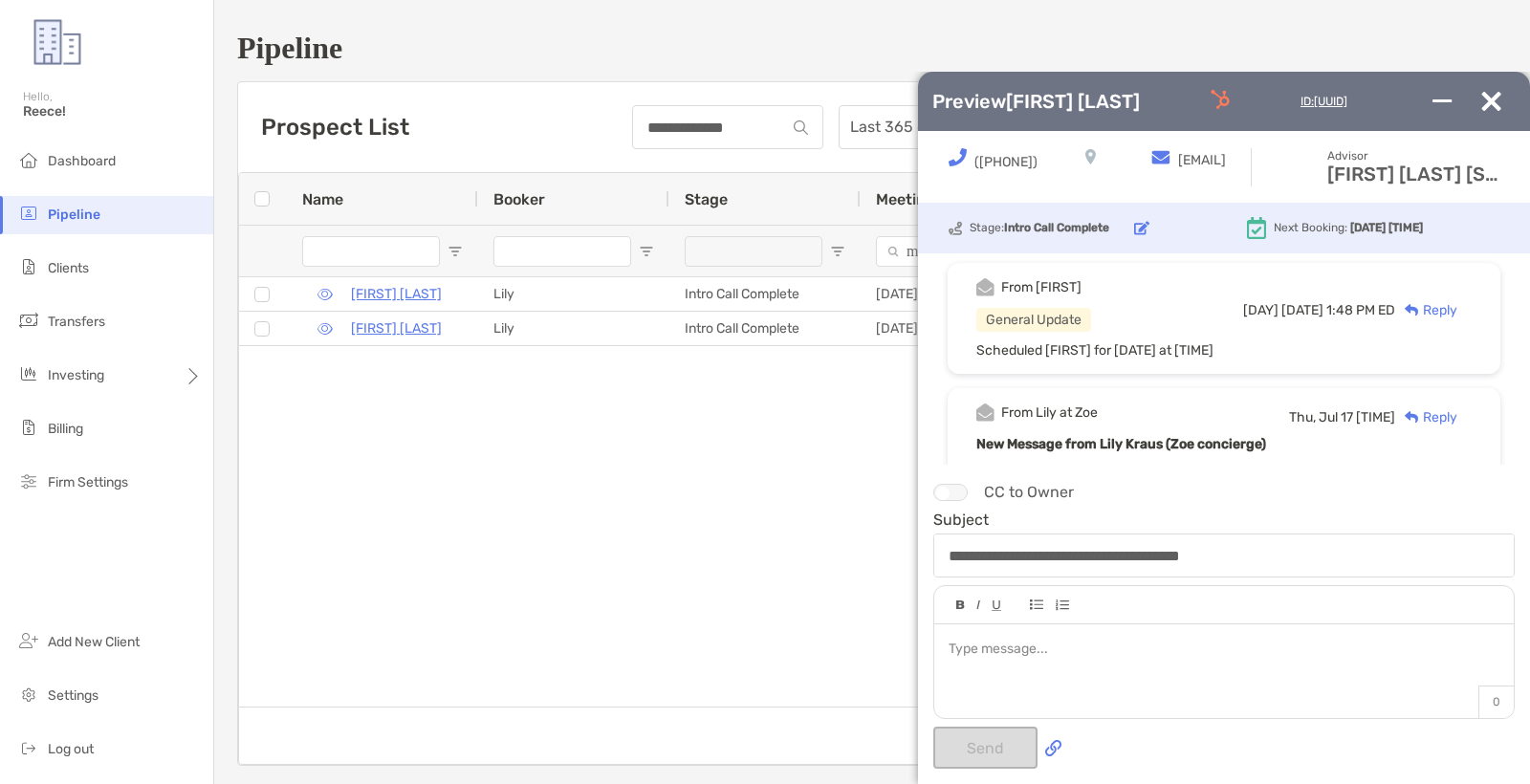 click at bounding box center [1491, 101] 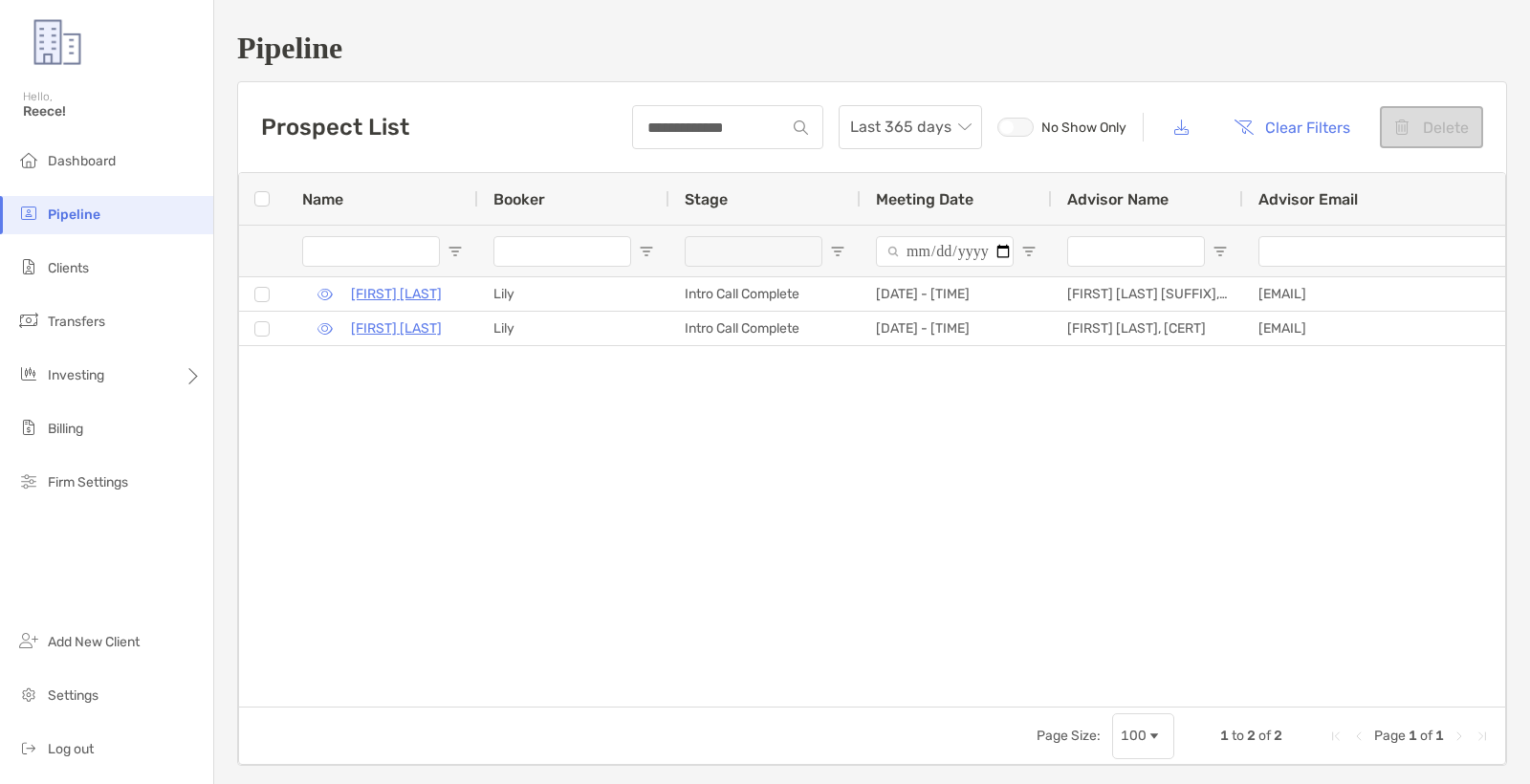 click on "**********" at bounding box center (872, 398) 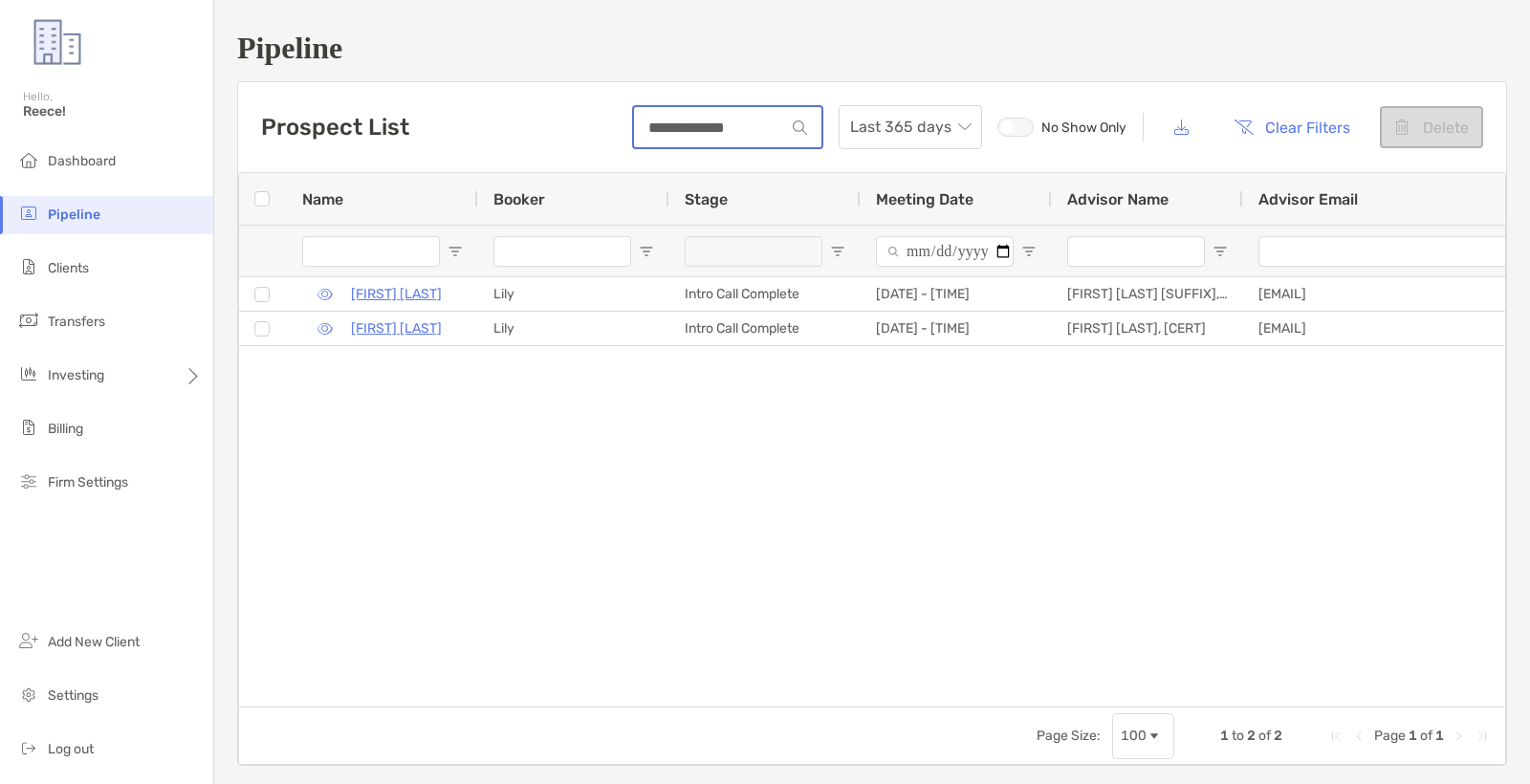 drag, startPoint x: 740, startPoint y: 126, endPoint x: 544, endPoint y: 125, distance: 196.00255 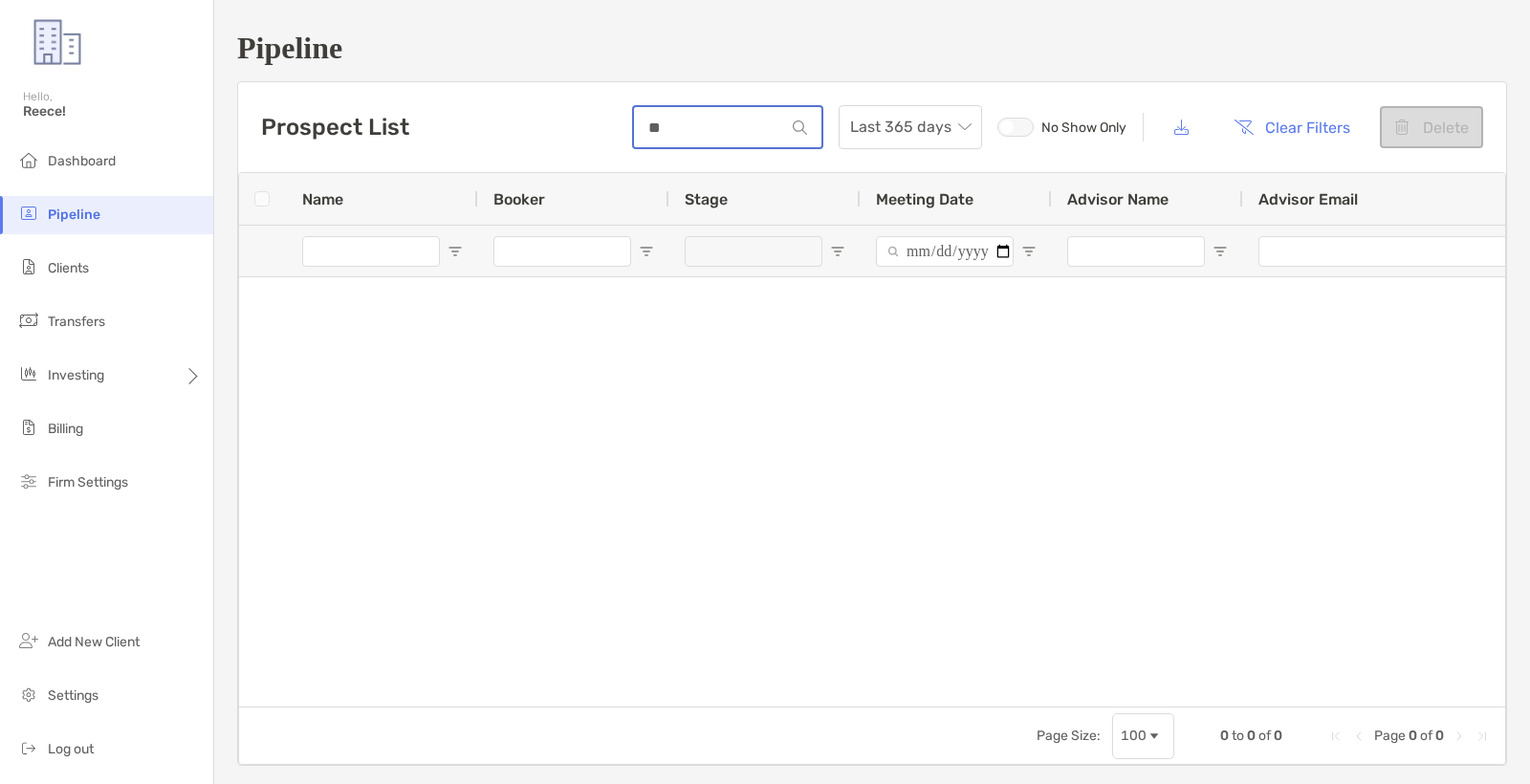 type on "*" 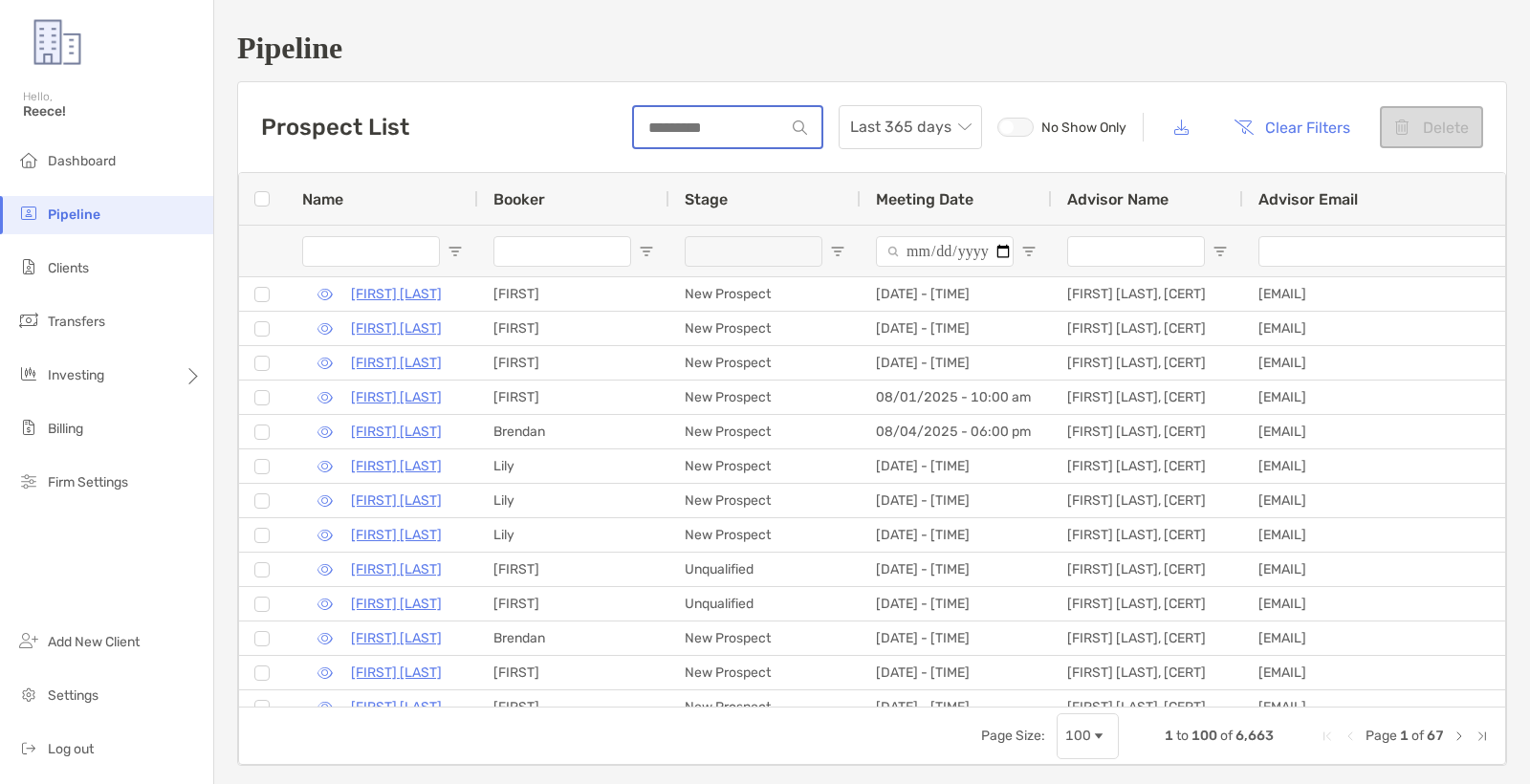 paste on "**********" 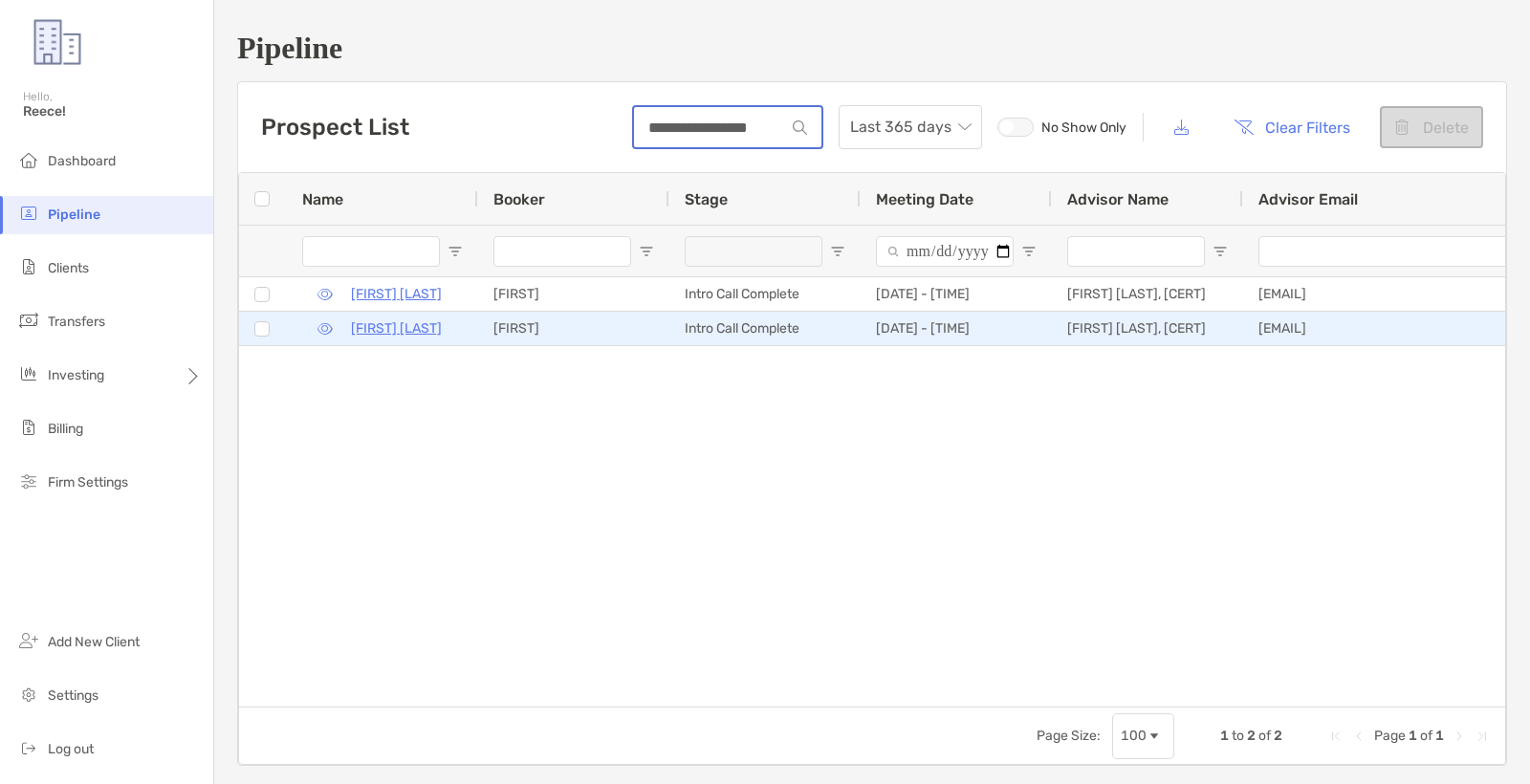 type on "**********" 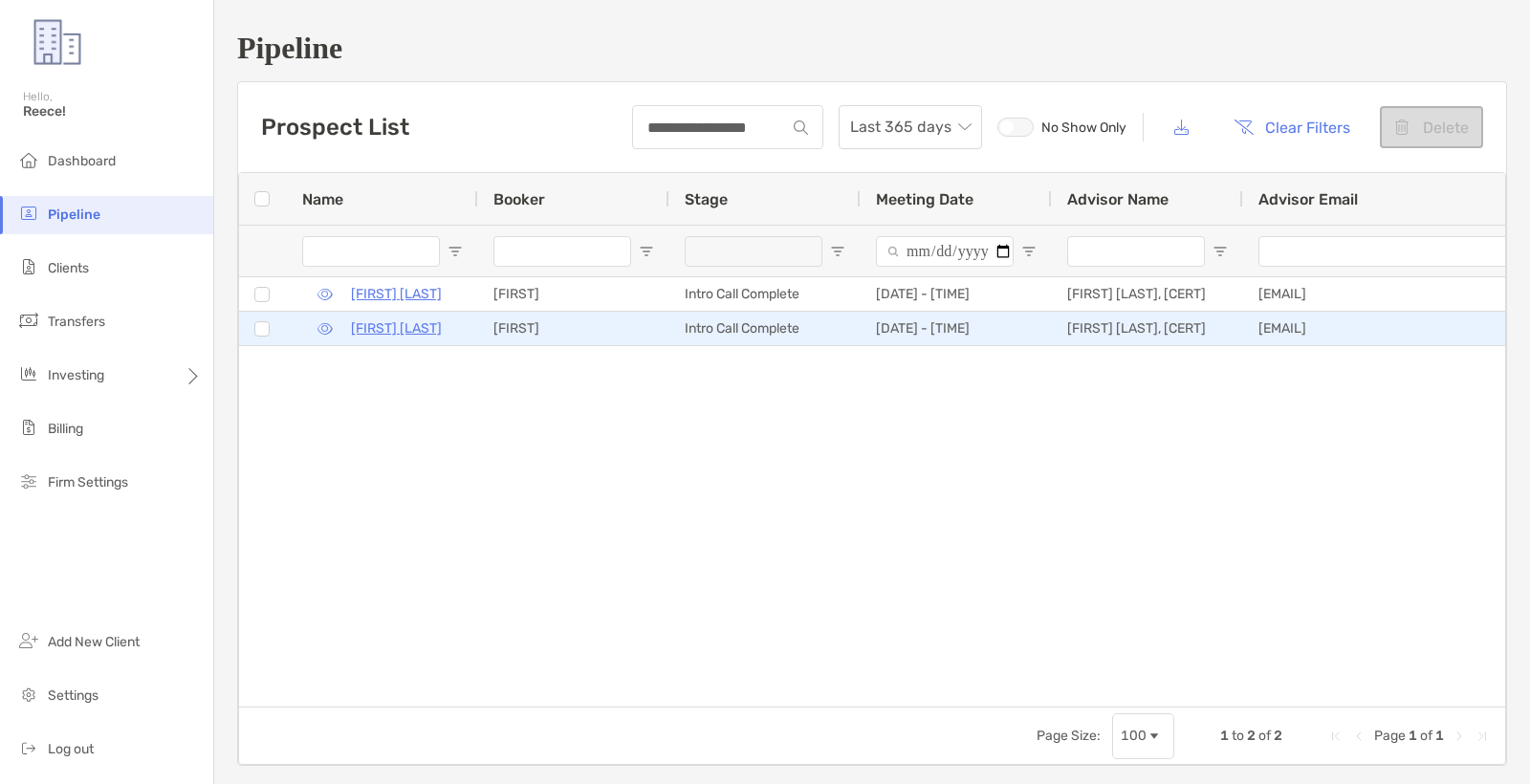click at bounding box center [324, 328] 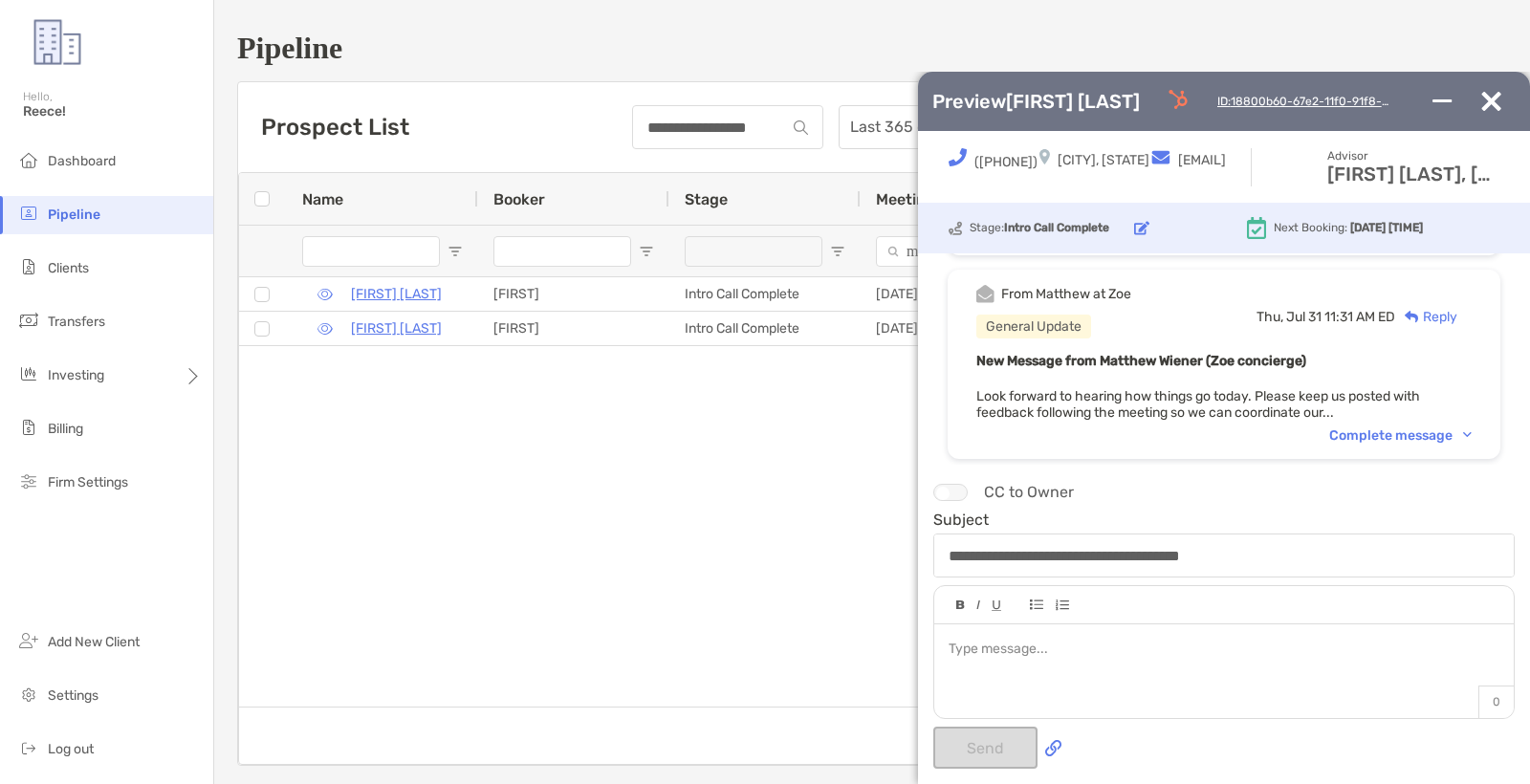 scroll, scrollTop: 285, scrollLeft: 0, axis: vertical 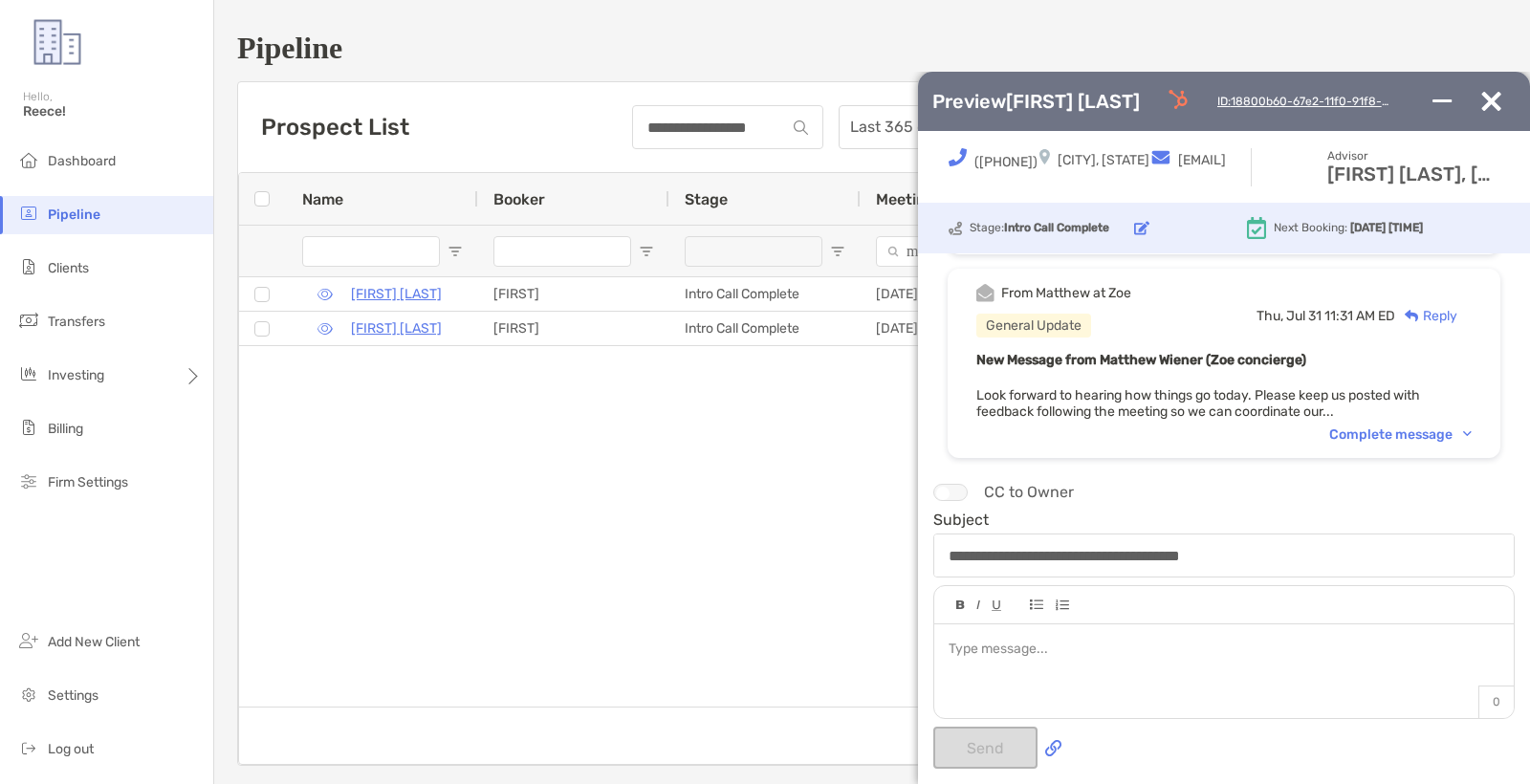 click on "Complete message" at bounding box center (1400, 434) 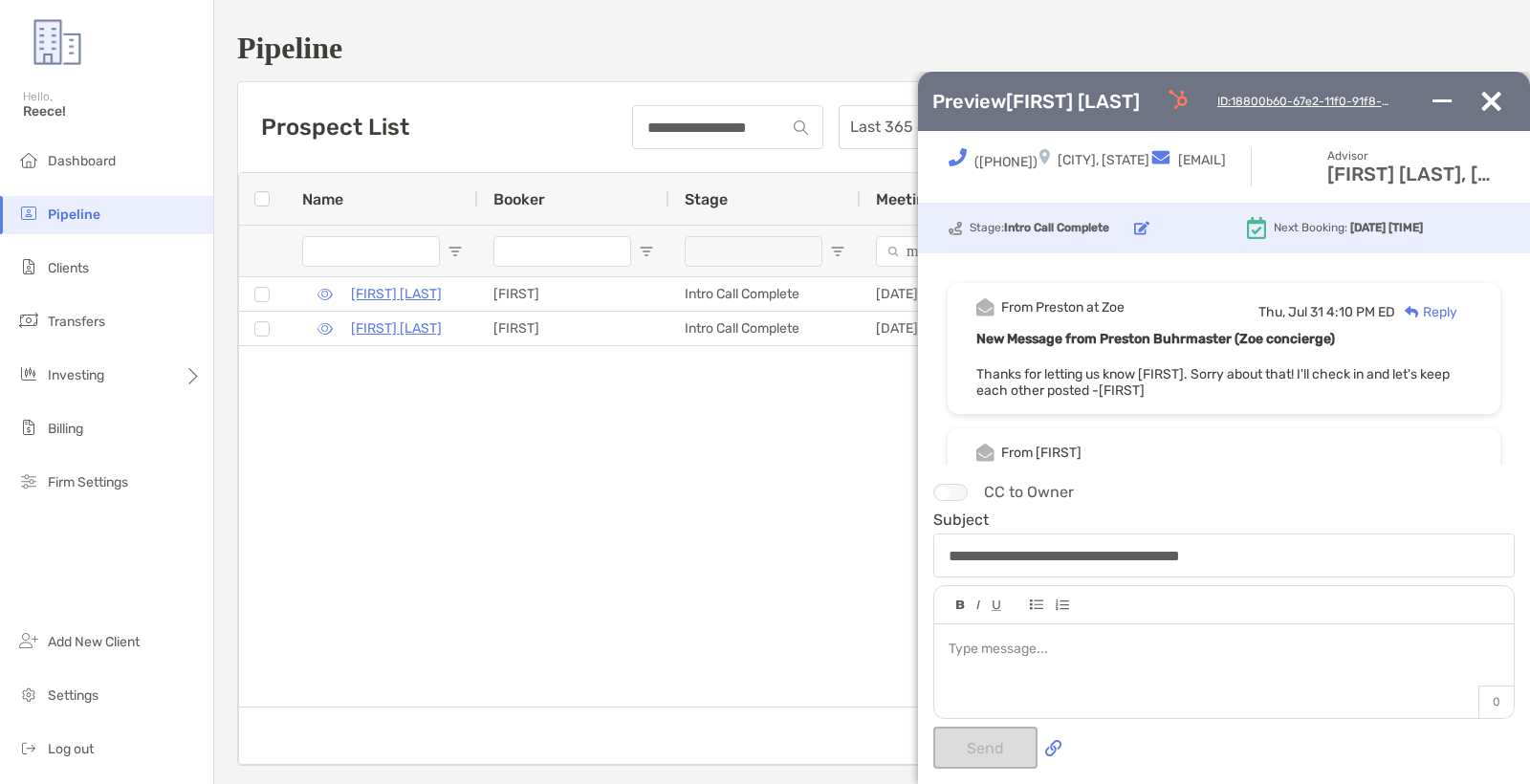 scroll, scrollTop: -6, scrollLeft: 0, axis: vertical 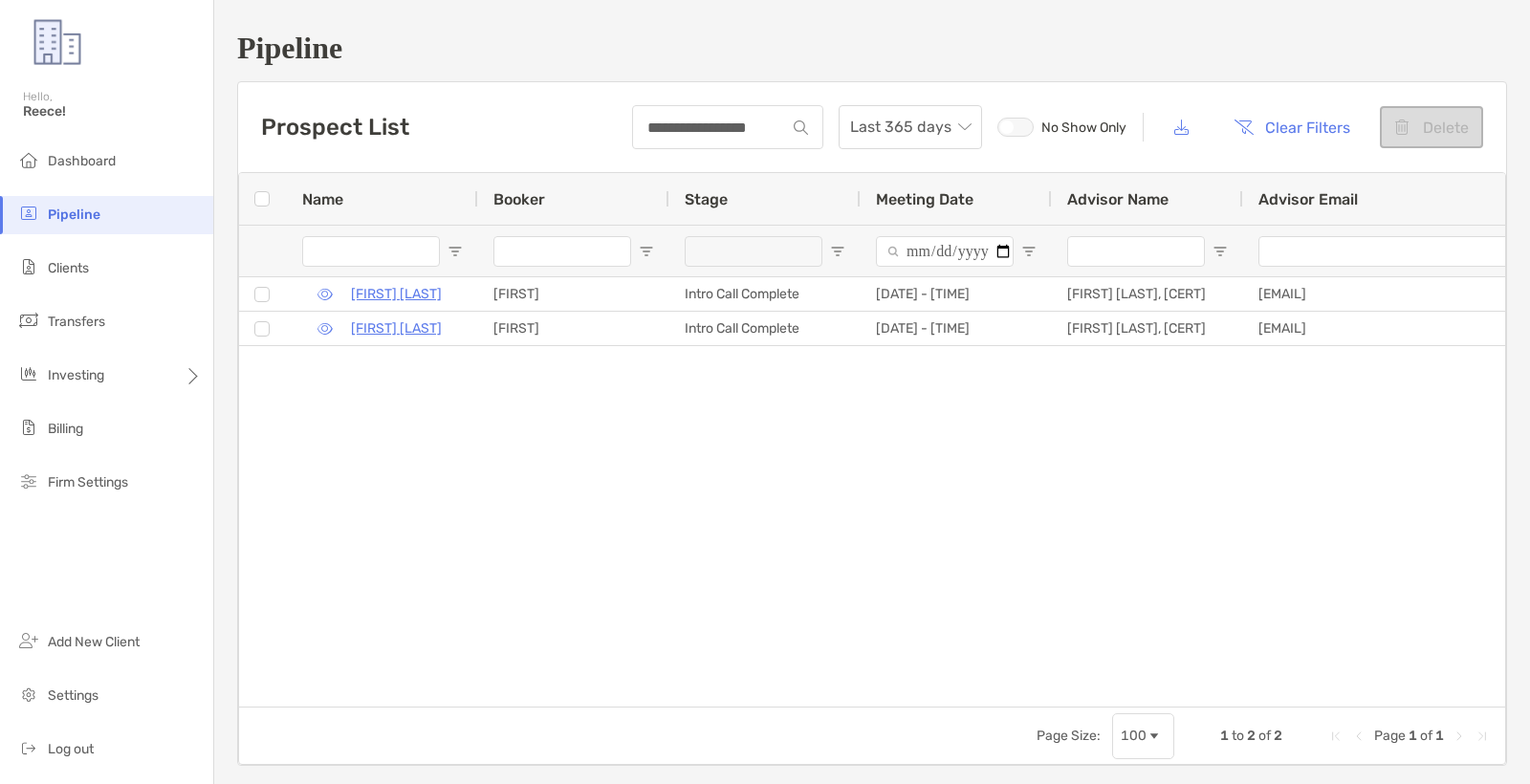 click on "**********" at bounding box center (872, 398) 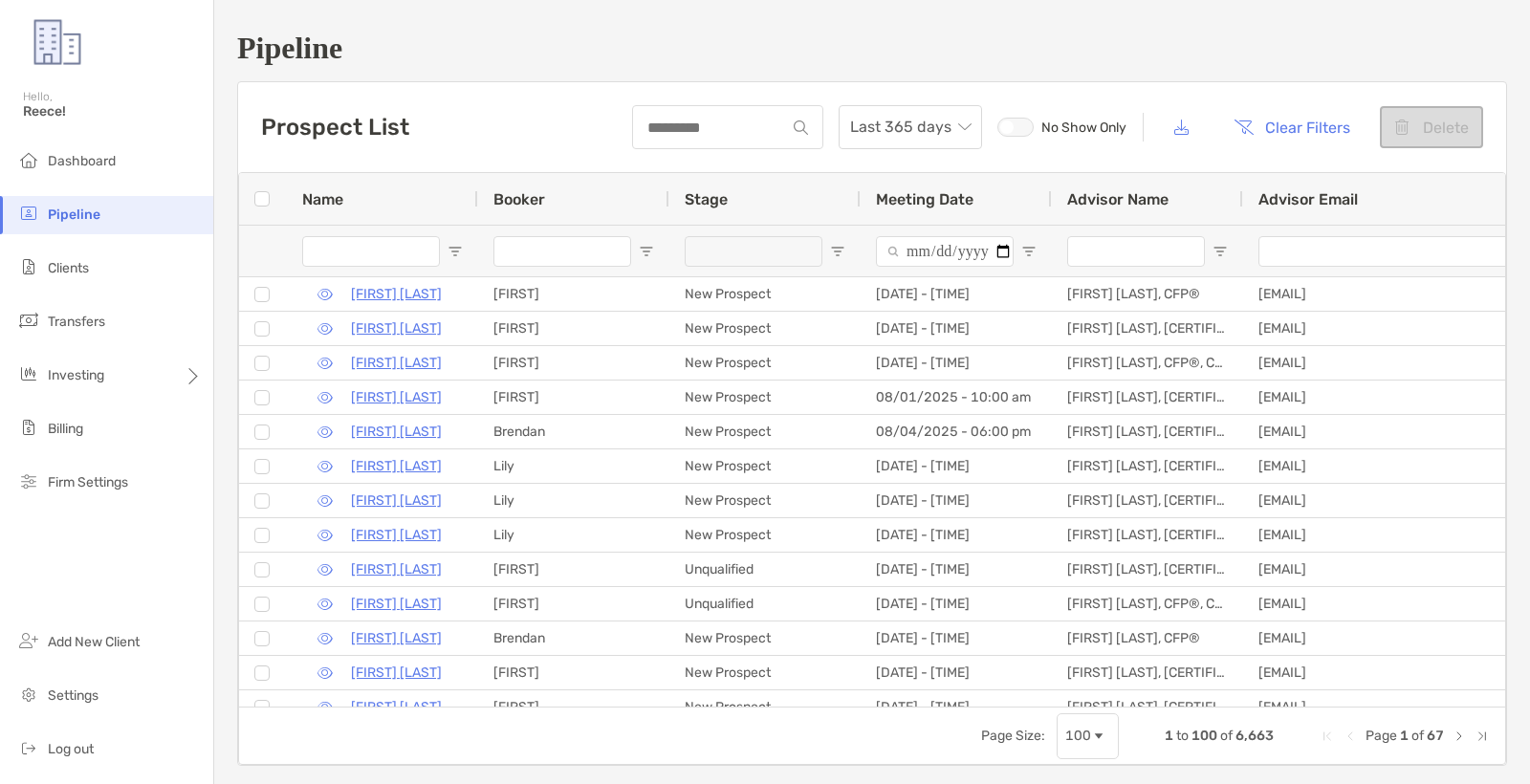 scroll, scrollTop: 0, scrollLeft: 0, axis: both 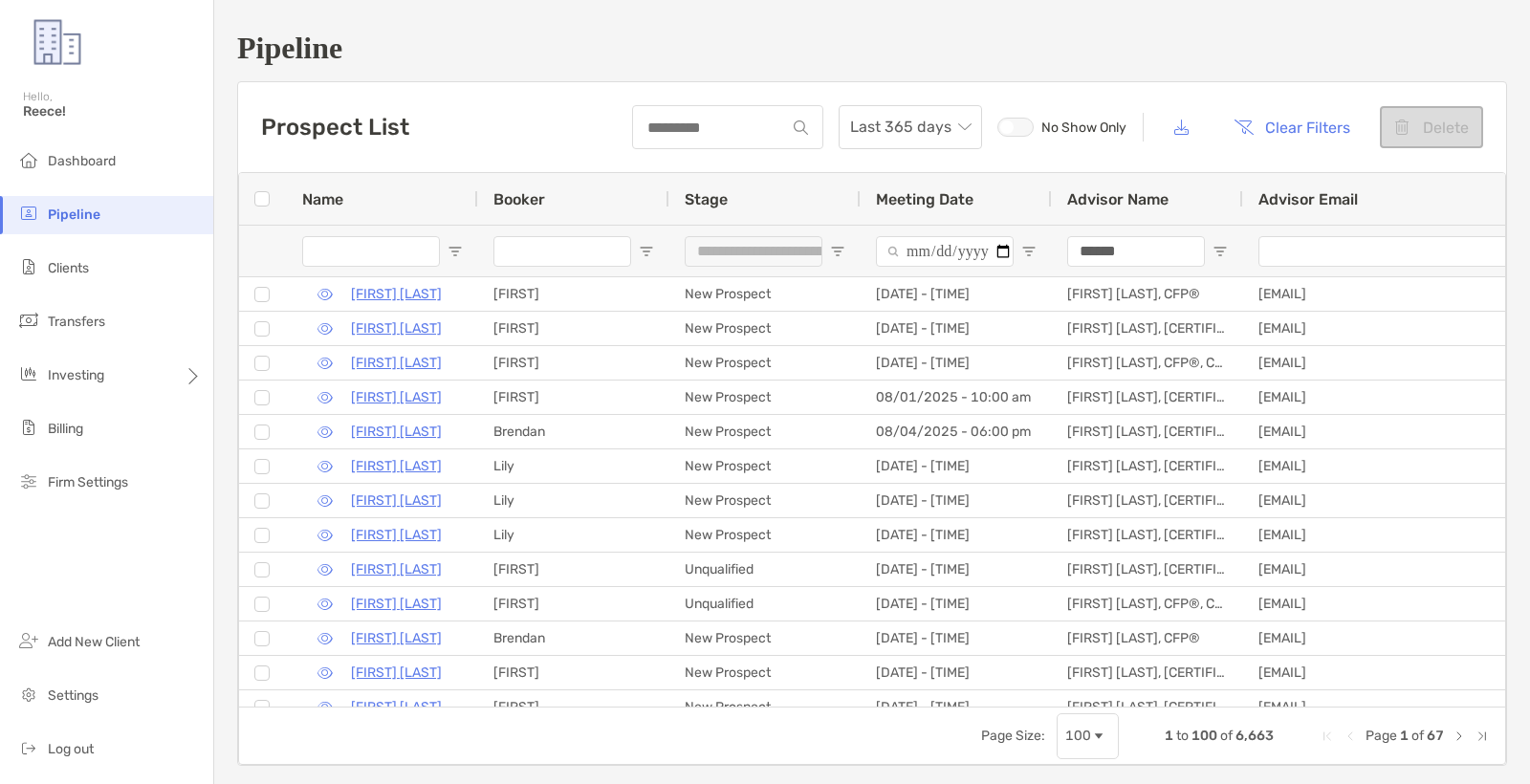 type on "**********" 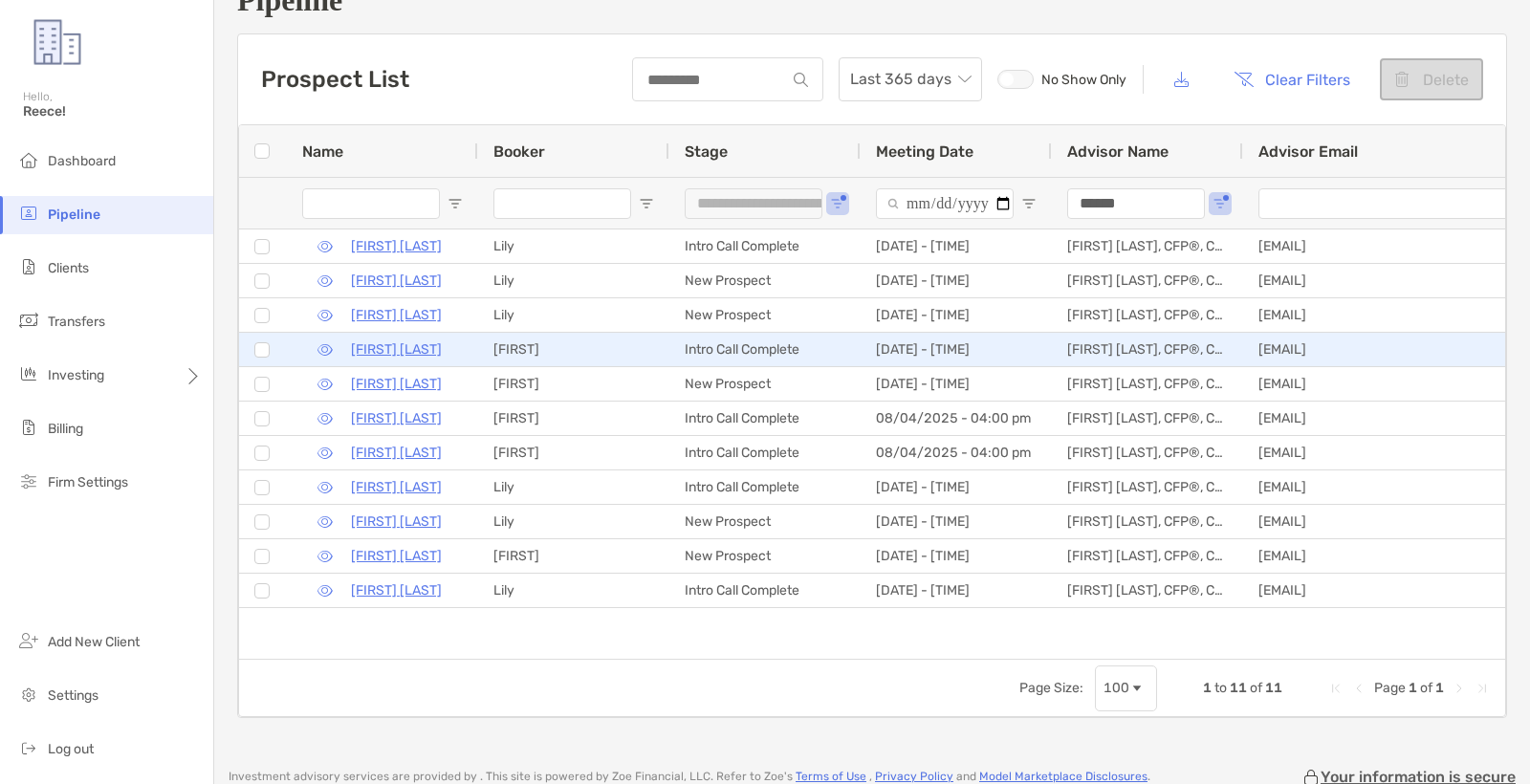 scroll, scrollTop: 50, scrollLeft: 0, axis: vertical 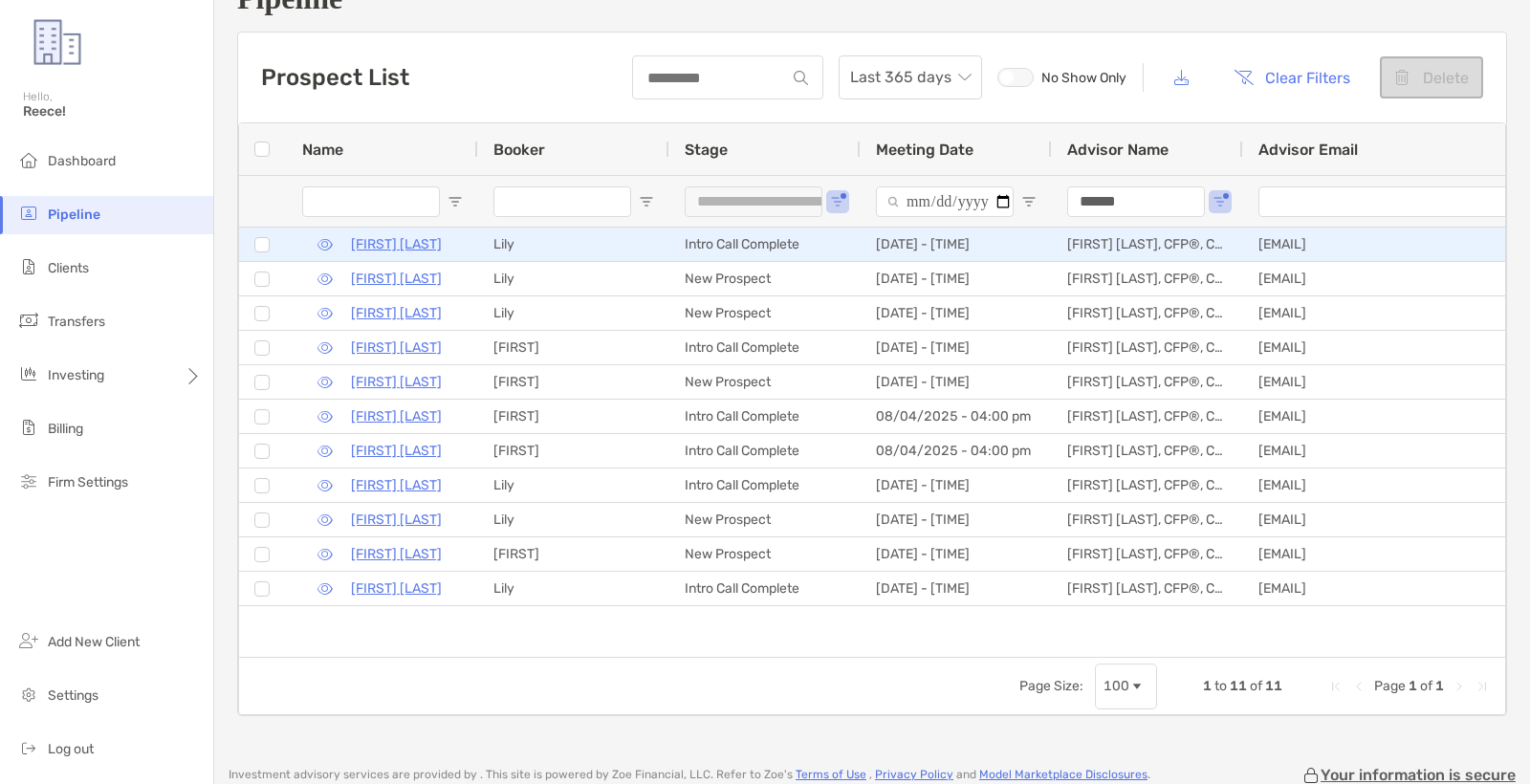 drag, startPoint x: 324, startPoint y: 240, endPoint x: 606, endPoint y: 282, distance: 285.1105 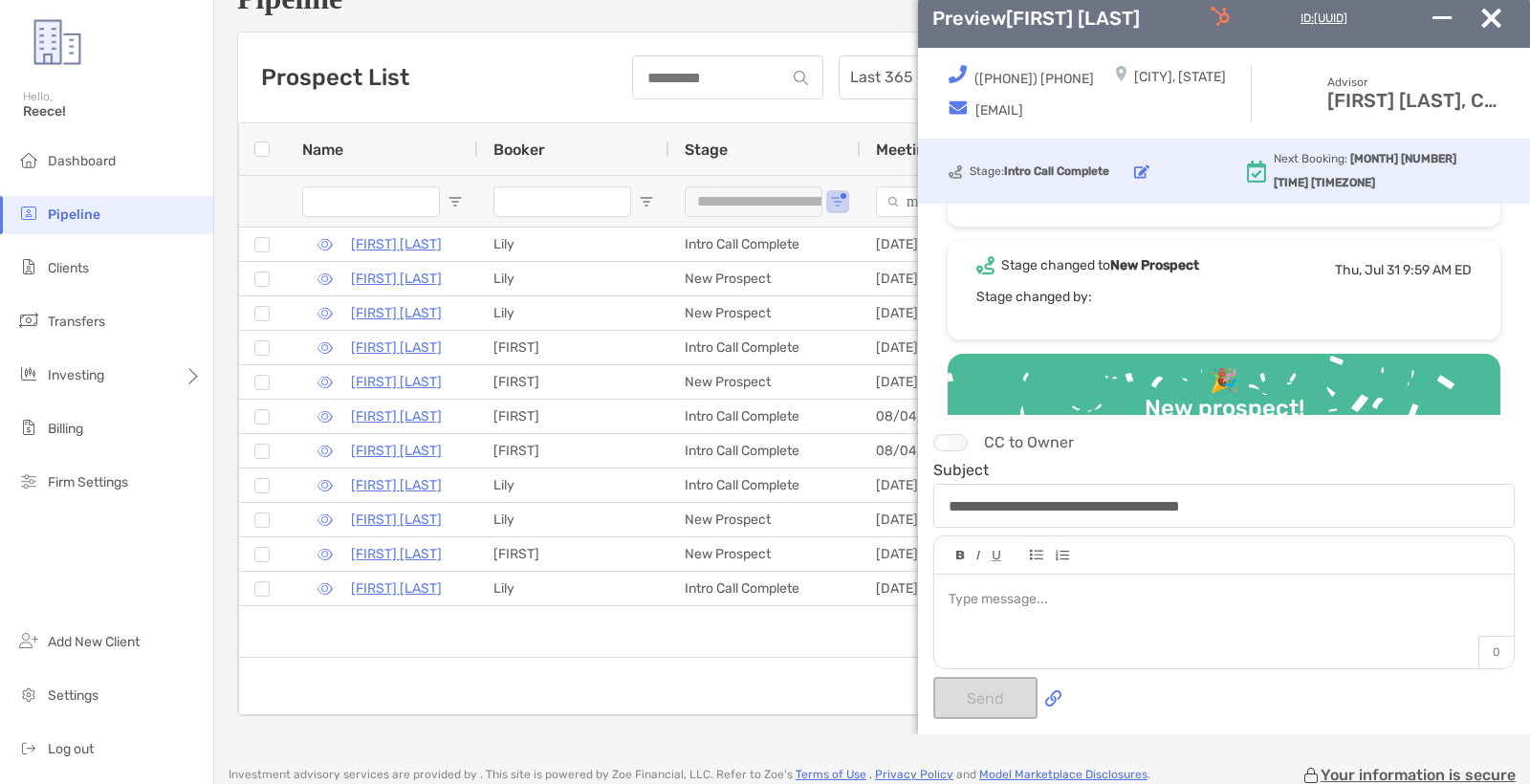 scroll, scrollTop: 494, scrollLeft: 0, axis: vertical 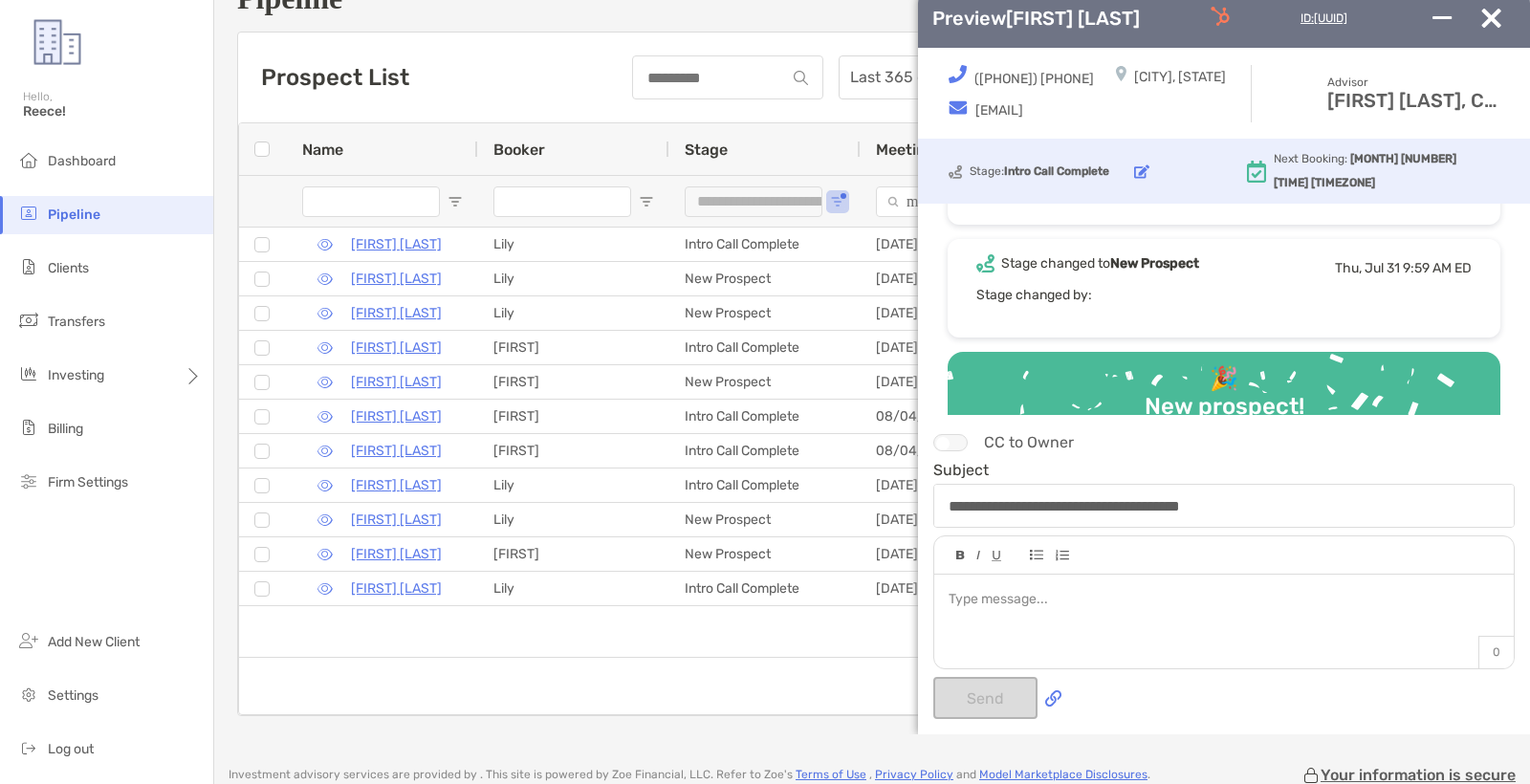 click at bounding box center [1220, 18] 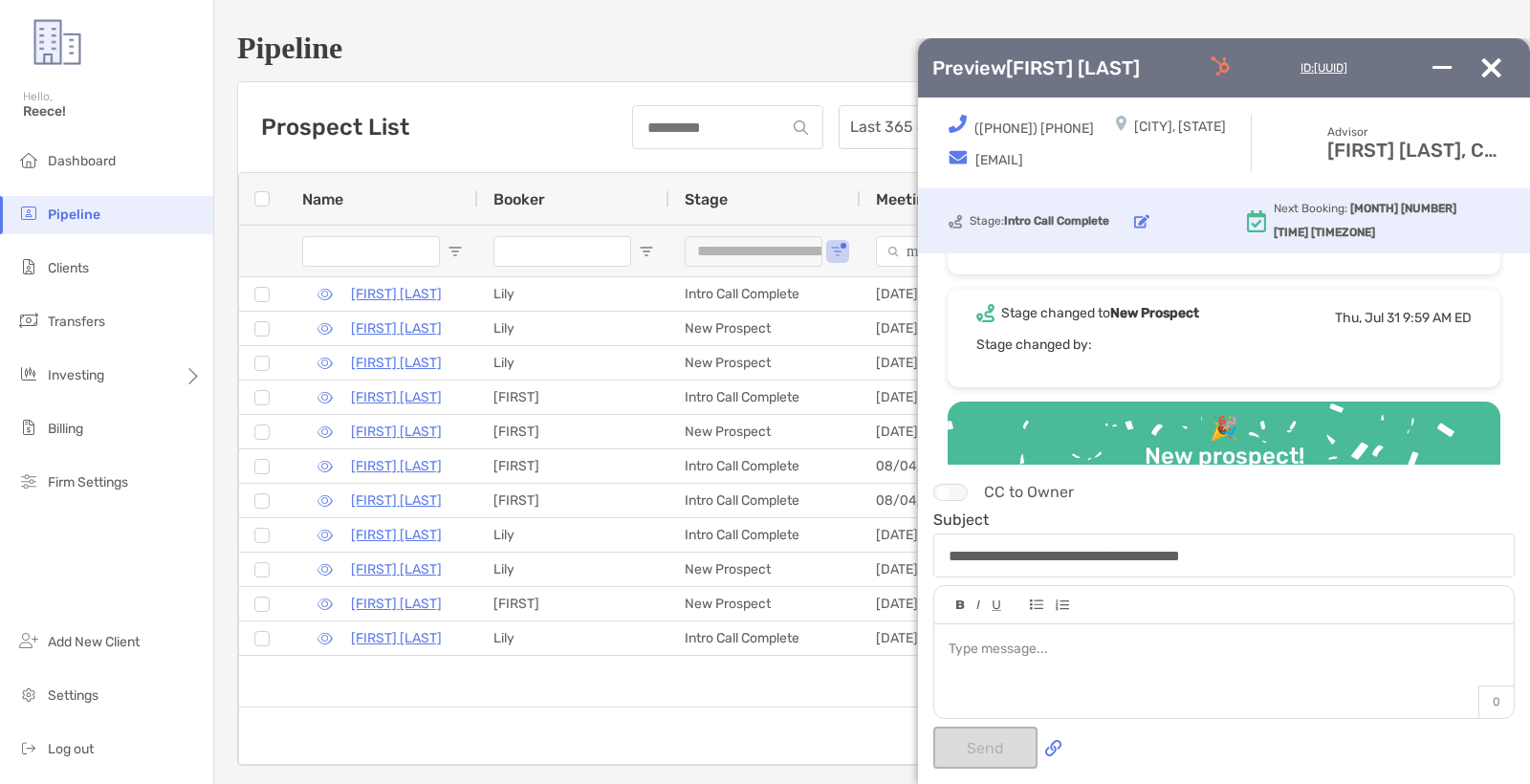 scroll, scrollTop: 0, scrollLeft: 0, axis: both 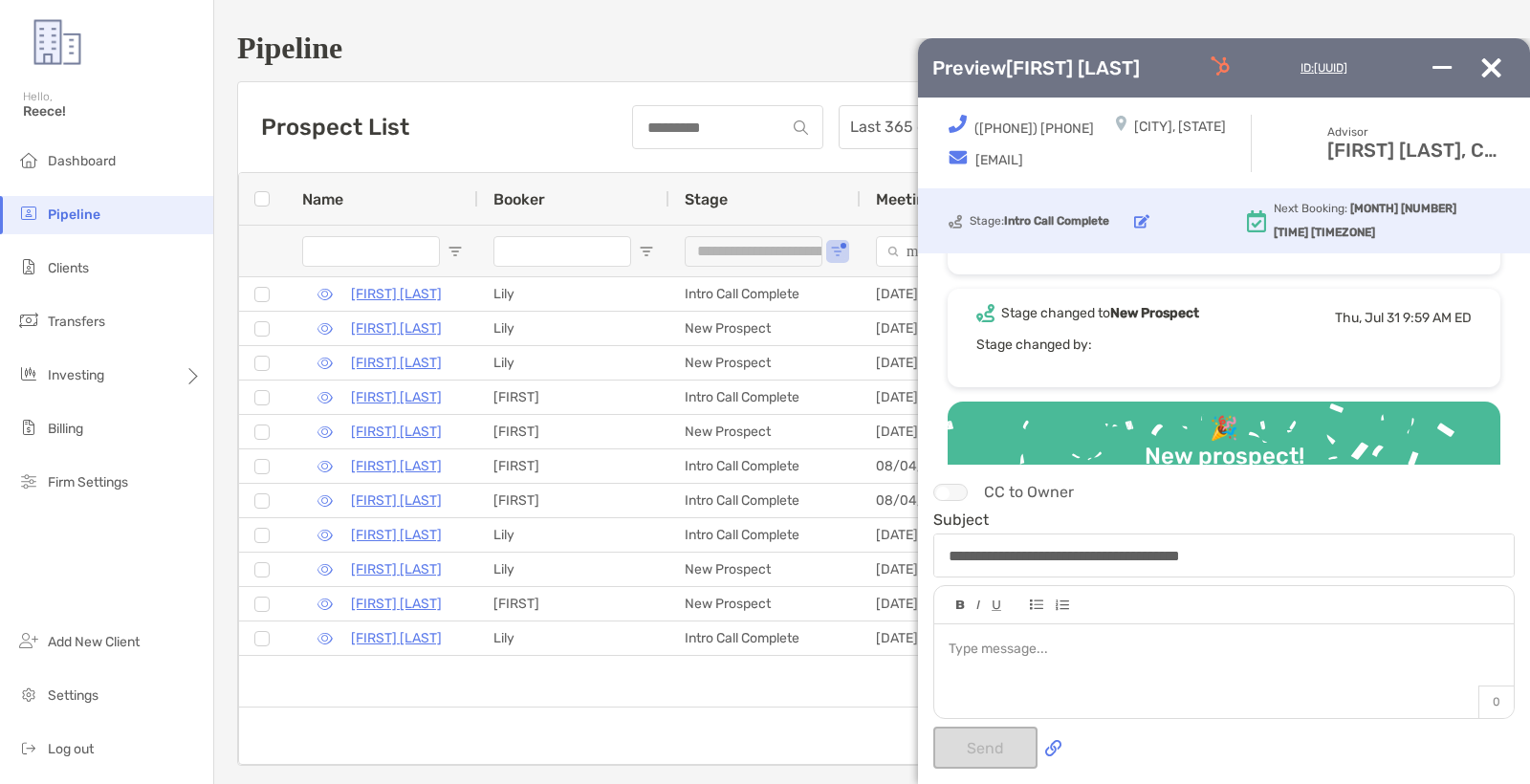 click at bounding box center (1491, 68) 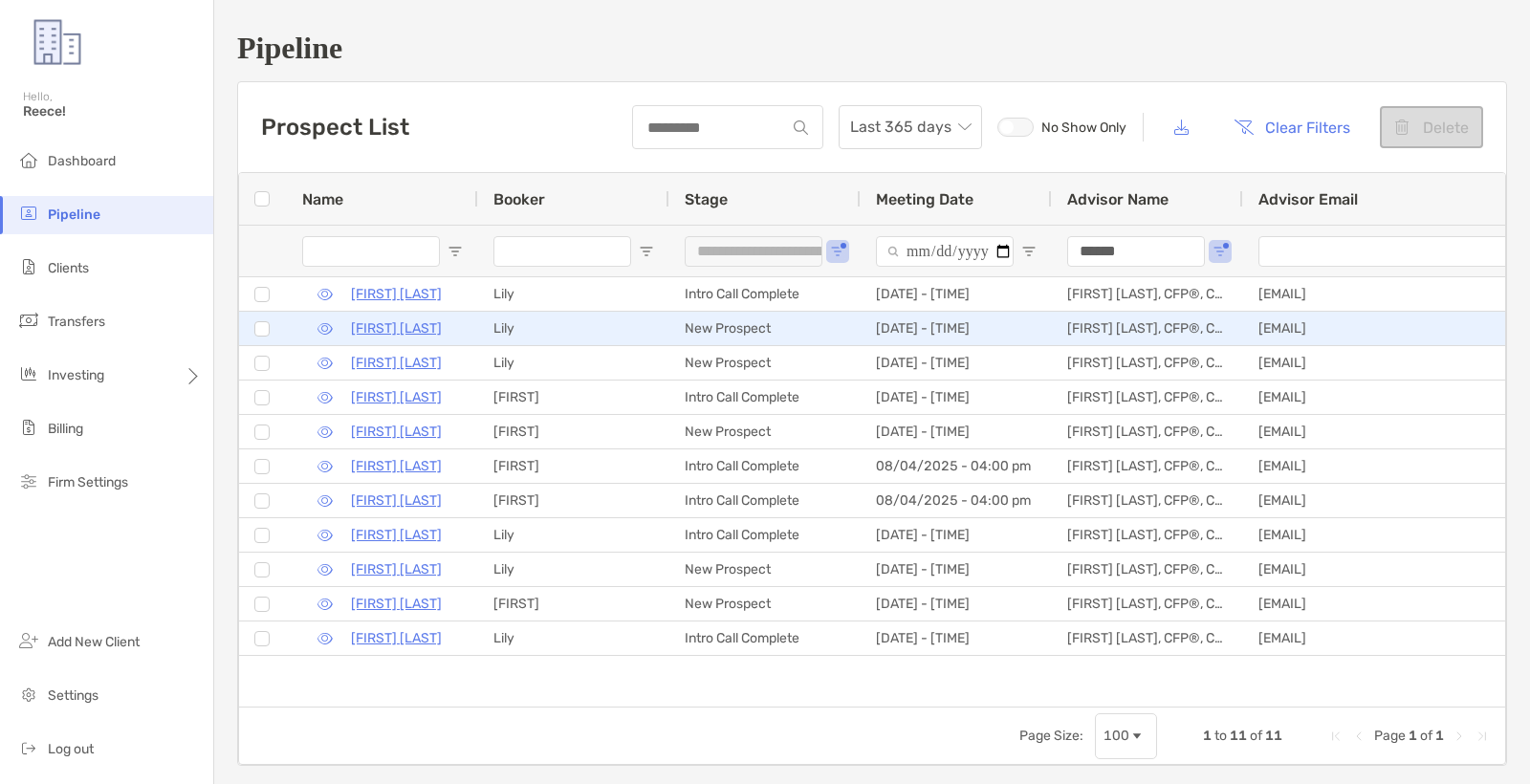 scroll, scrollTop: 0, scrollLeft: 0, axis: both 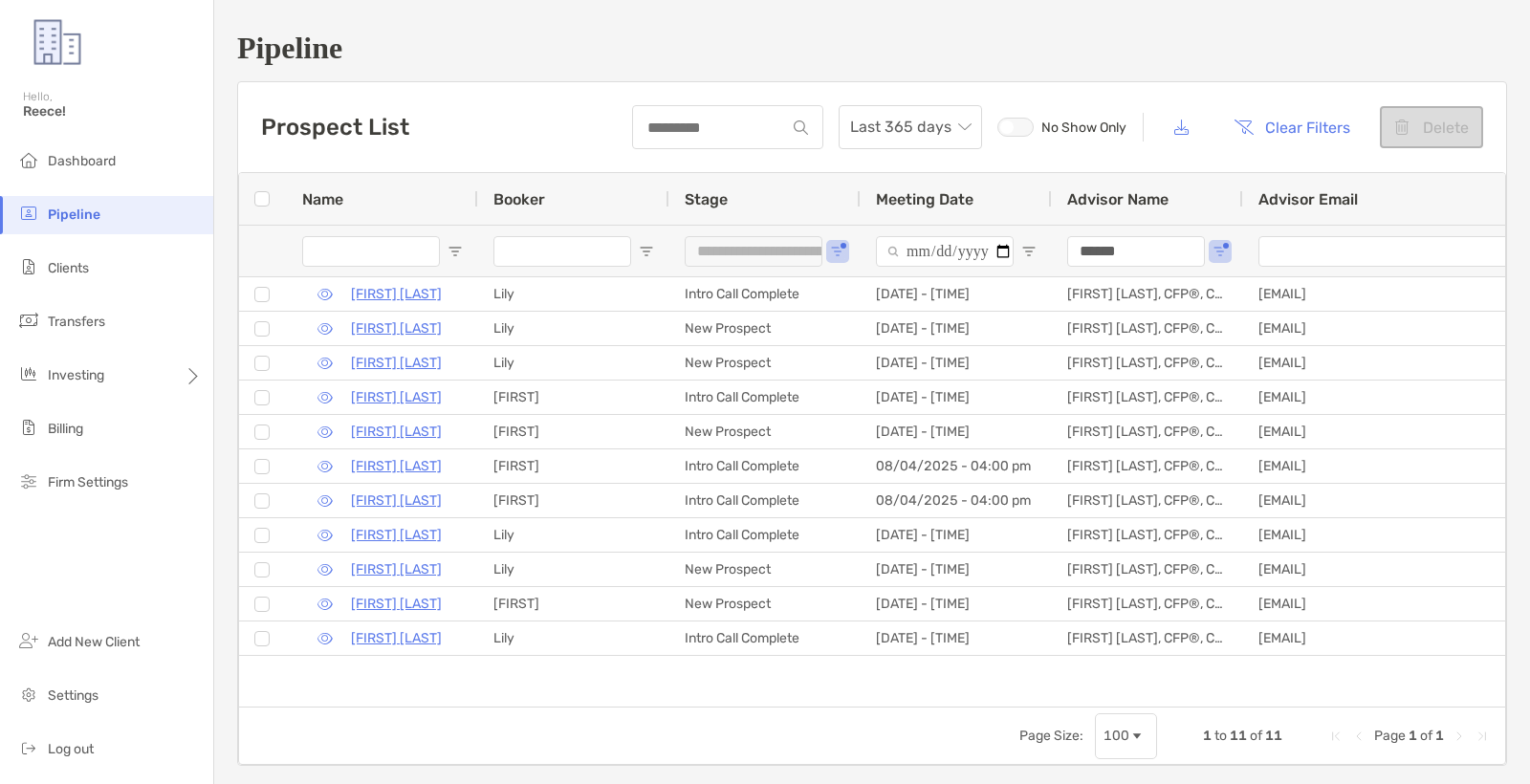 drag, startPoint x: 1155, startPoint y: 251, endPoint x: 659, endPoint y: 205, distance: 498.128 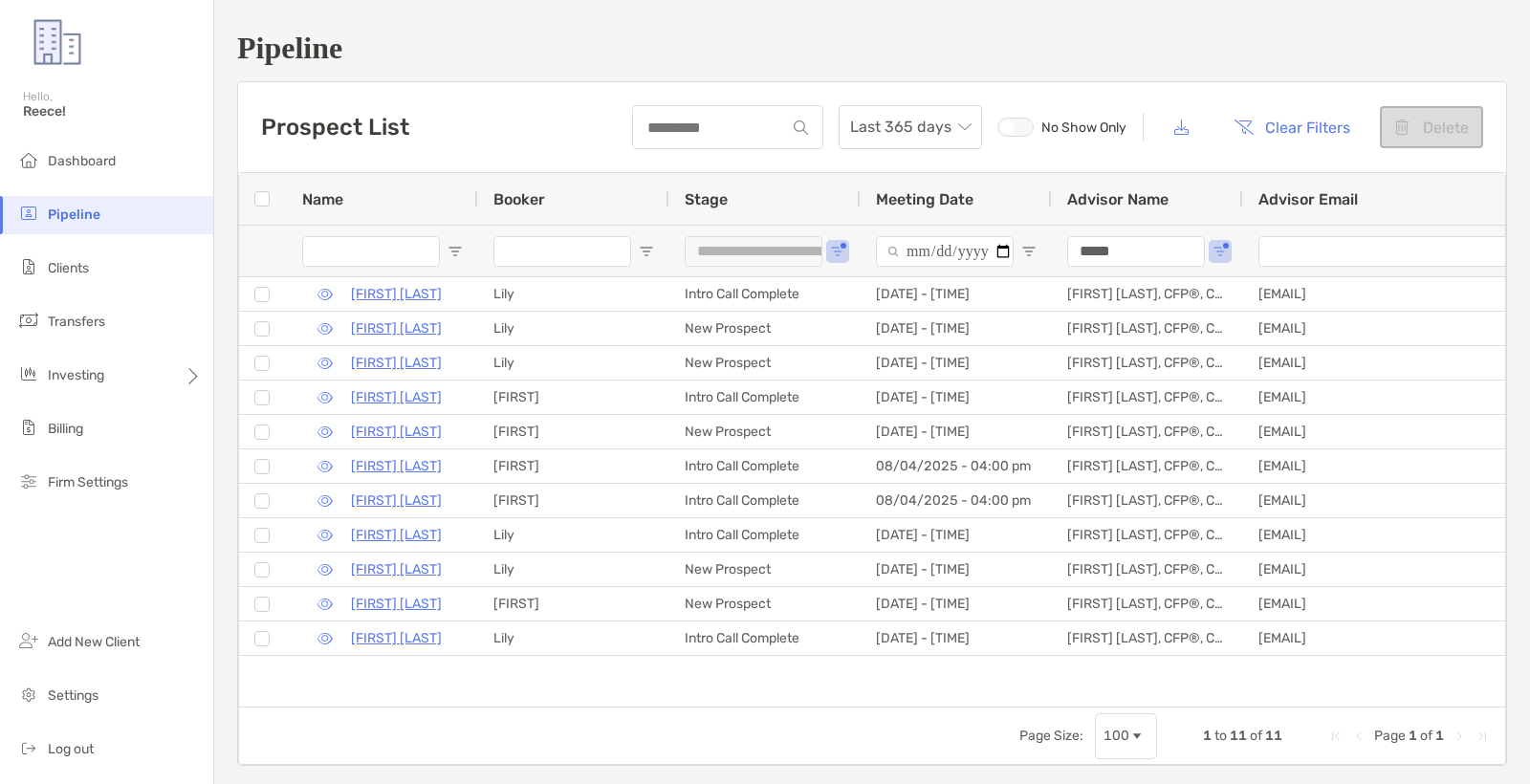 type on "*****" 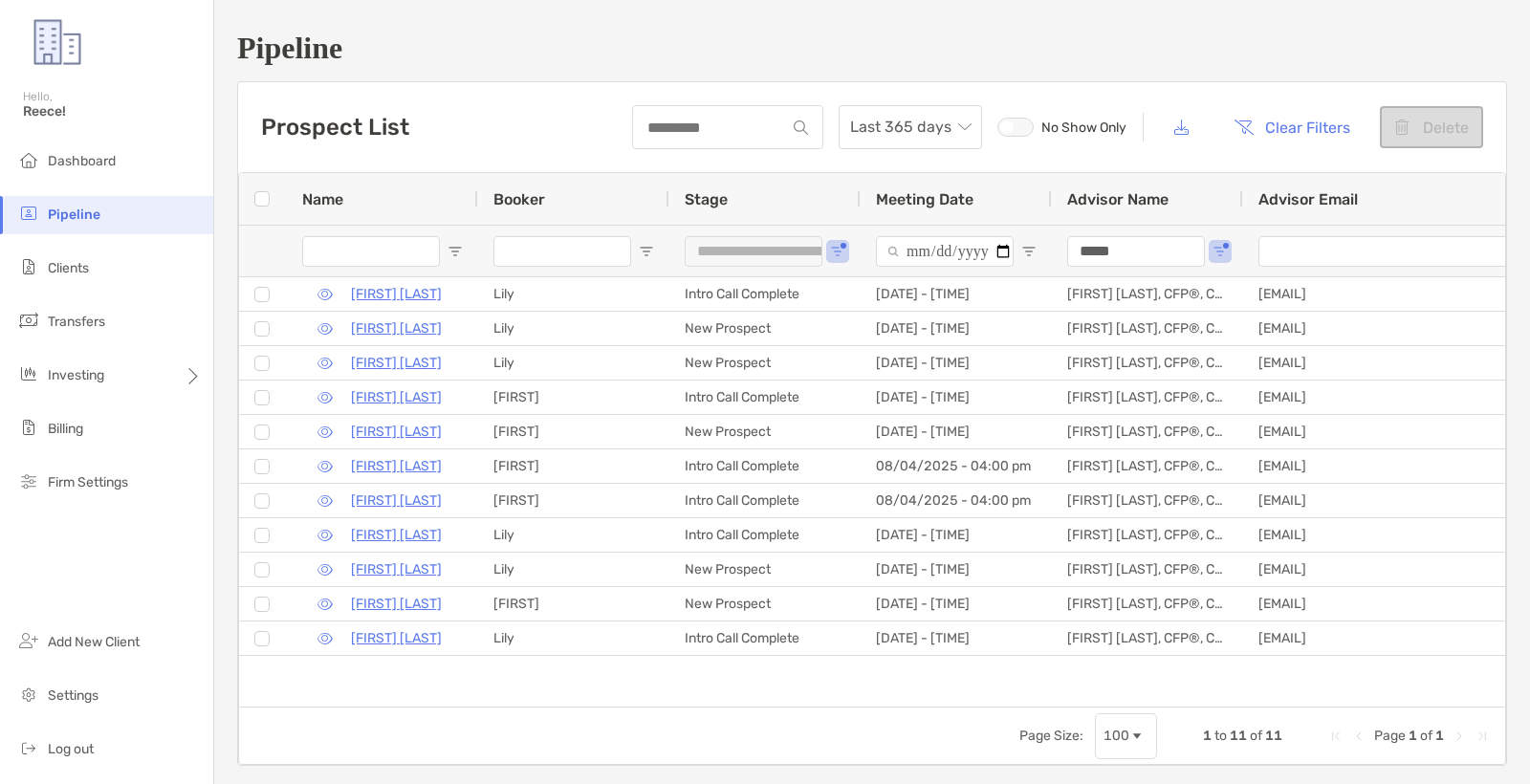 type on "**********" 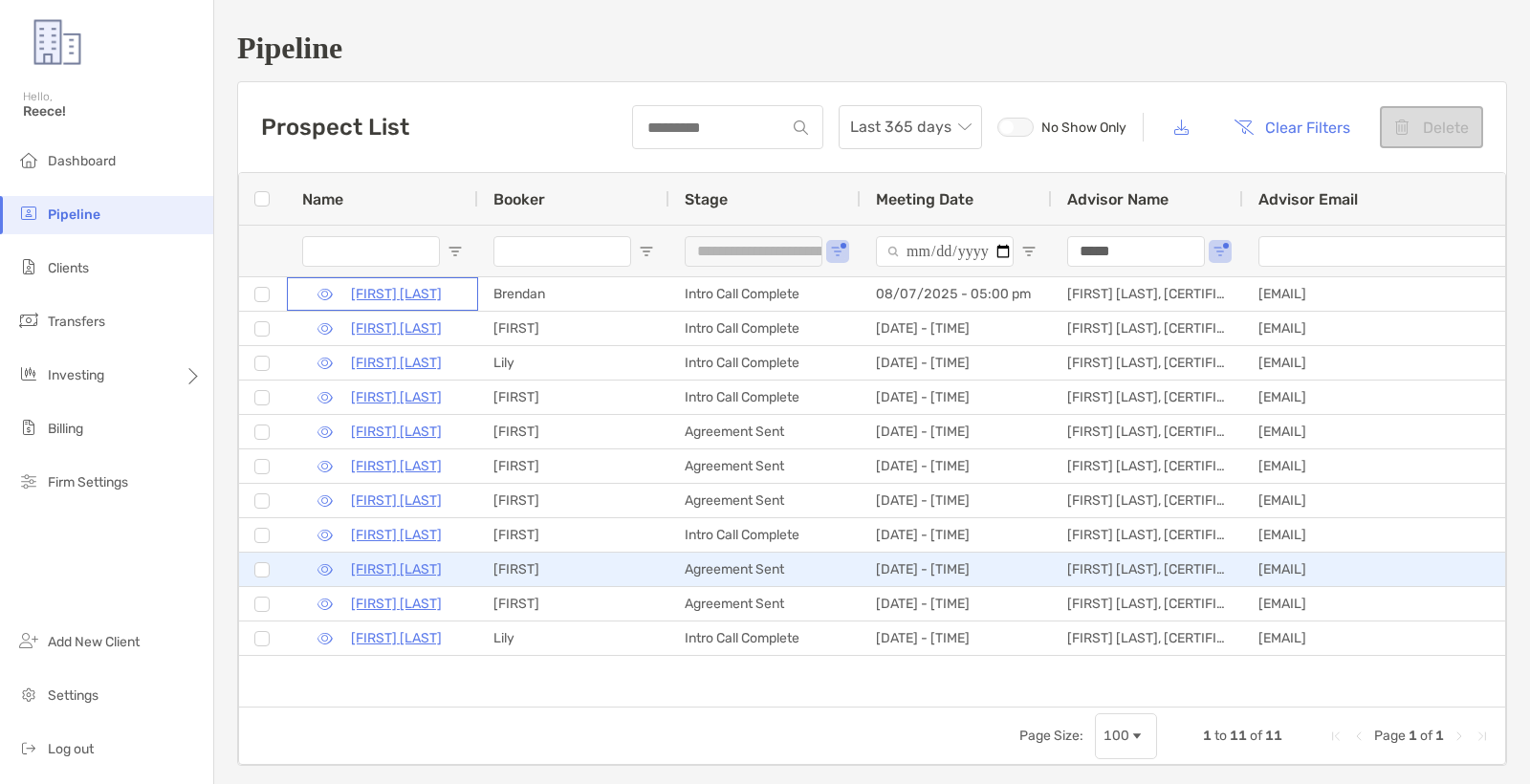 drag, startPoint x: 719, startPoint y: 581, endPoint x: 332, endPoint y: 298, distance: 479.4351 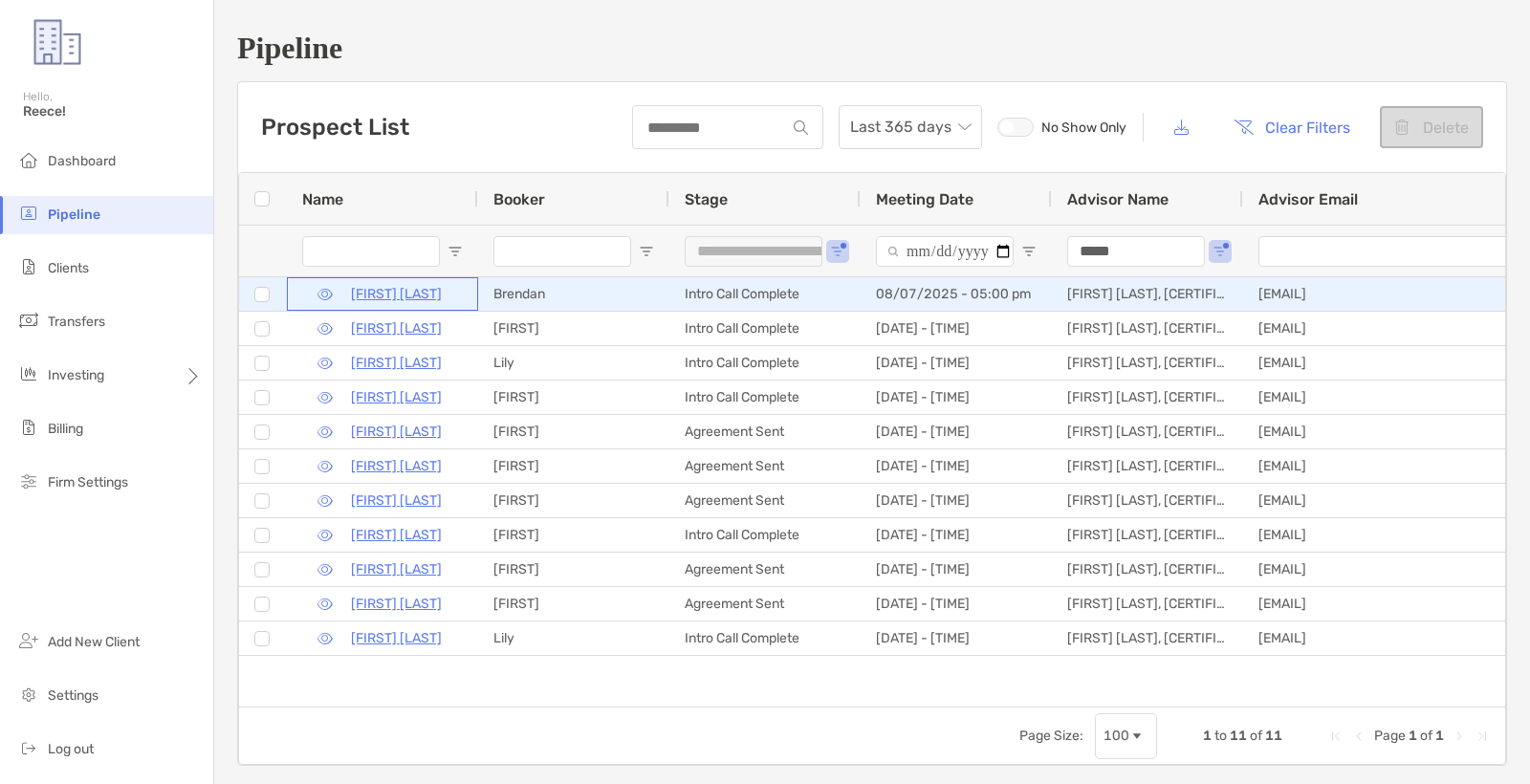 click at bounding box center (325, 294) 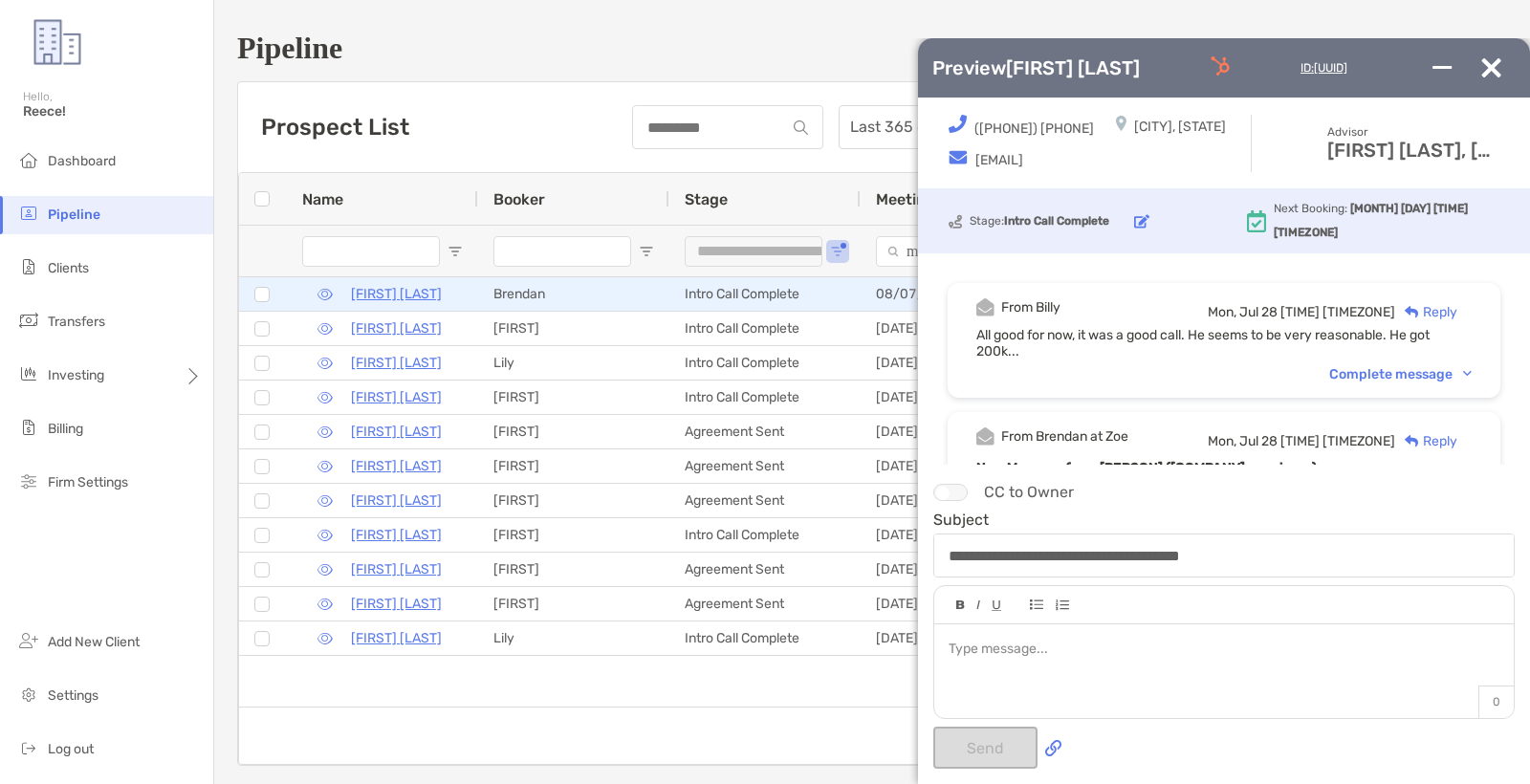 drag, startPoint x: 325, startPoint y: 297, endPoint x: 1384, endPoint y: 378, distance: 1062.0932 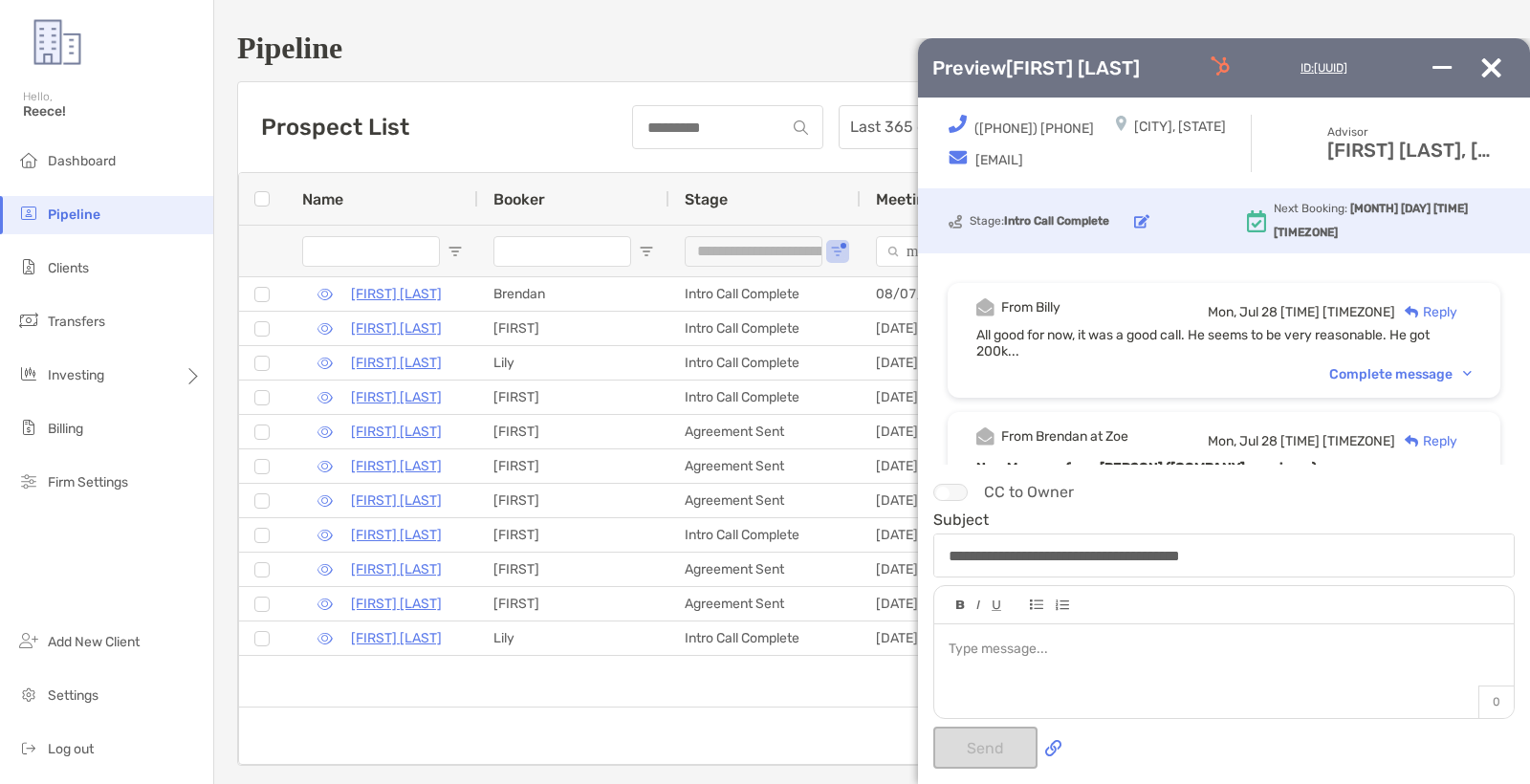 click on "Complete message" at bounding box center [1400, 374] 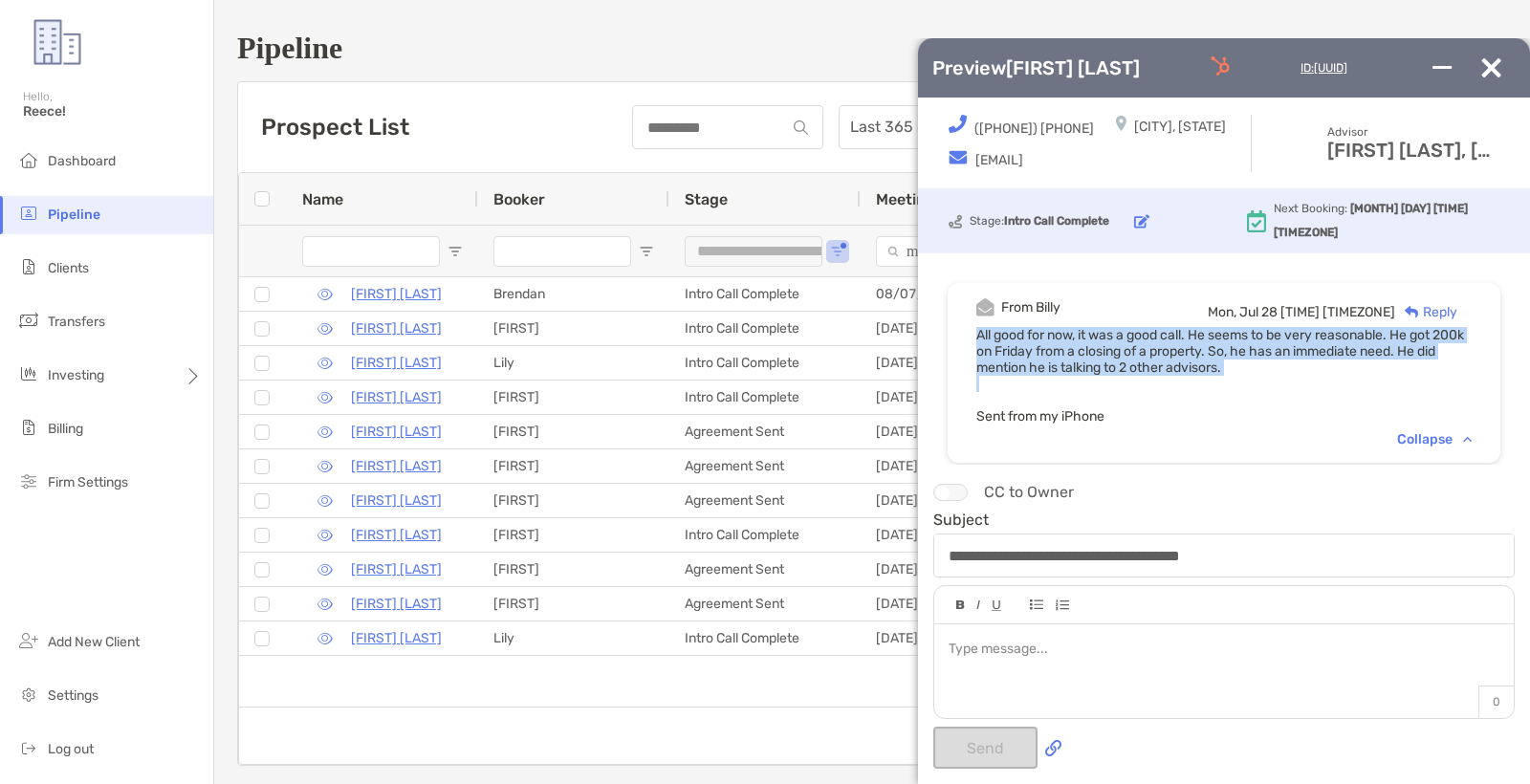 drag, startPoint x: 1102, startPoint y: 360, endPoint x: 1318, endPoint y: 386, distance: 217.55919 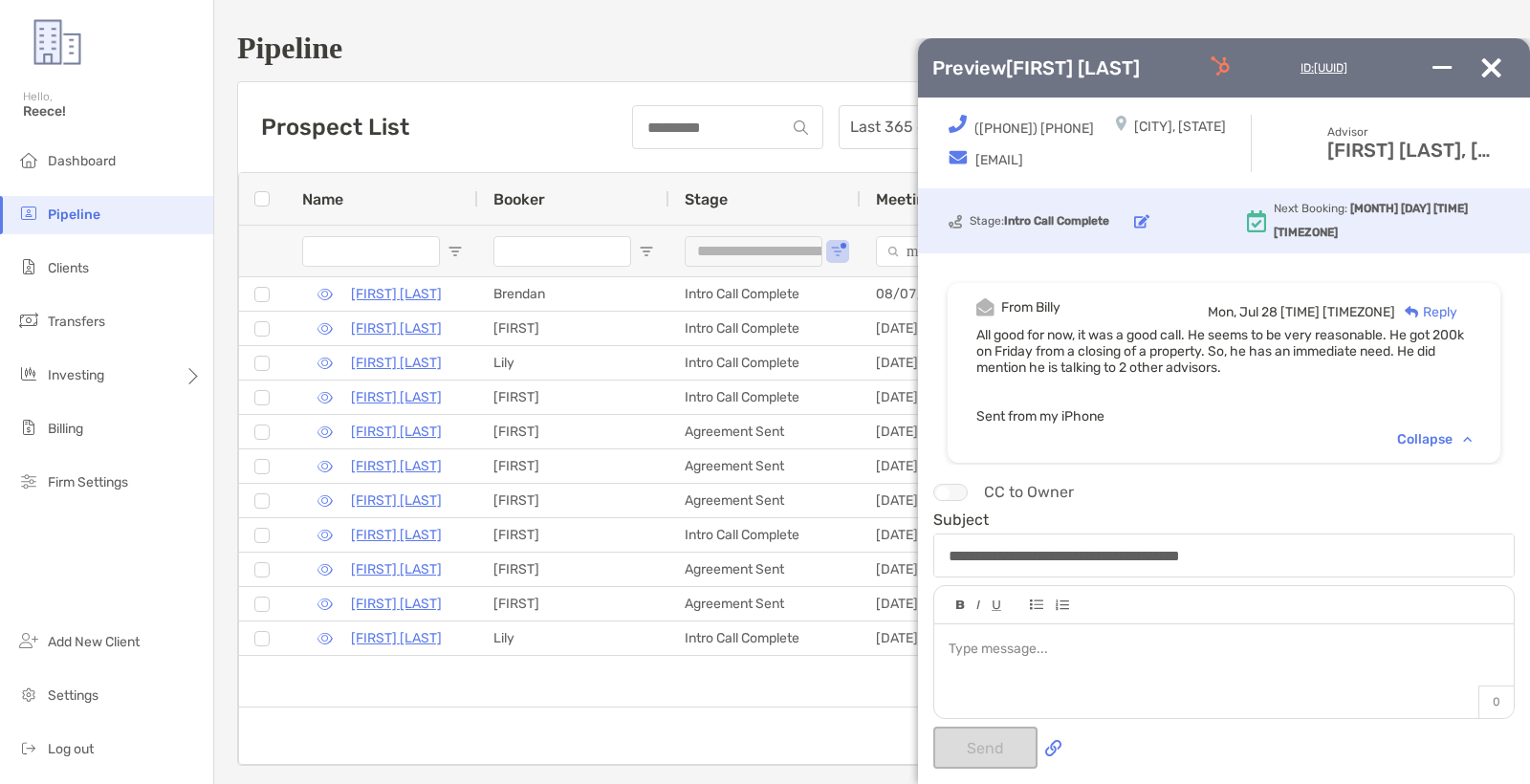 click on "Preview  Nitish Prasad ID:  20507420-67f4-11f0-967c-7f501210241c" at bounding box center (1224, 68) 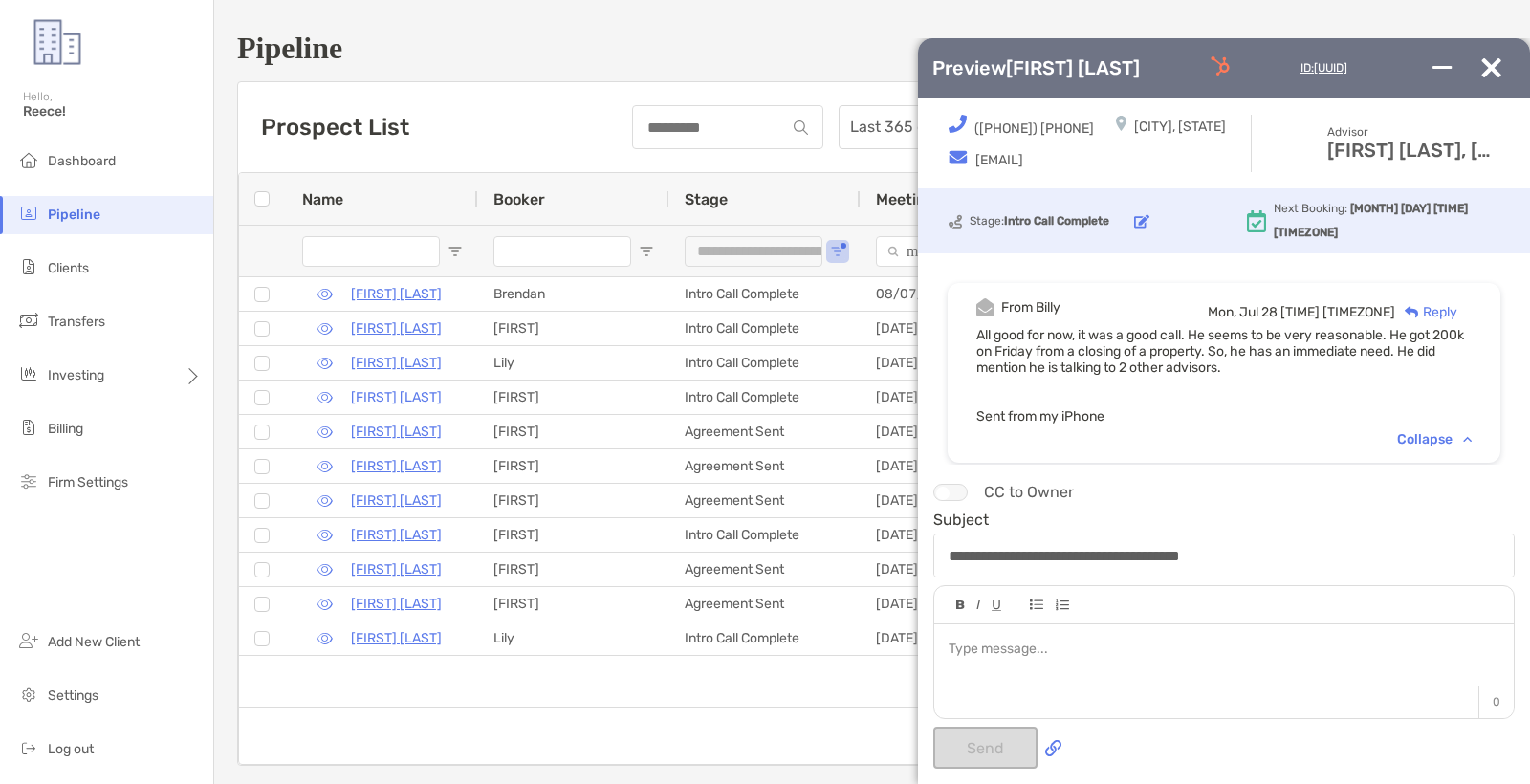 scroll, scrollTop: -1, scrollLeft: 1, axis: both 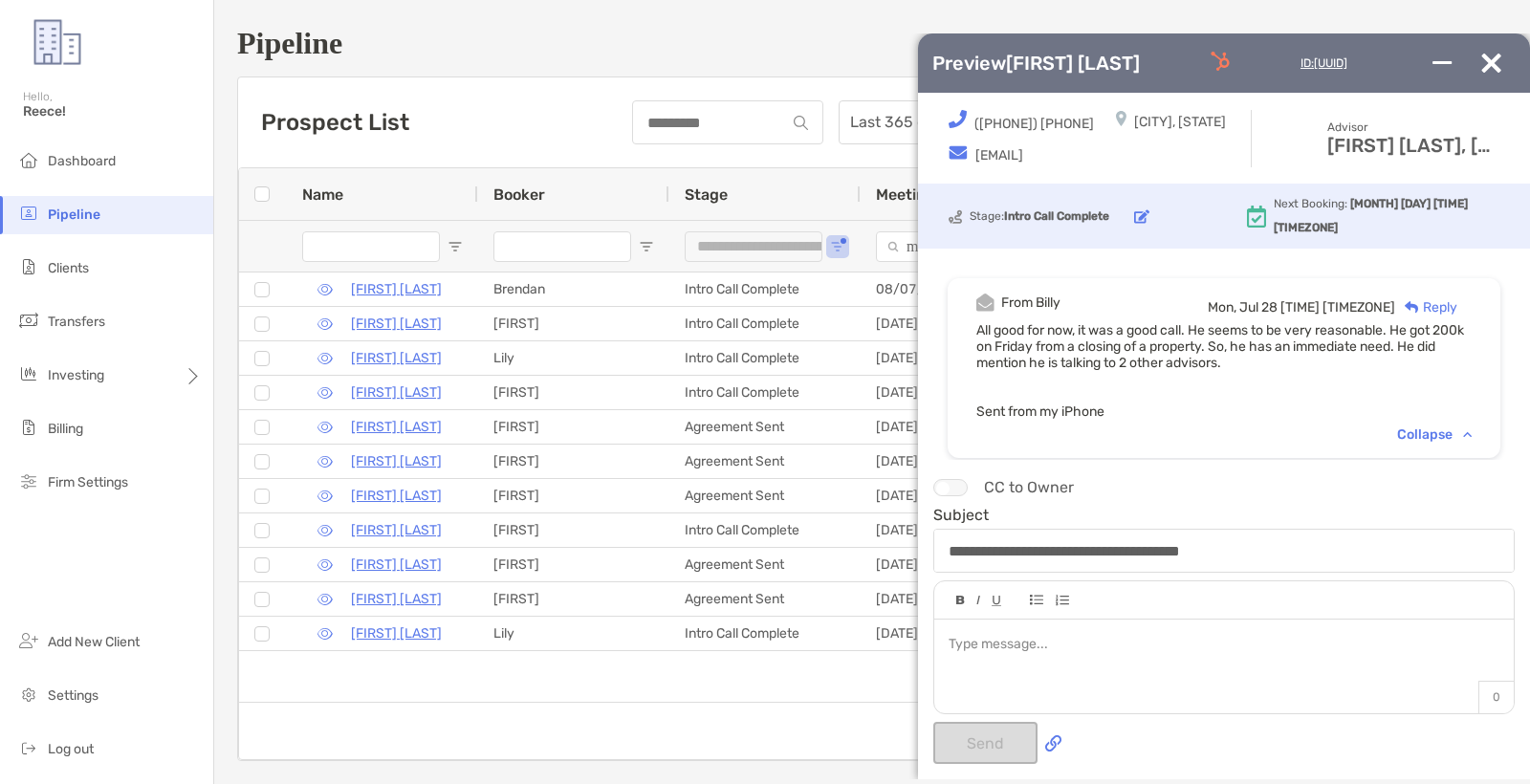 click at bounding box center (1491, 63) 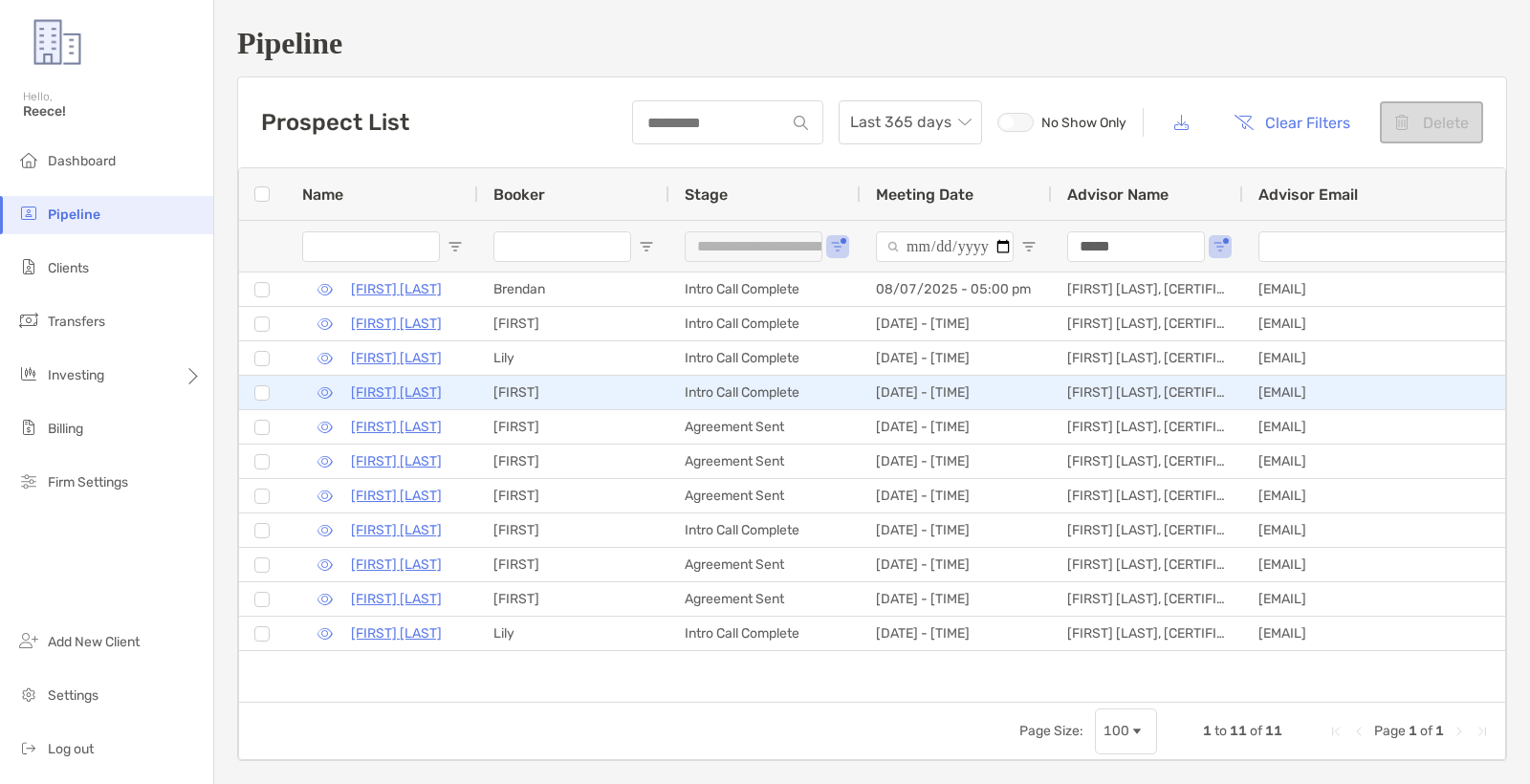scroll, scrollTop: 0, scrollLeft: 1, axis: horizontal 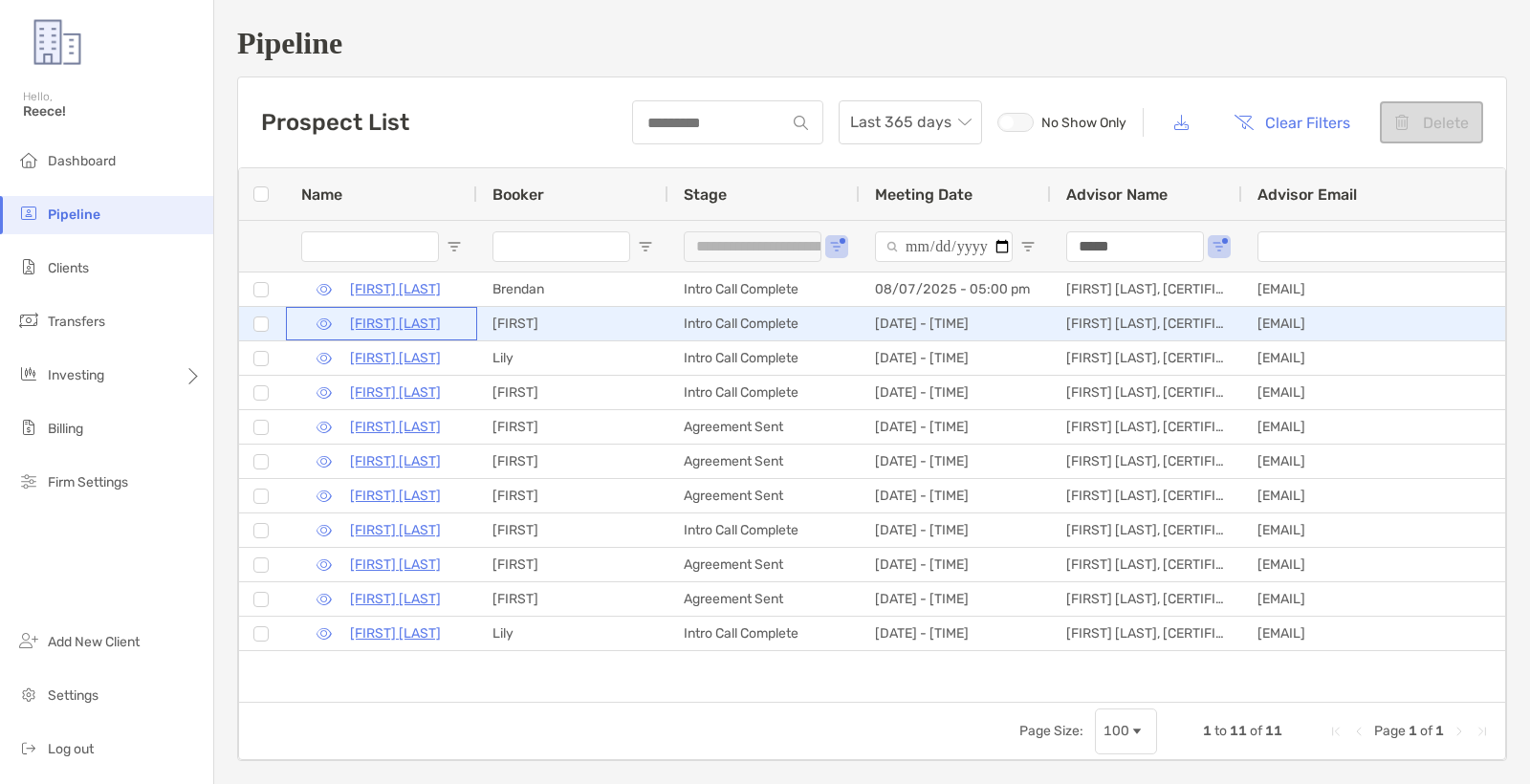click at bounding box center (324, 324) 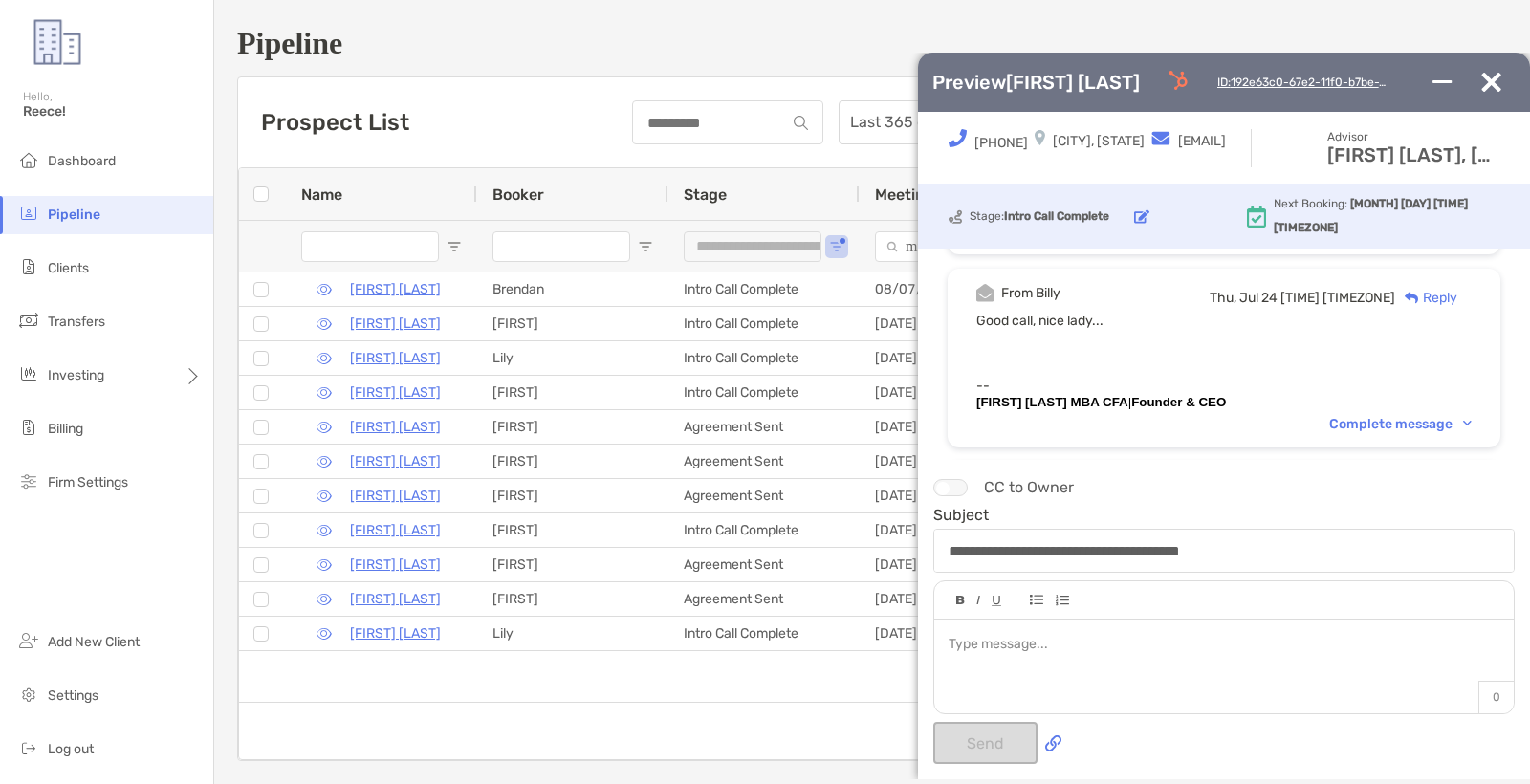 scroll, scrollTop: 251, scrollLeft: 0, axis: vertical 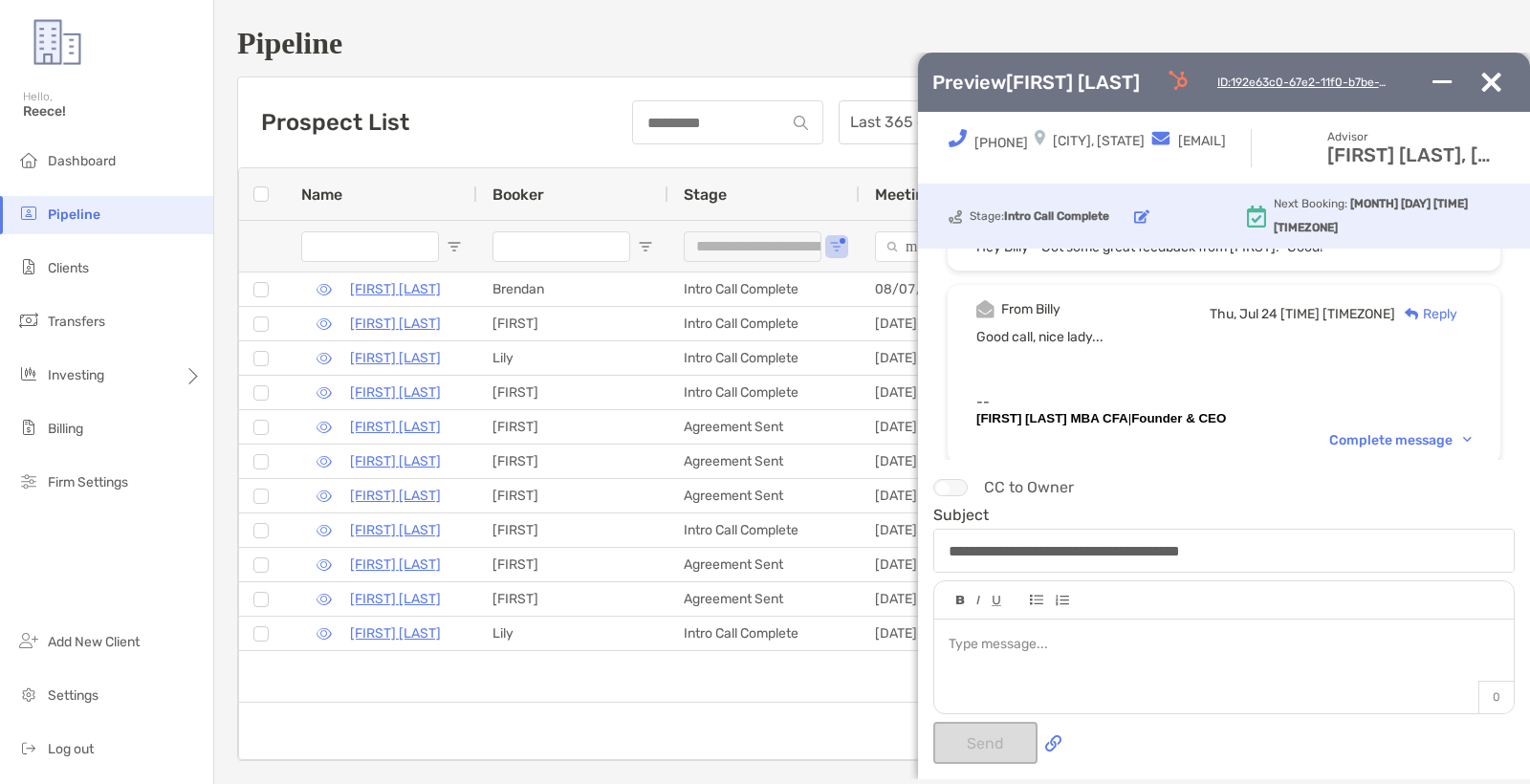 drag, startPoint x: 1377, startPoint y: 423, endPoint x: 1380, endPoint y: 437, distance: 14.317821 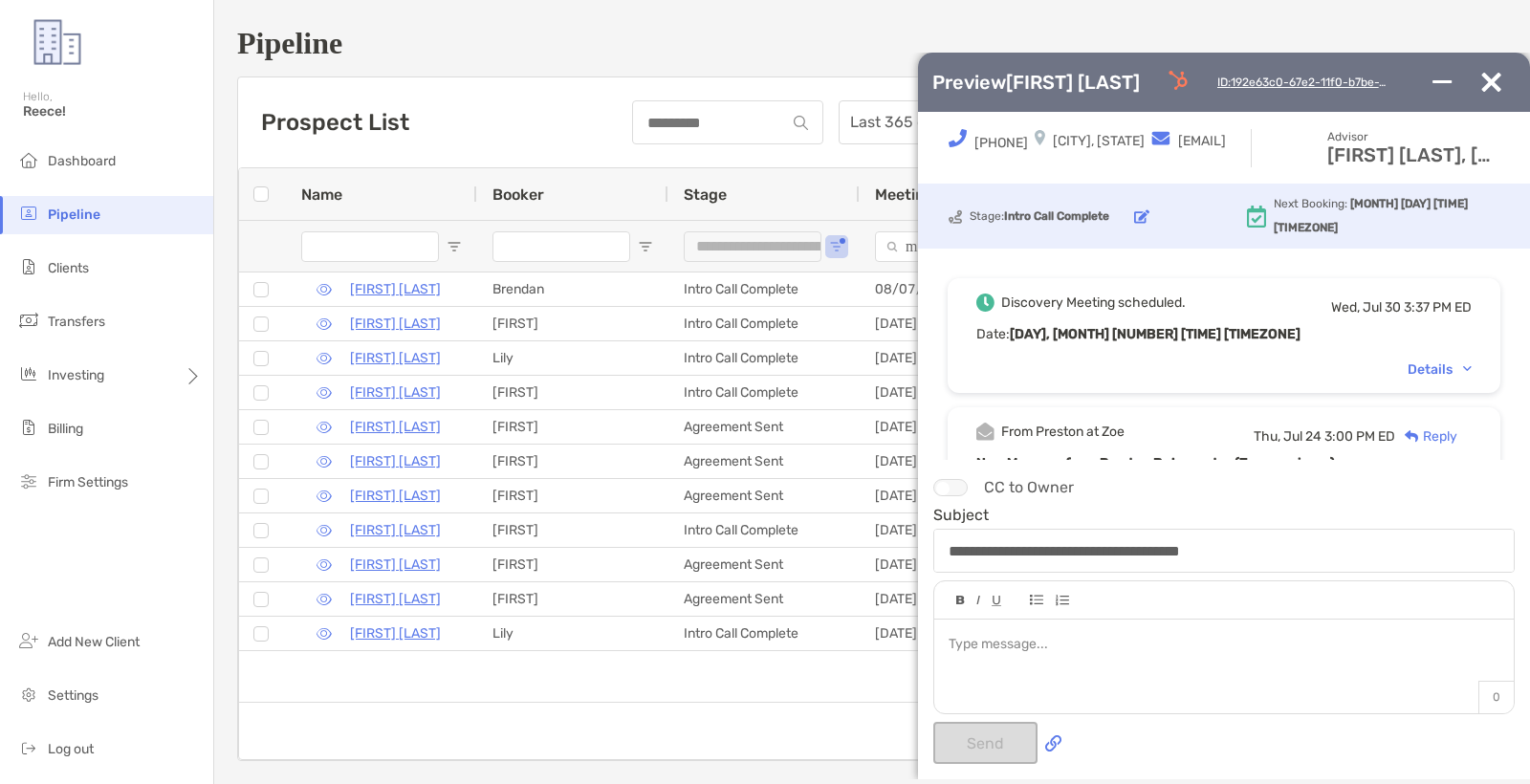 scroll, scrollTop: 0, scrollLeft: 0, axis: both 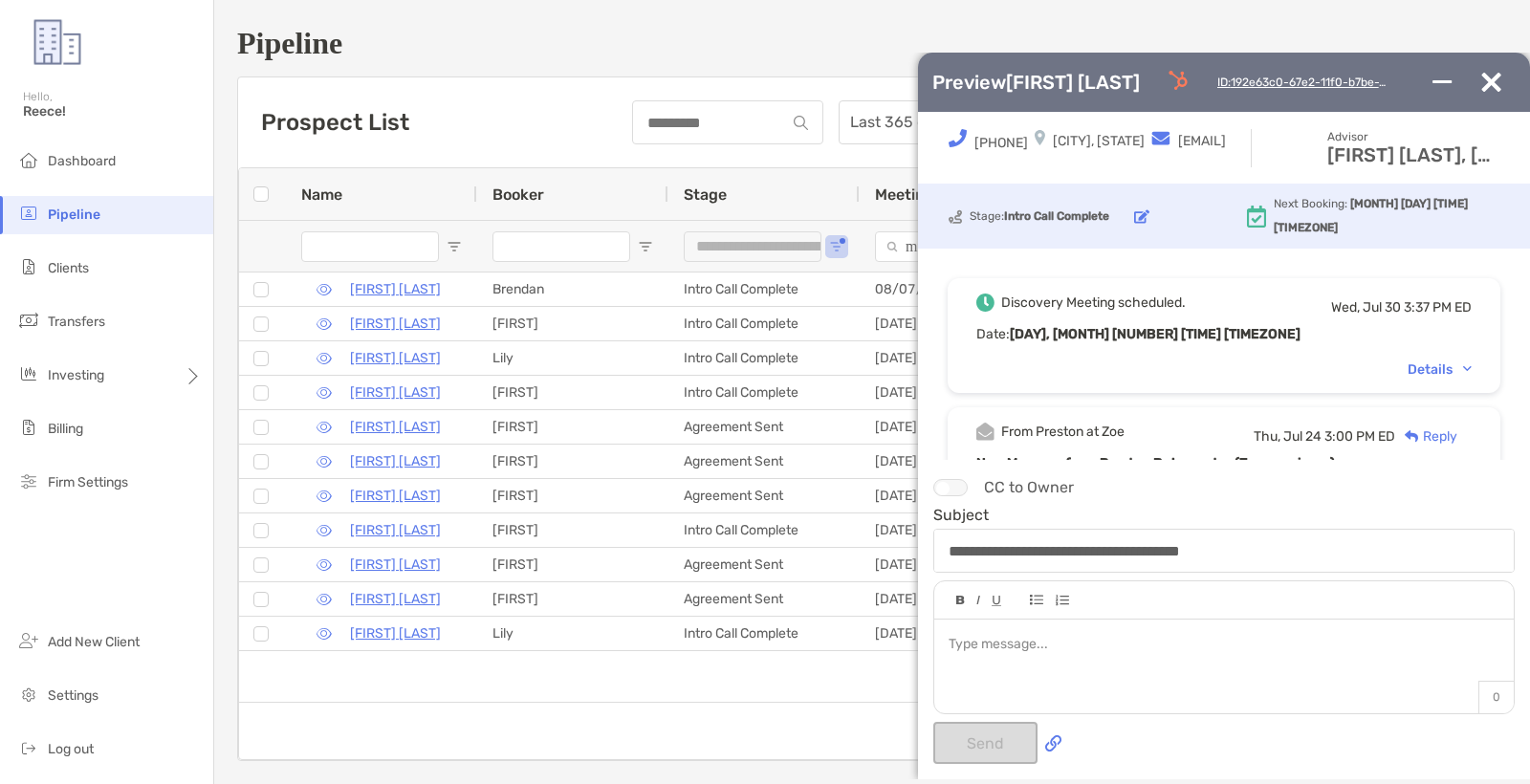 click at bounding box center (1178, 80) 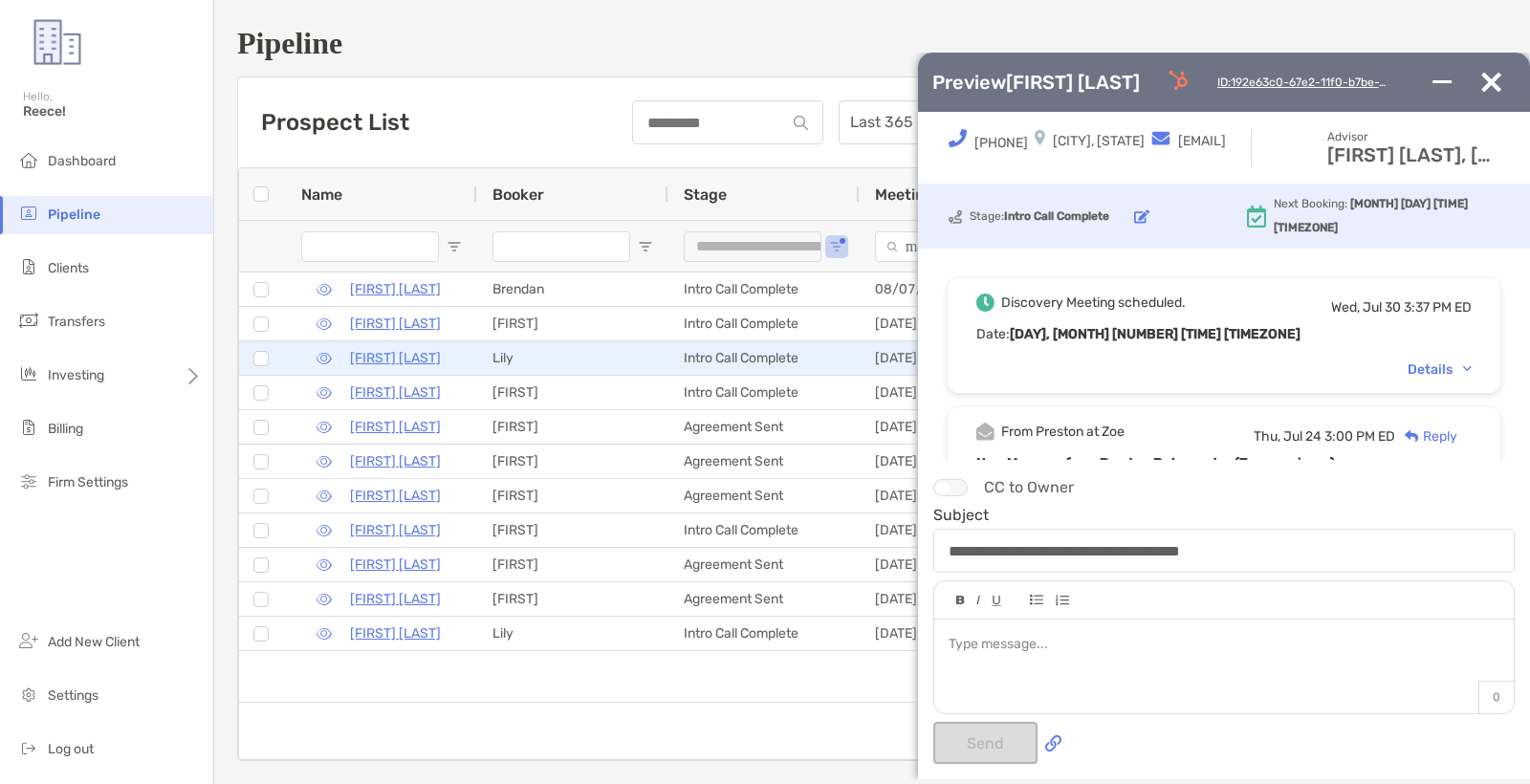 scroll, scrollTop: 0, scrollLeft: 0, axis: both 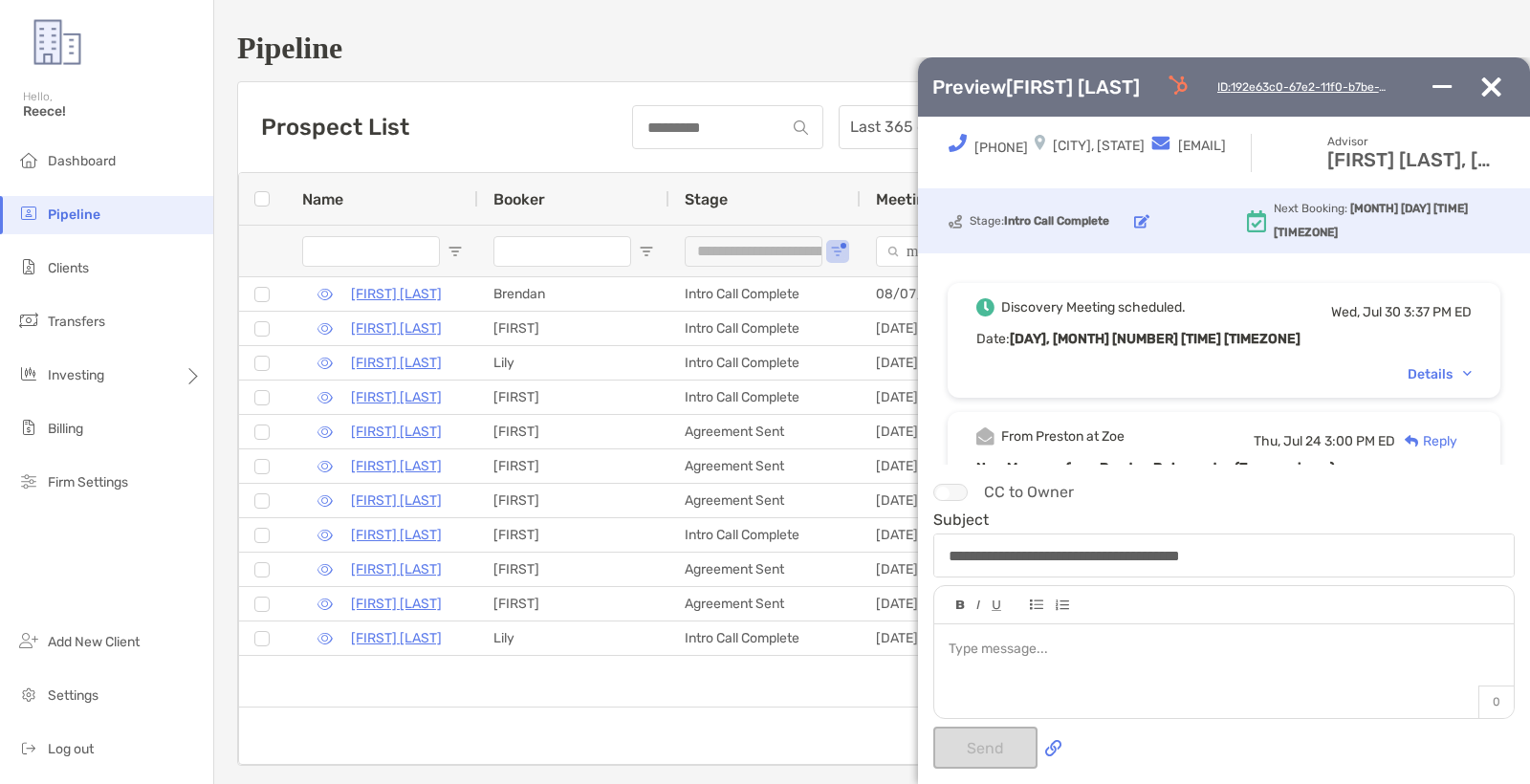 click at bounding box center (1491, 87) 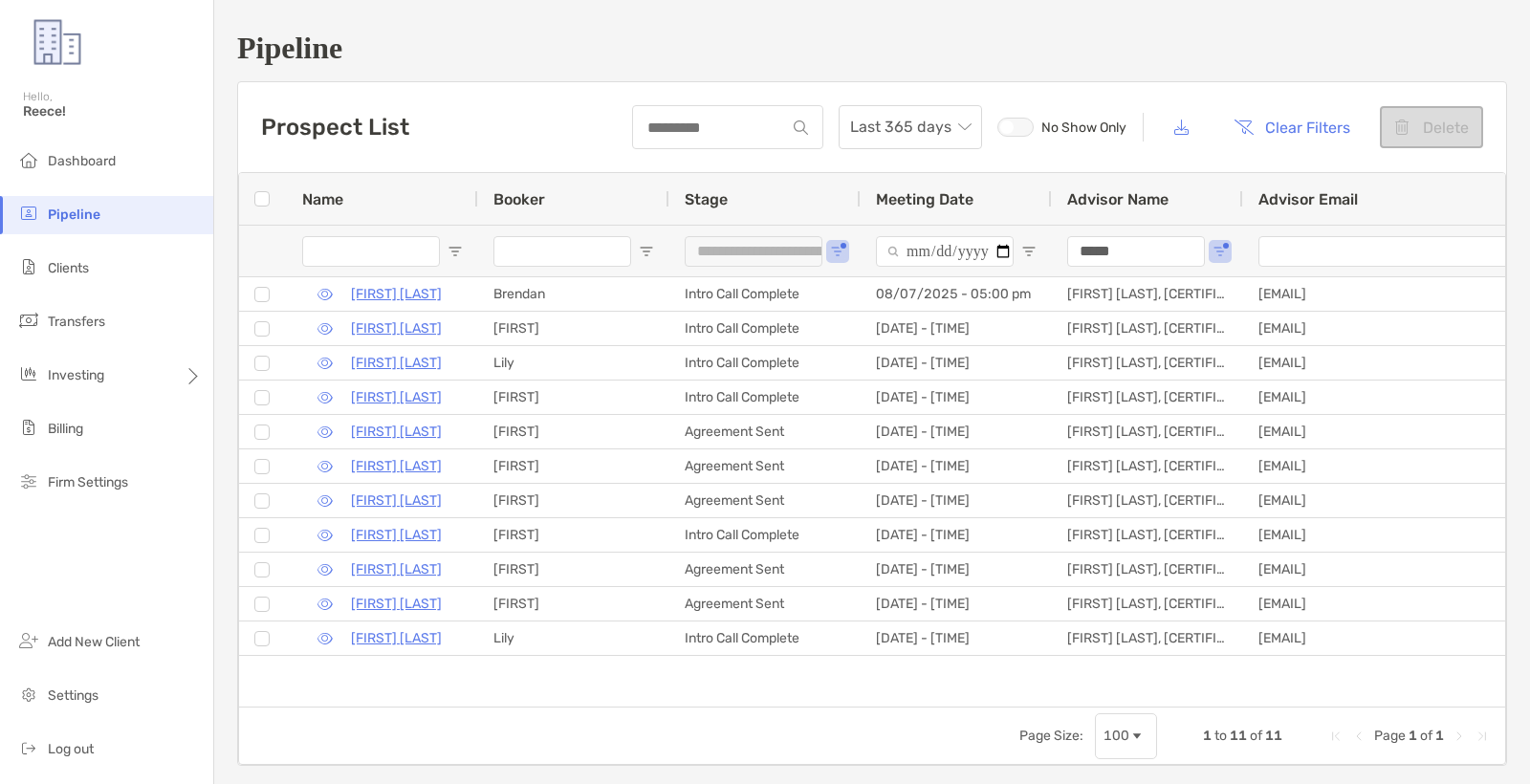 scroll, scrollTop: 0, scrollLeft: 0, axis: both 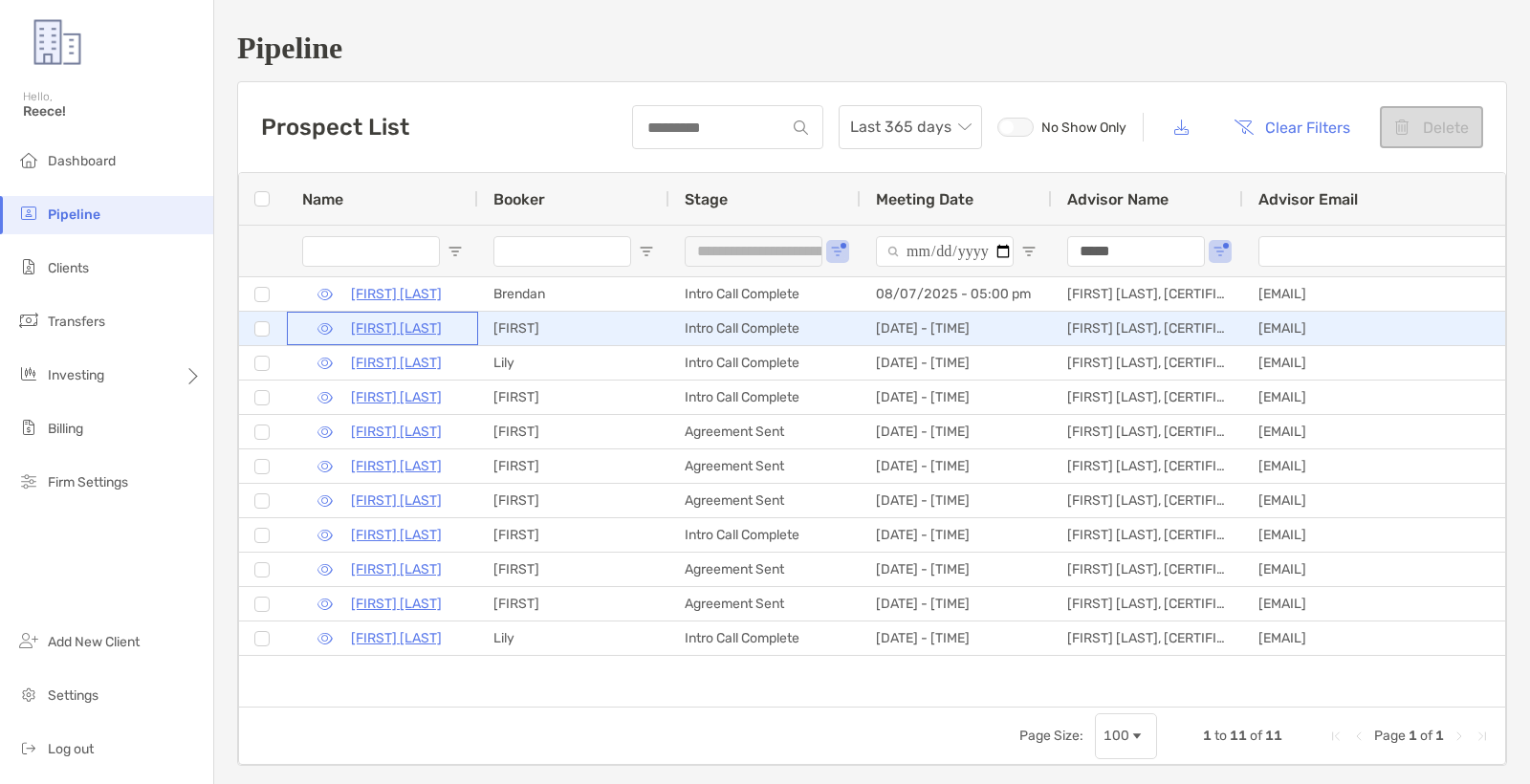 click at bounding box center [325, 329] 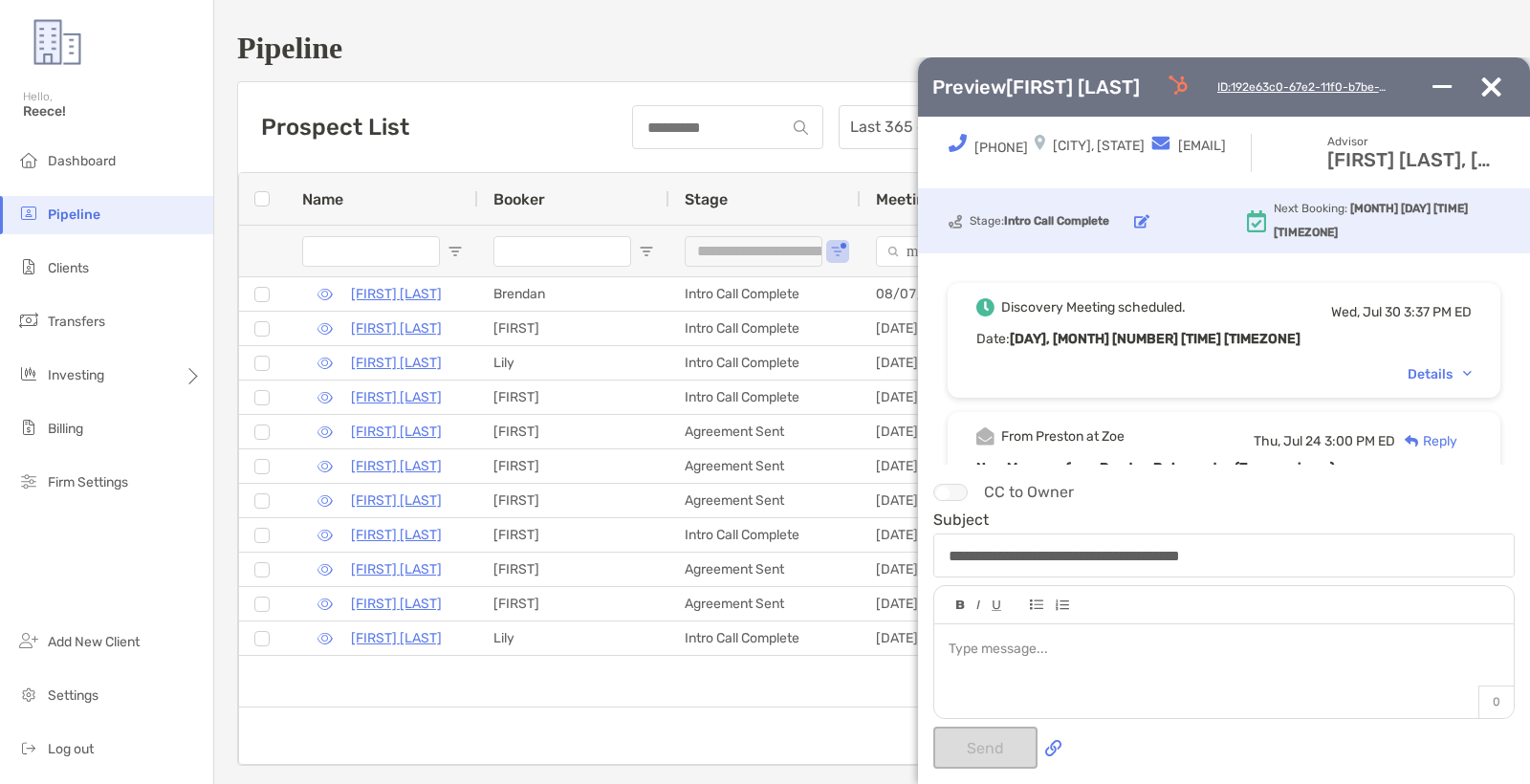 scroll, scrollTop: 1, scrollLeft: 0, axis: vertical 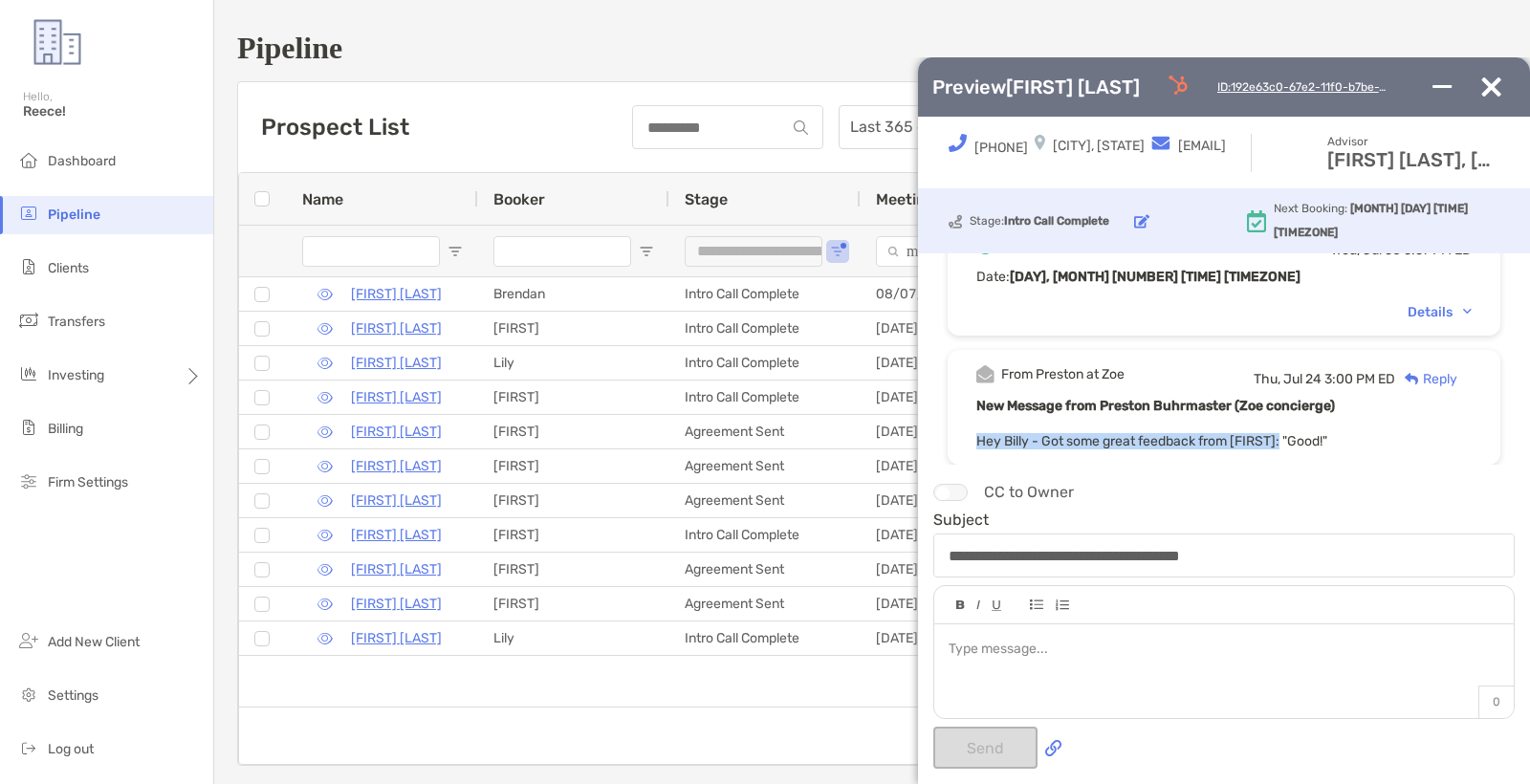 drag, startPoint x: 1327, startPoint y: 426, endPoint x: 1313, endPoint y: 442, distance: 21.260292 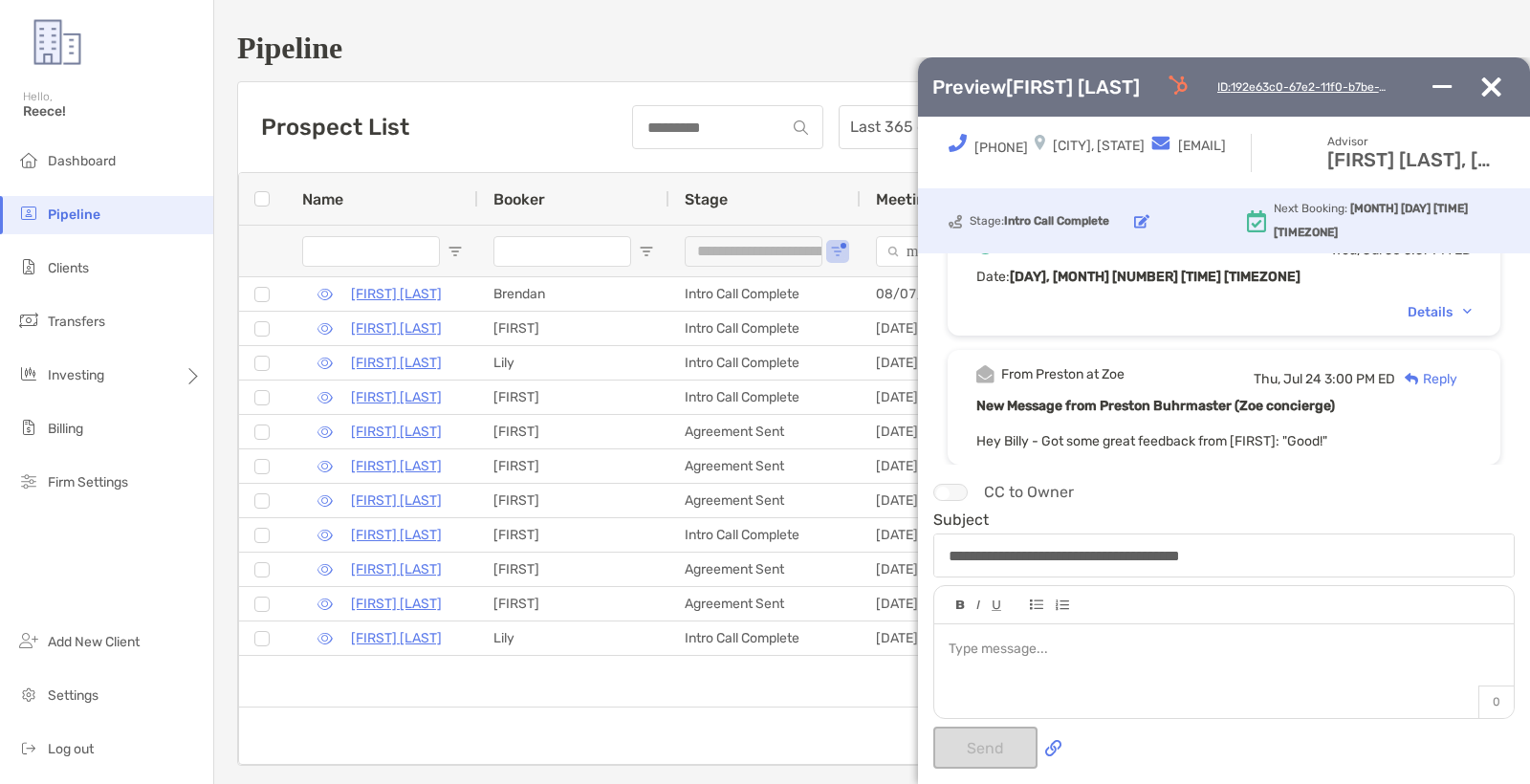 click on "New Message from Preston Buhrmaster (Zoe concierge) Hey Billy - Got some great feedback from Nicole: "Good!"" at bounding box center (1224, 422) 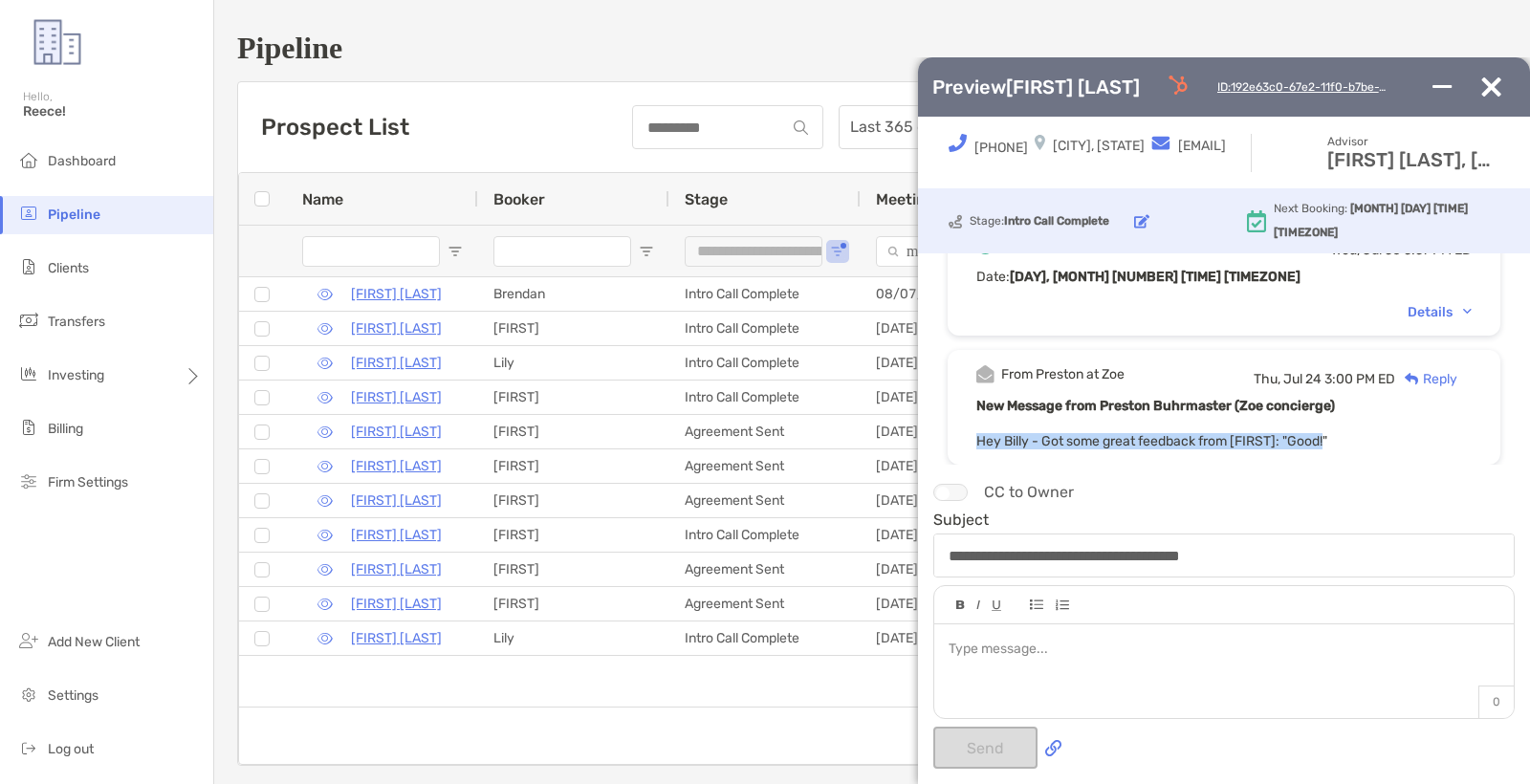 drag, startPoint x: 1269, startPoint y: 433, endPoint x: 1313, endPoint y: 433, distance: 44 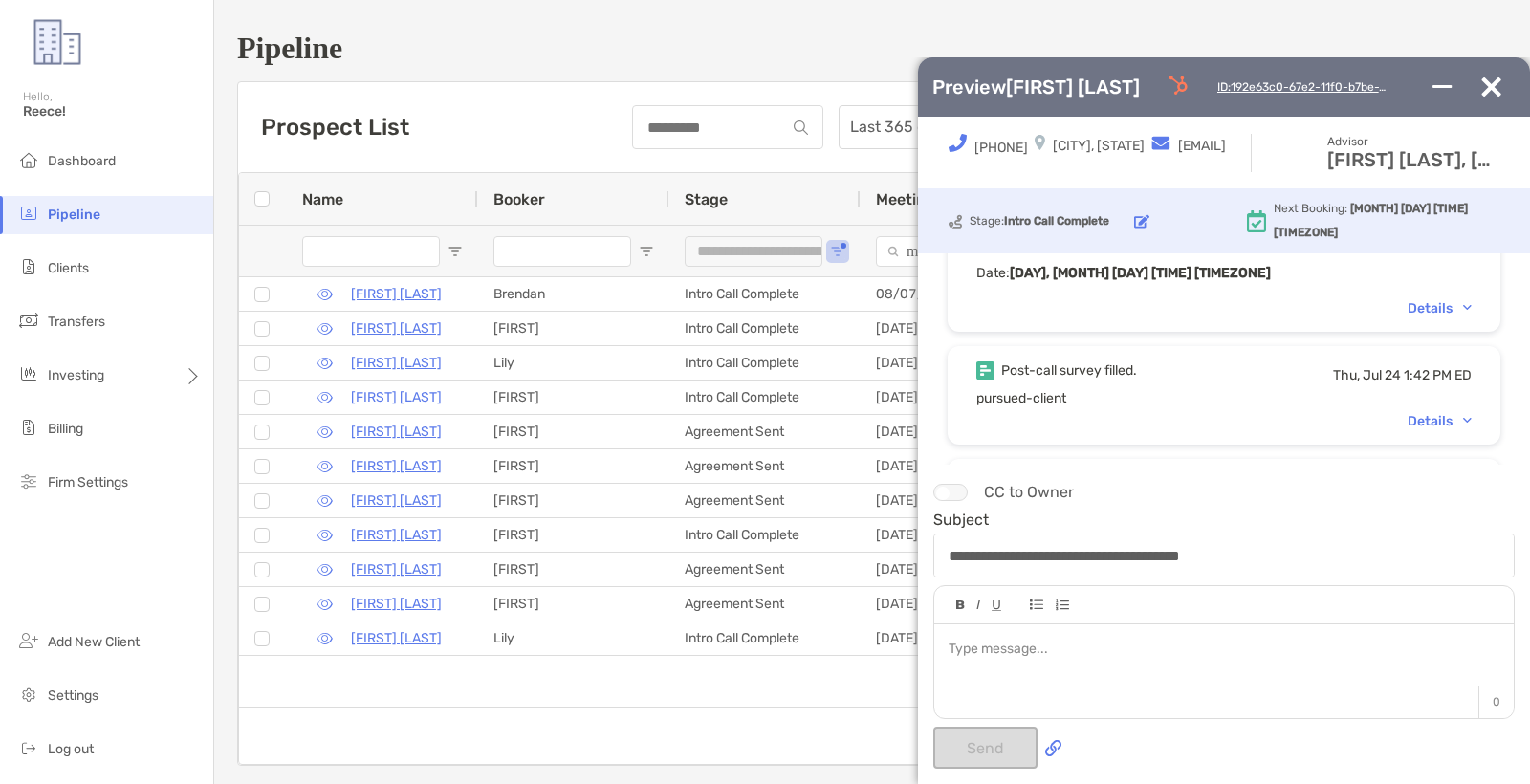 click on "Details" at bounding box center [1439, 421] 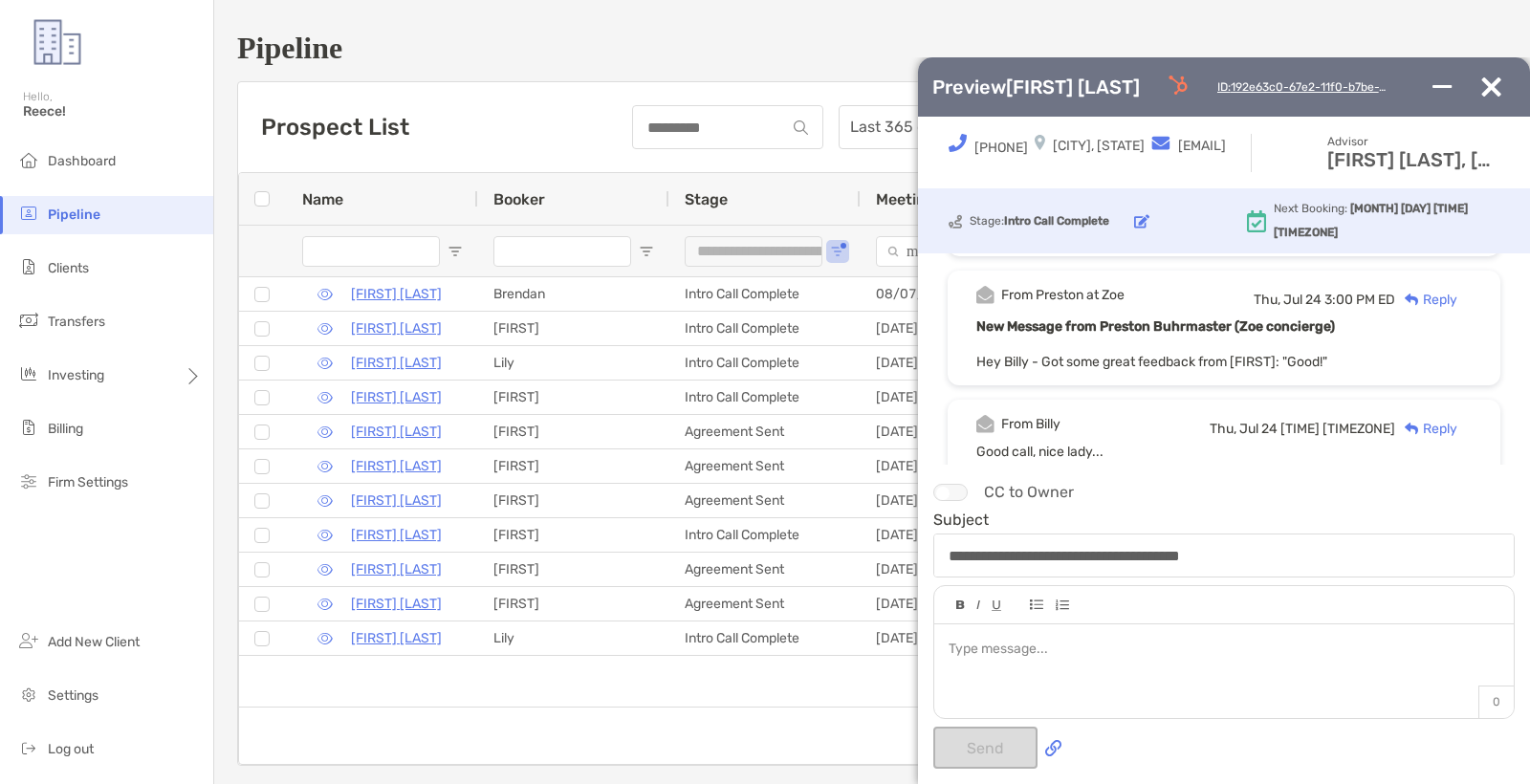 scroll, scrollTop: 142, scrollLeft: 0, axis: vertical 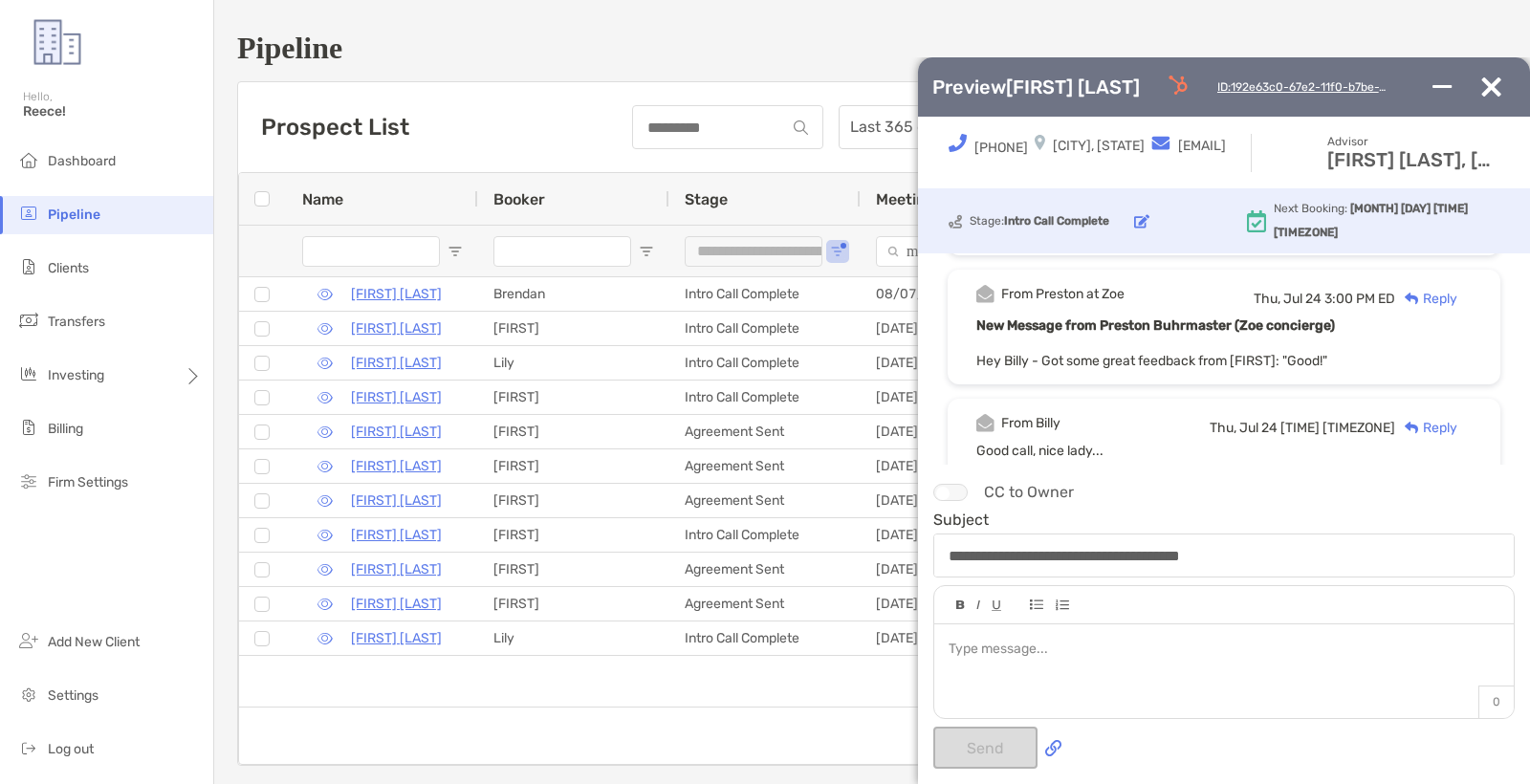 click at bounding box center (1491, 87) 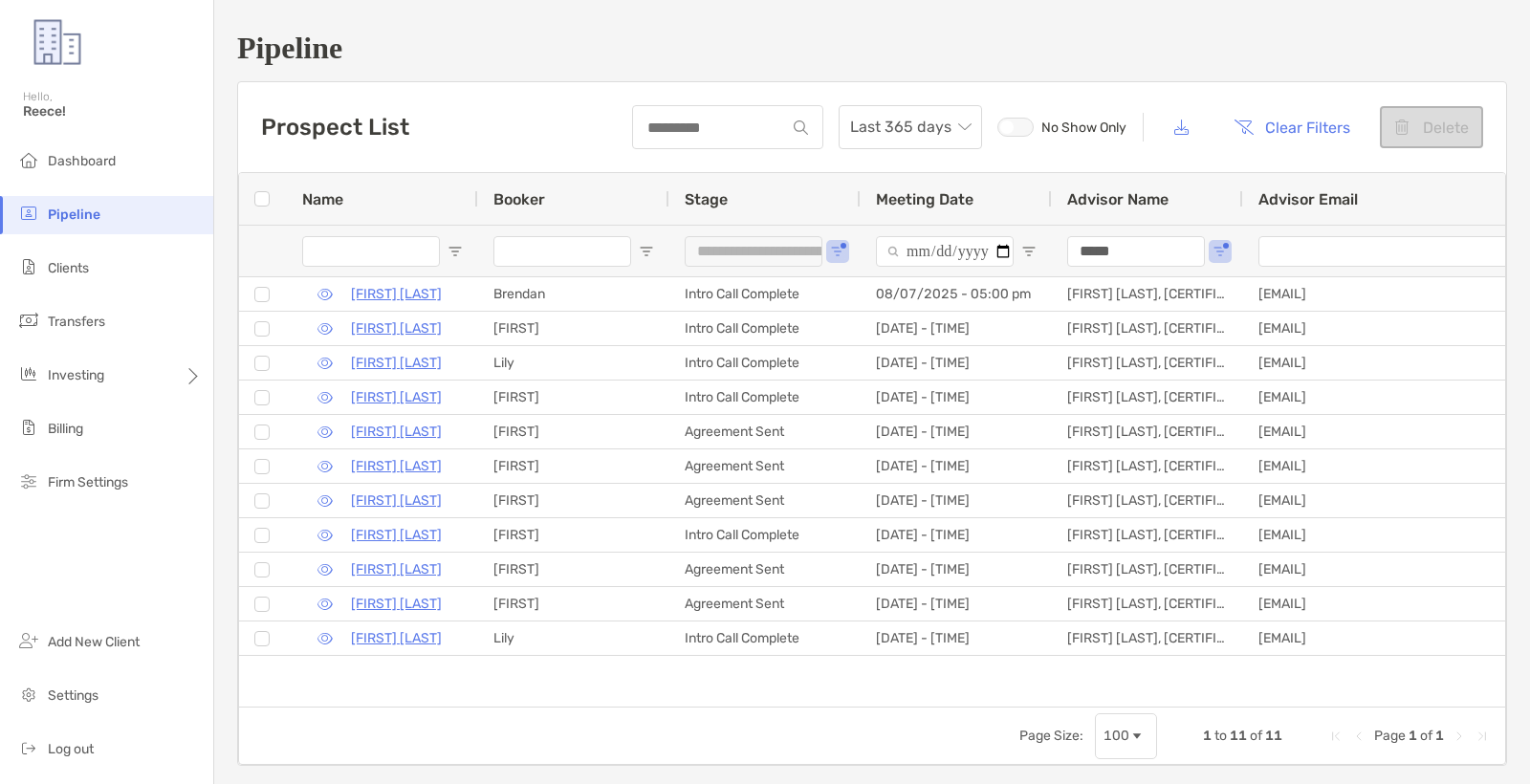 scroll, scrollTop: 0, scrollLeft: 1, axis: horizontal 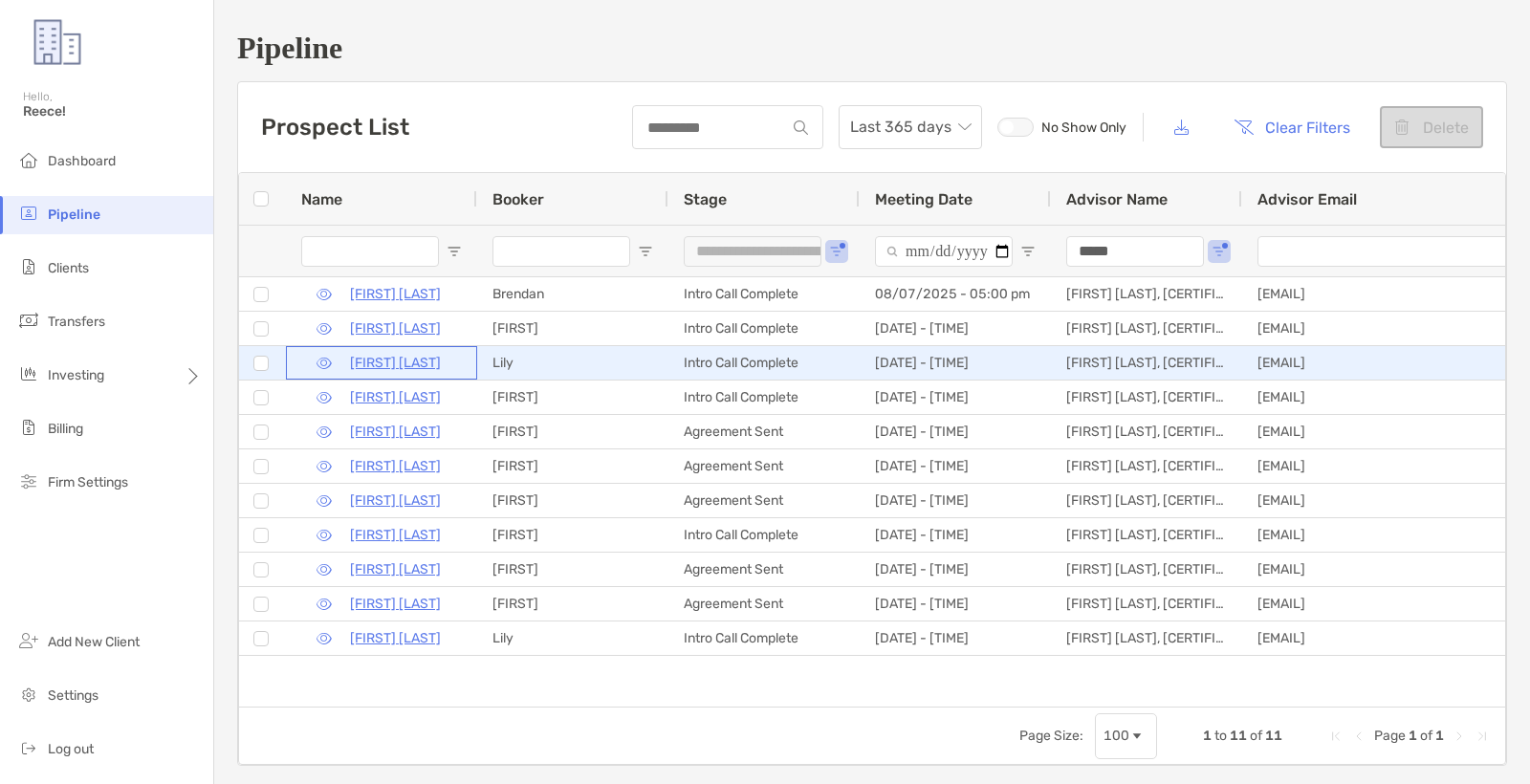 click at bounding box center (324, 363) 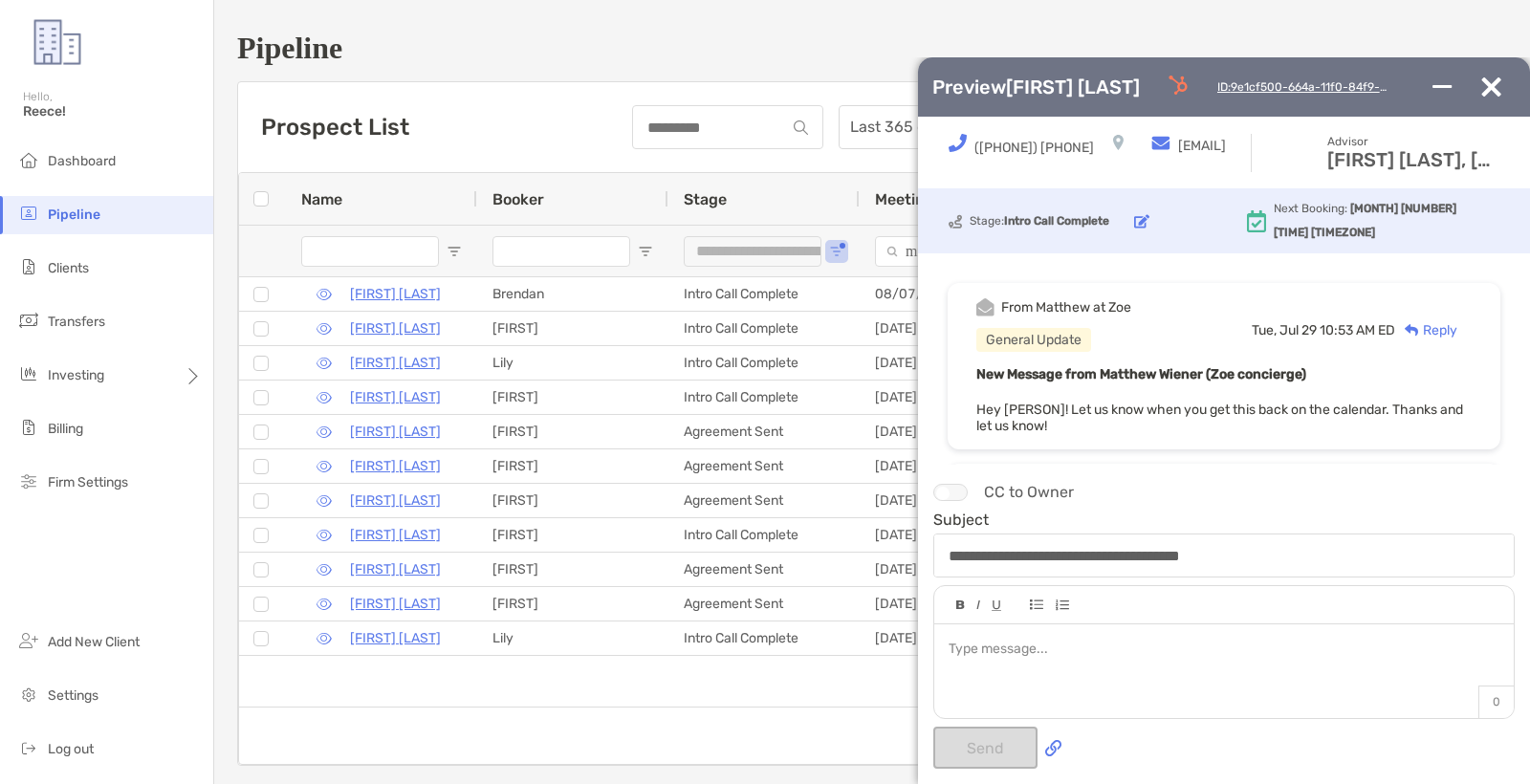 click at bounding box center (1178, 85) 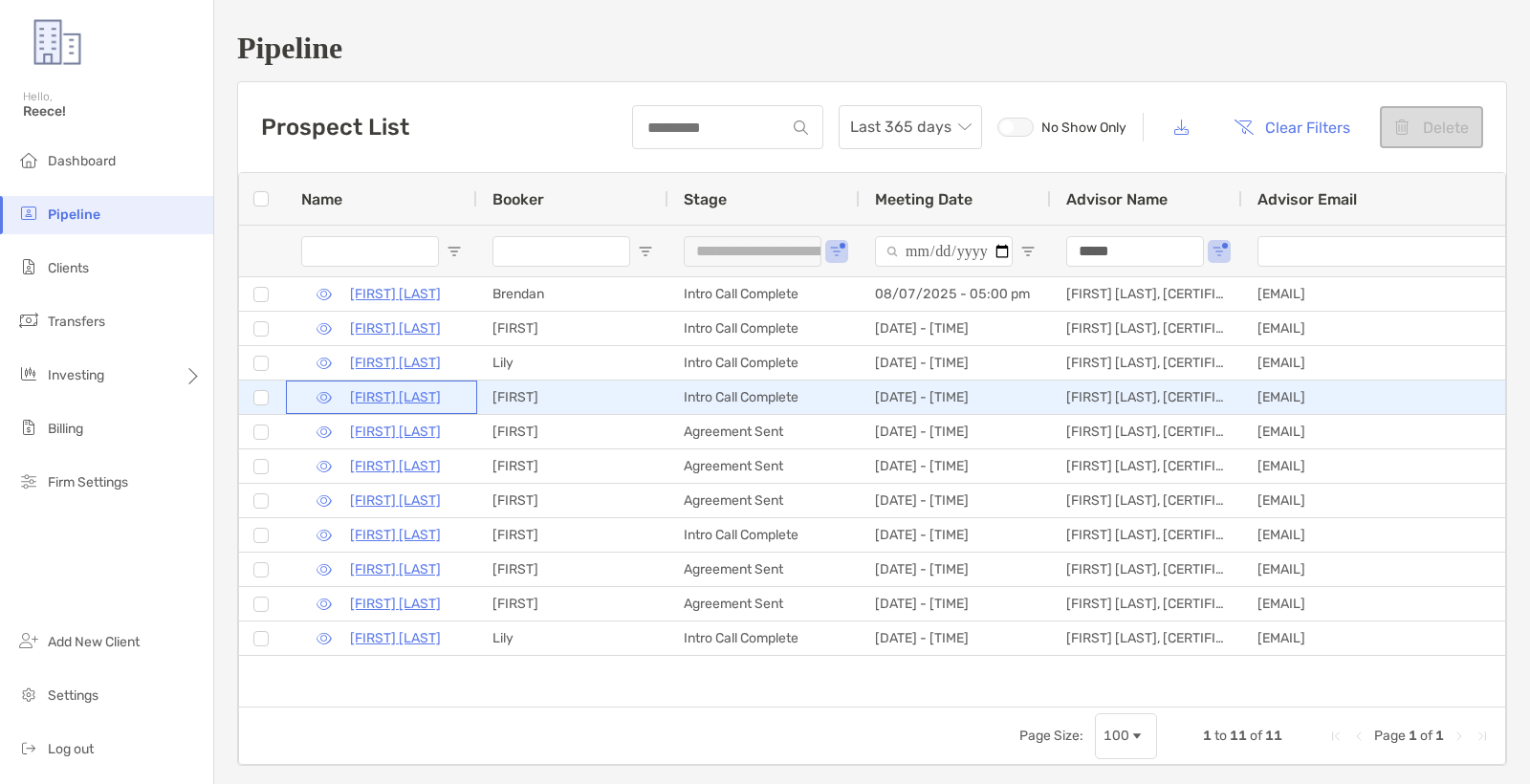 click at bounding box center [324, 398] 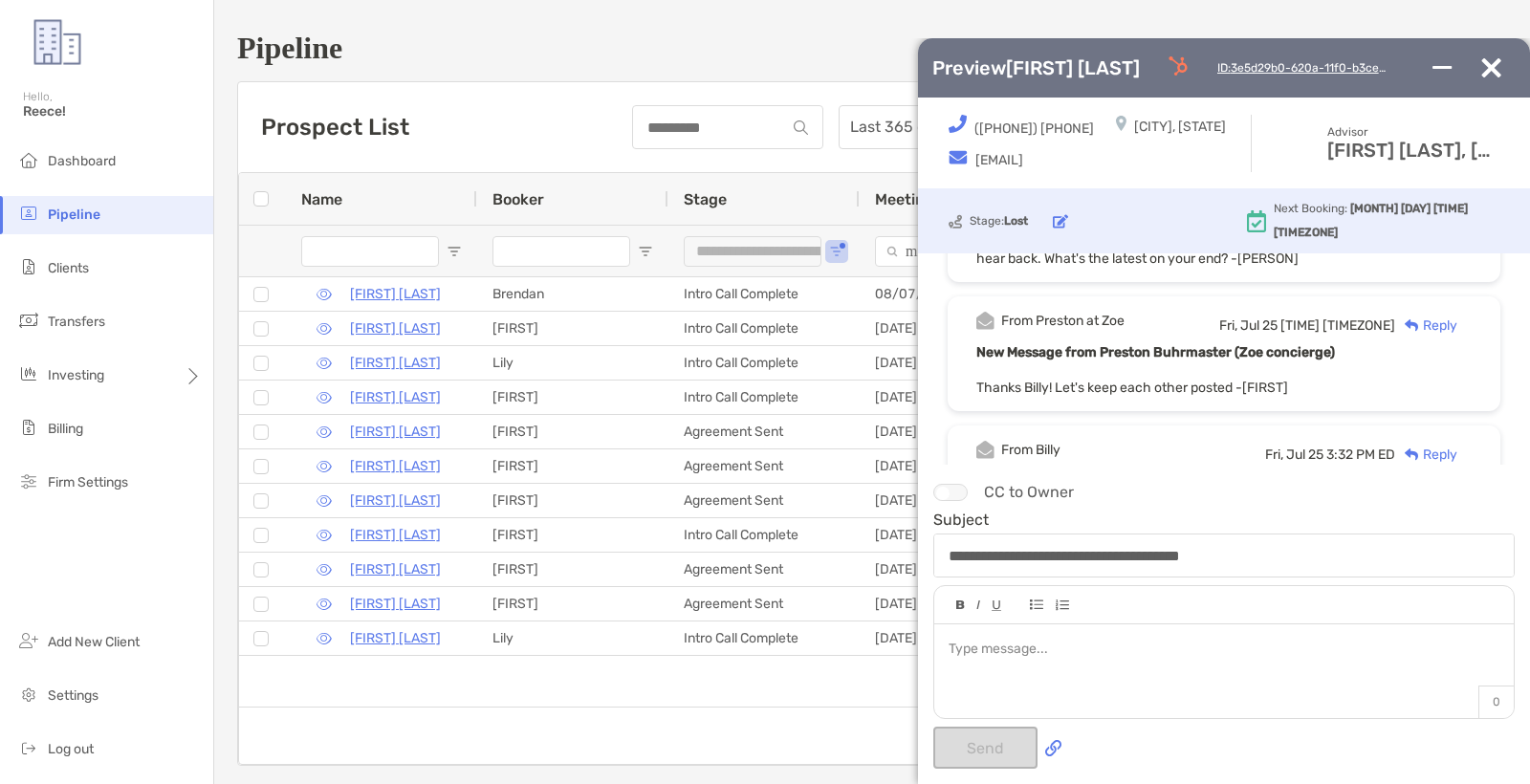 scroll, scrollTop: 314, scrollLeft: 0, axis: vertical 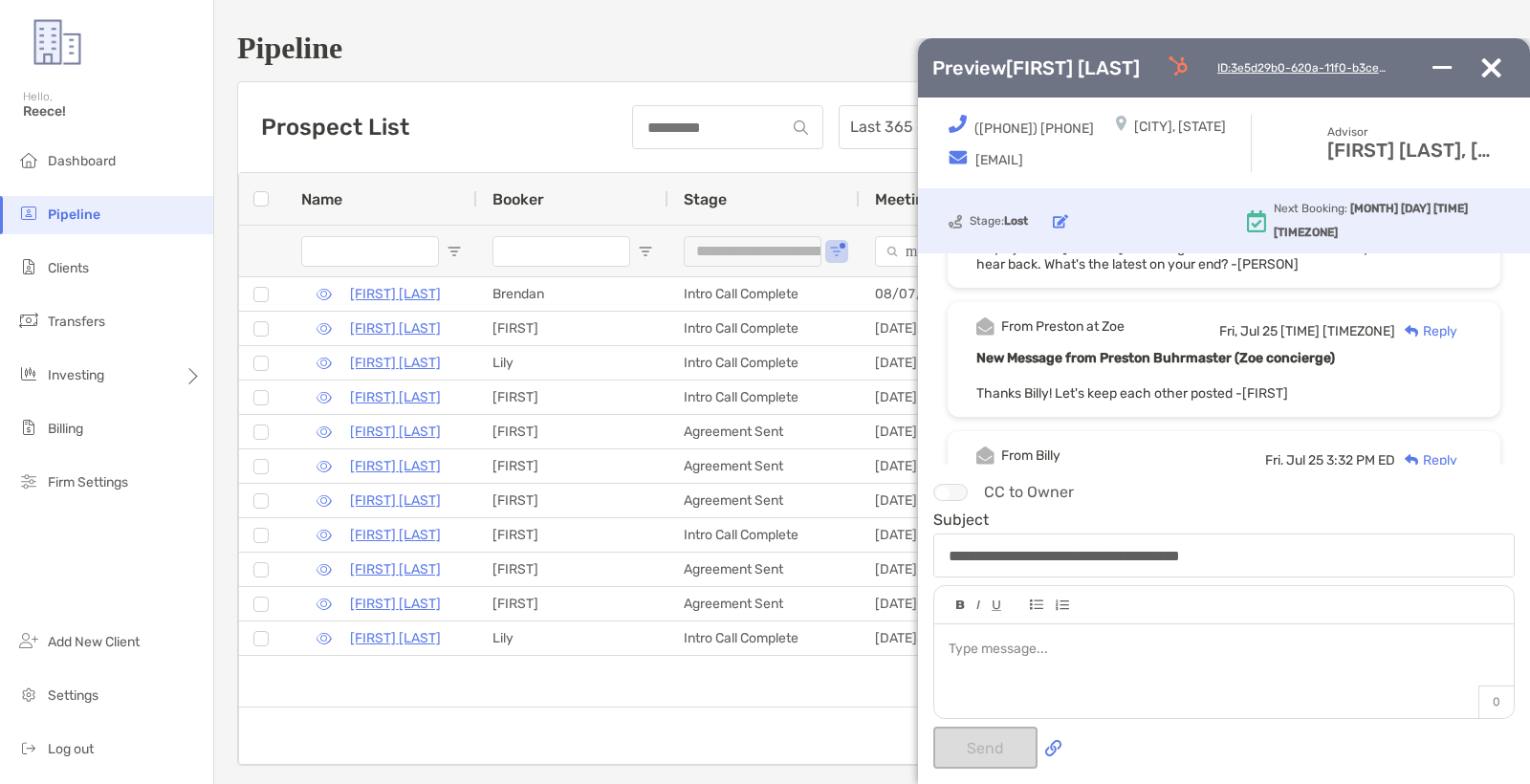 click at bounding box center (1178, 66) 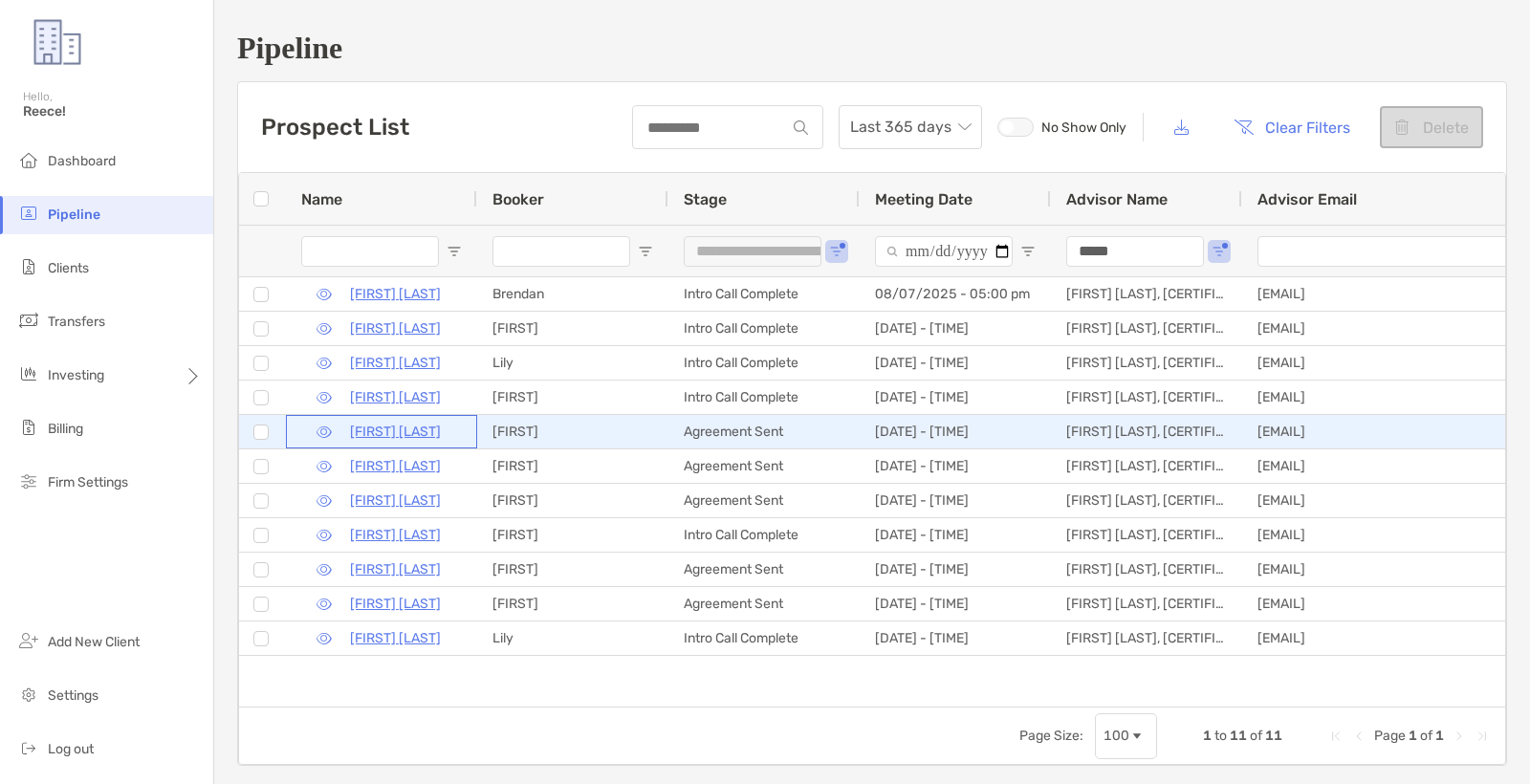 click at bounding box center (324, 432) 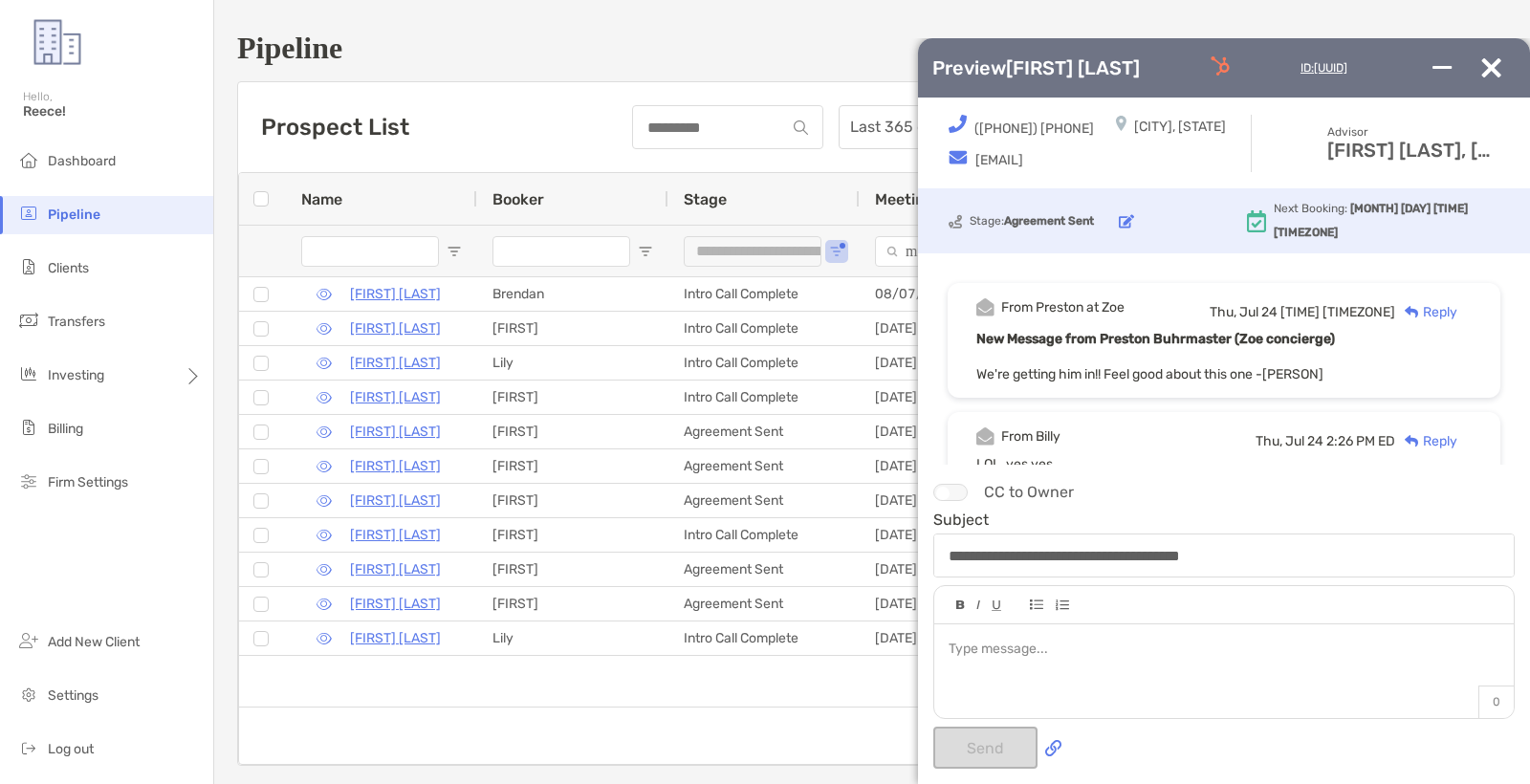 scroll, scrollTop: 0, scrollLeft: 0, axis: both 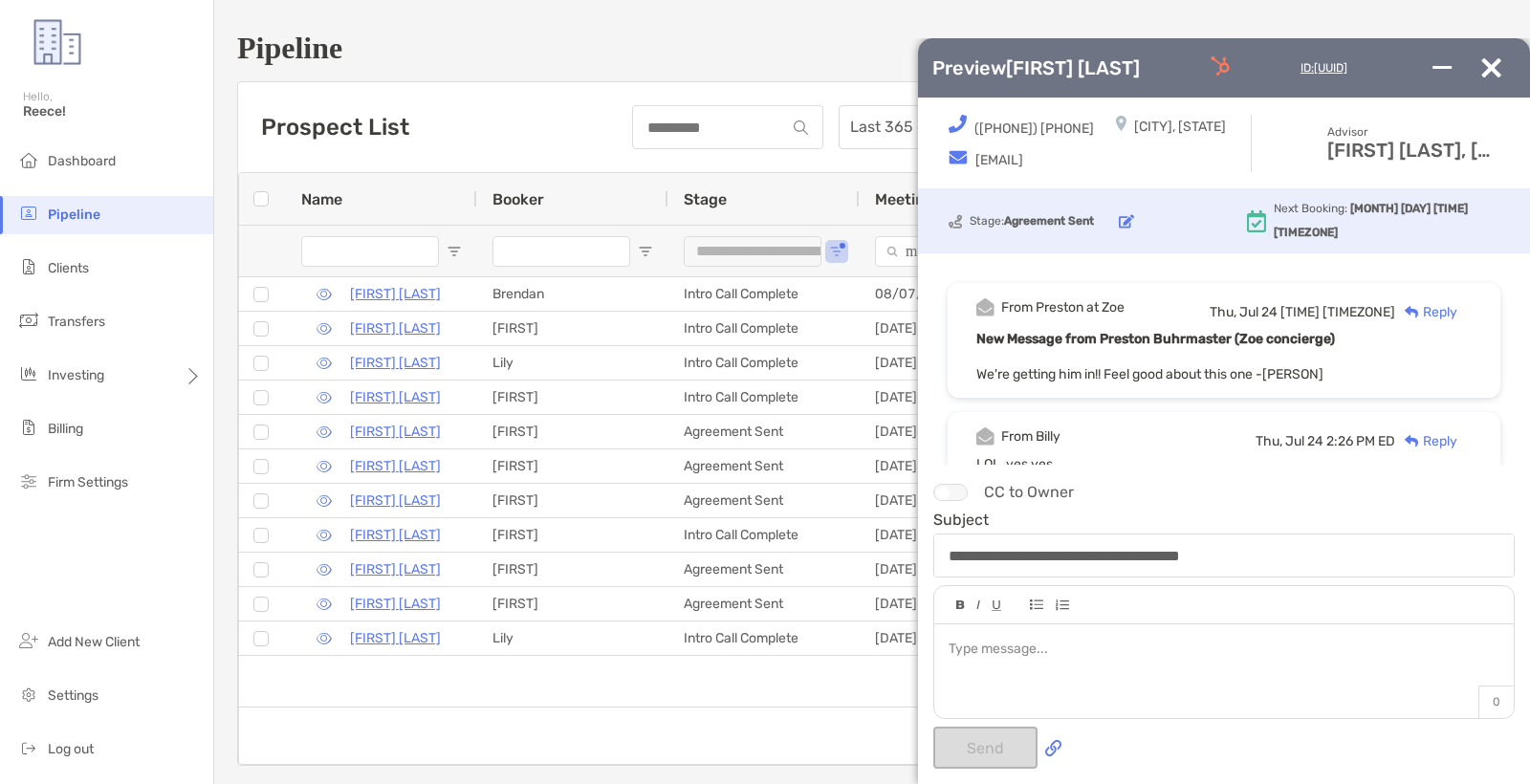 click on "Preview  John Meyers ID:  0aeccbd0-6188-11f0-9a7a-67d712ff7ef3" at bounding box center (1224, 68) 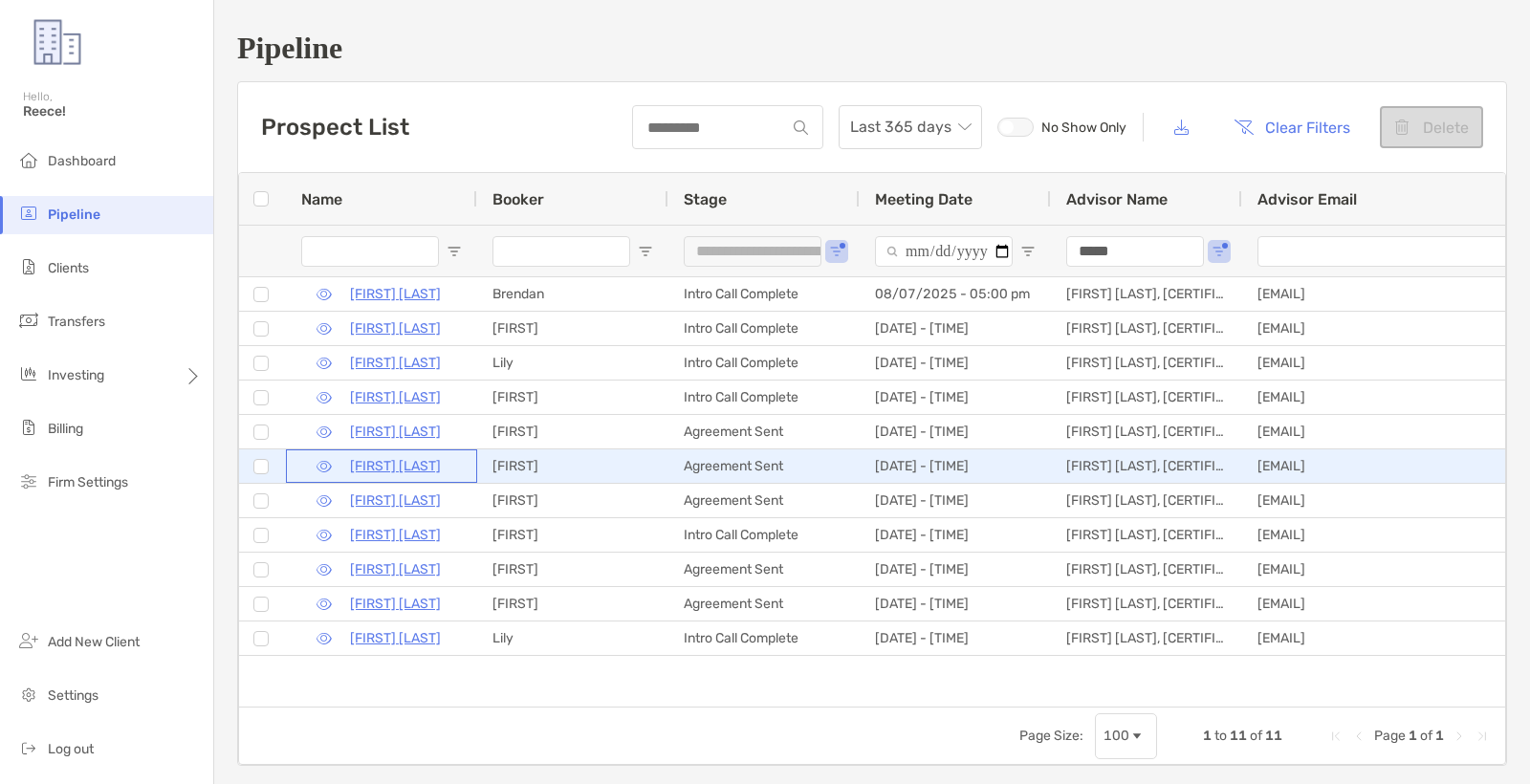 click at bounding box center [324, 467] 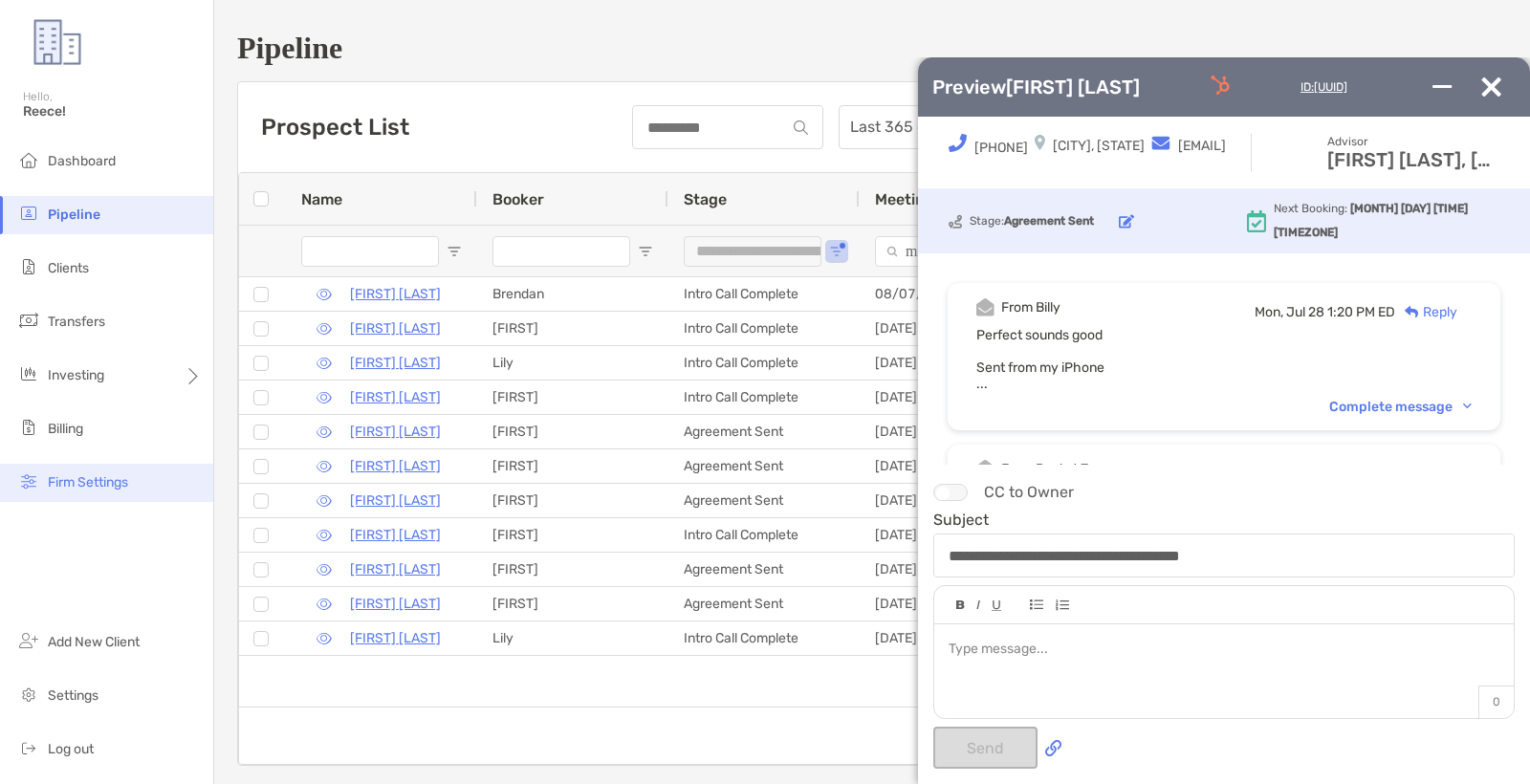 scroll, scrollTop: 0, scrollLeft: 0, axis: both 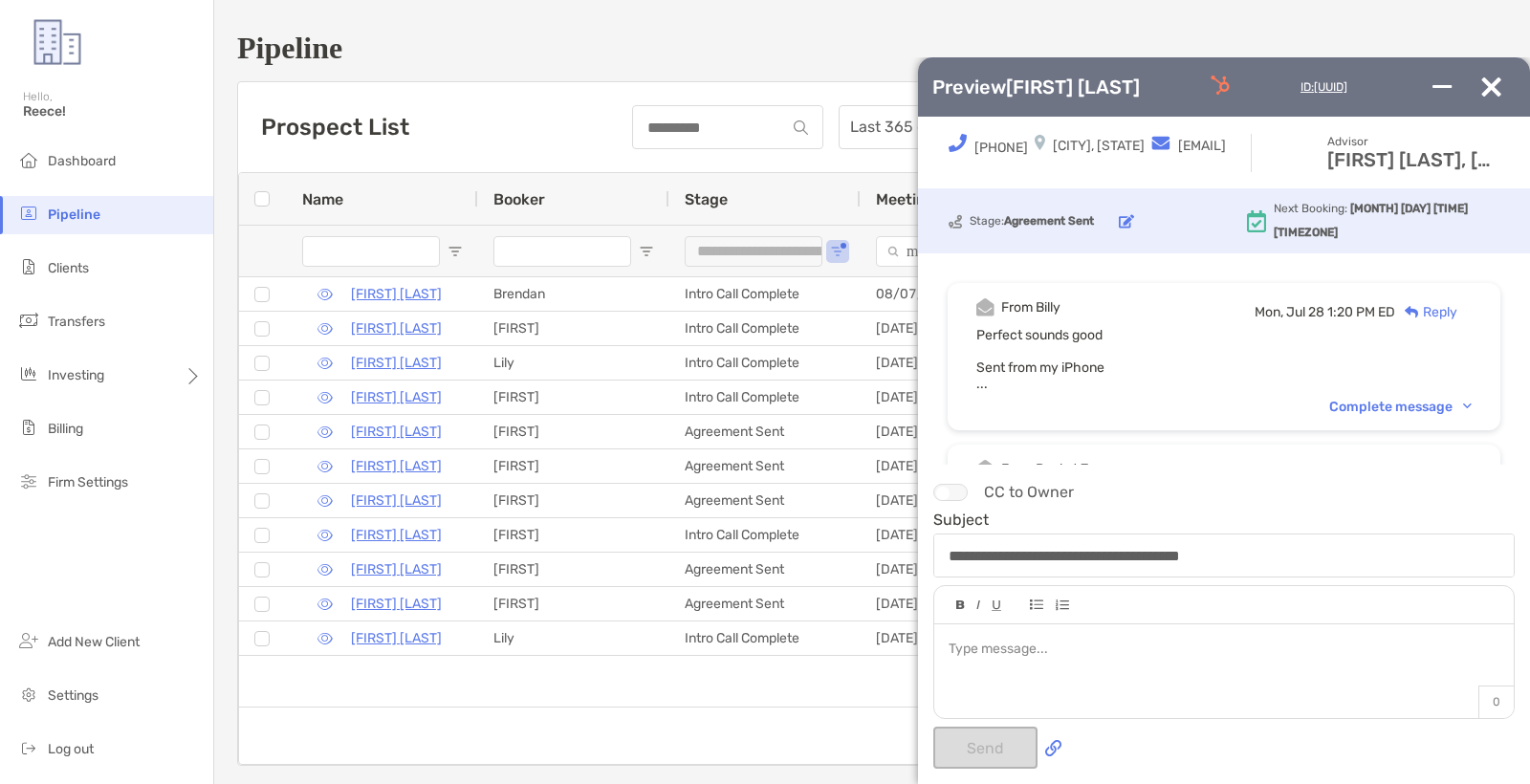 click at bounding box center [1220, 85] 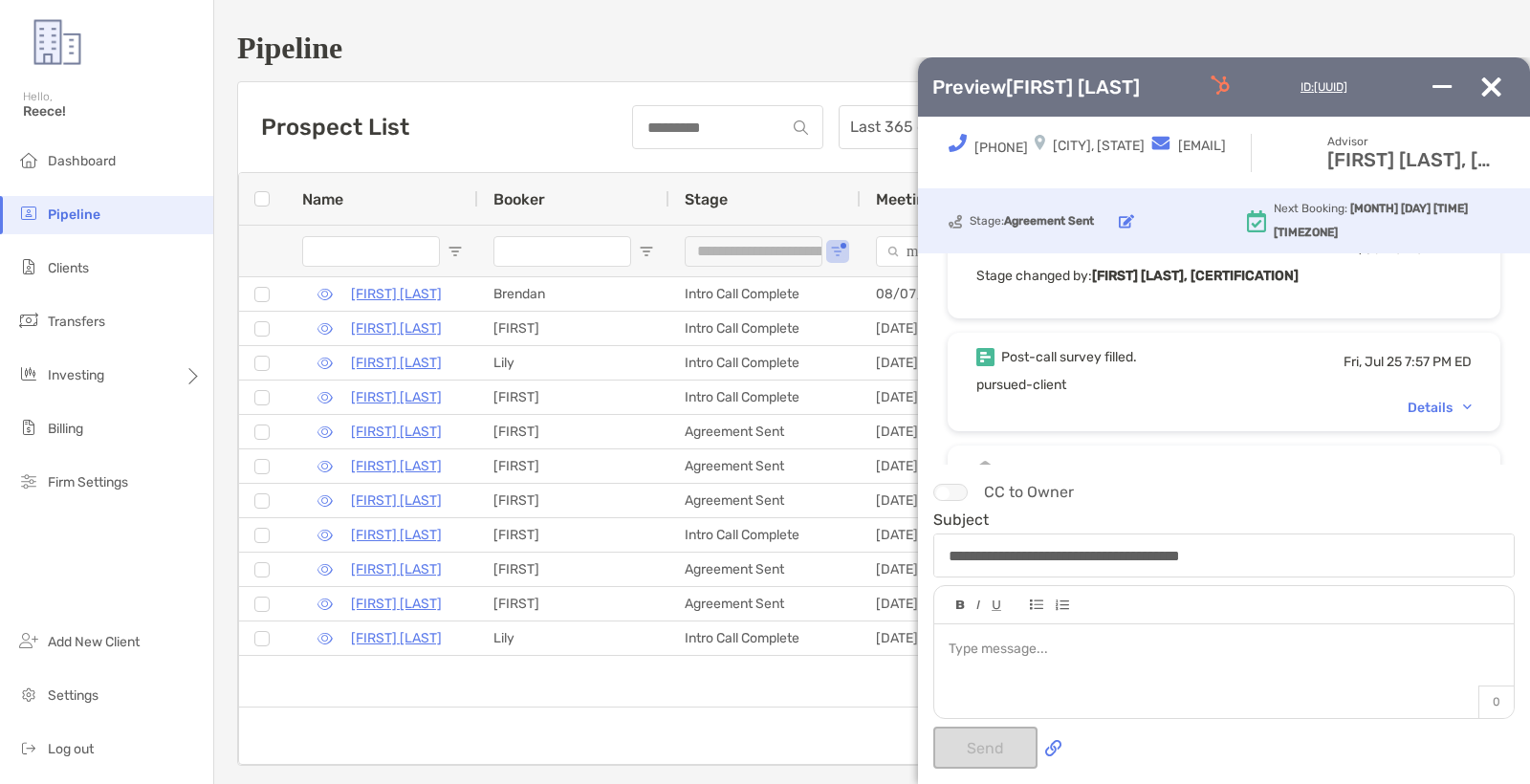 scroll, scrollTop: 887, scrollLeft: 0, axis: vertical 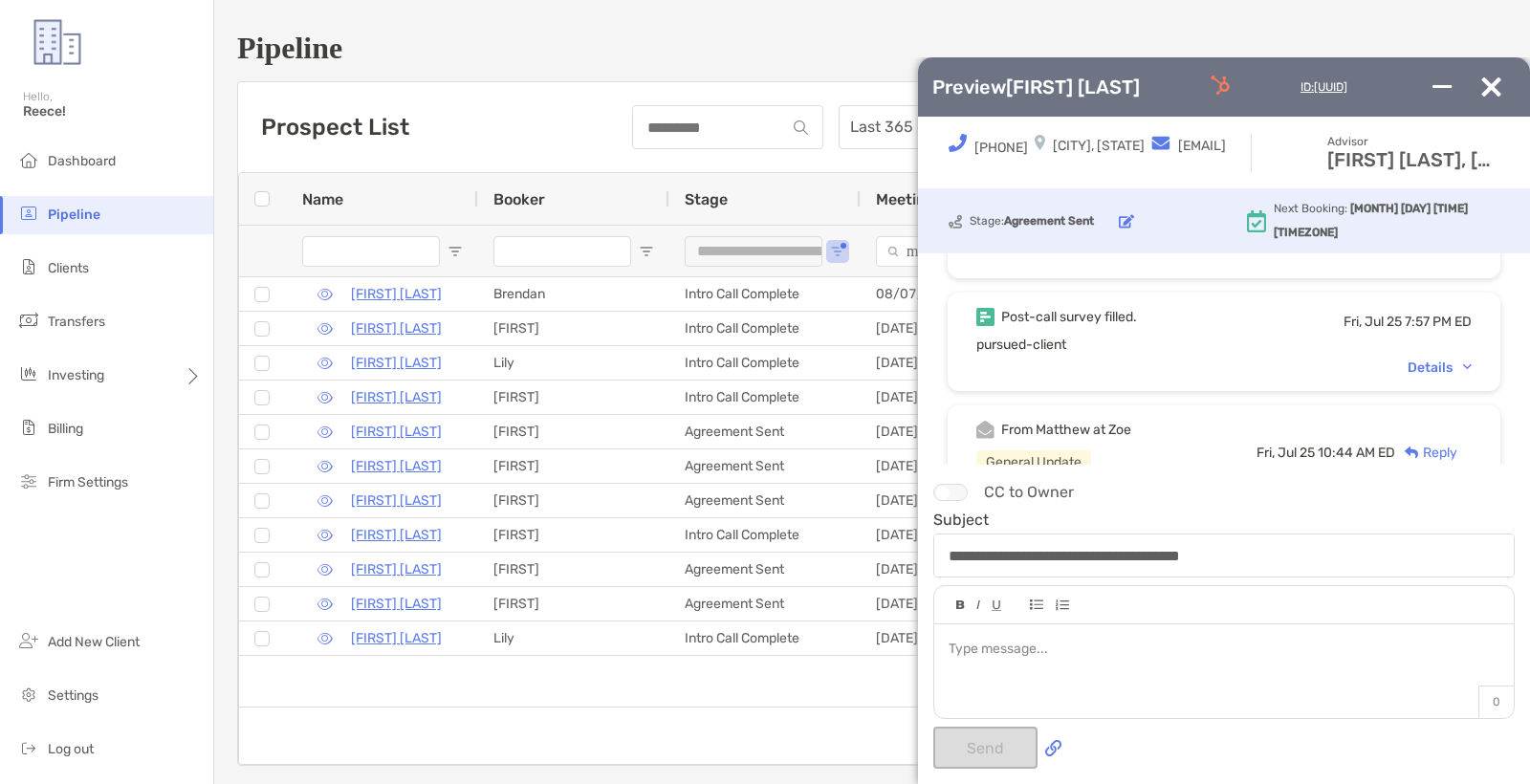click on "Details" at bounding box center (1439, 367) 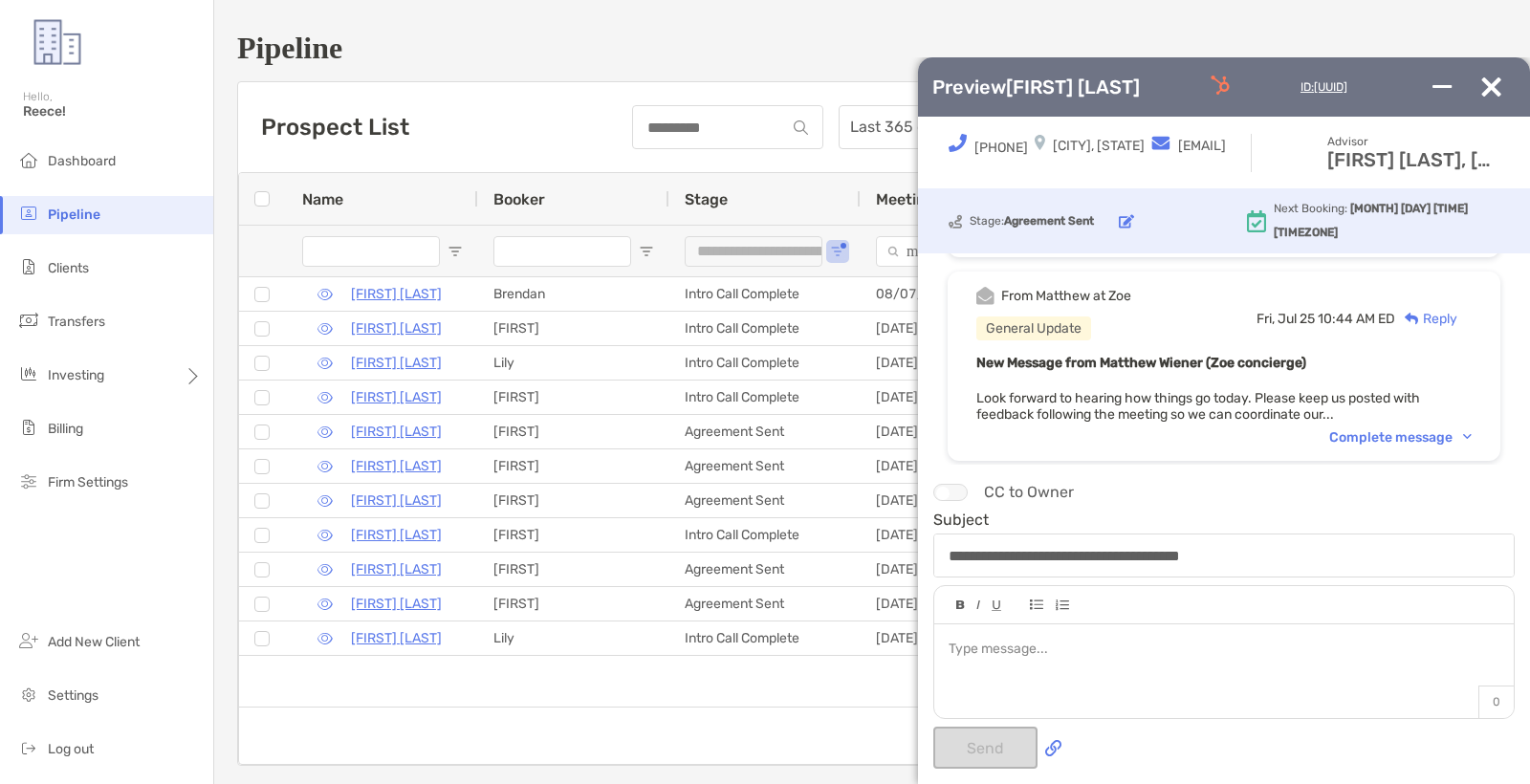 scroll, scrollTop: 1284, scrollLeft: 0, axis: vertical 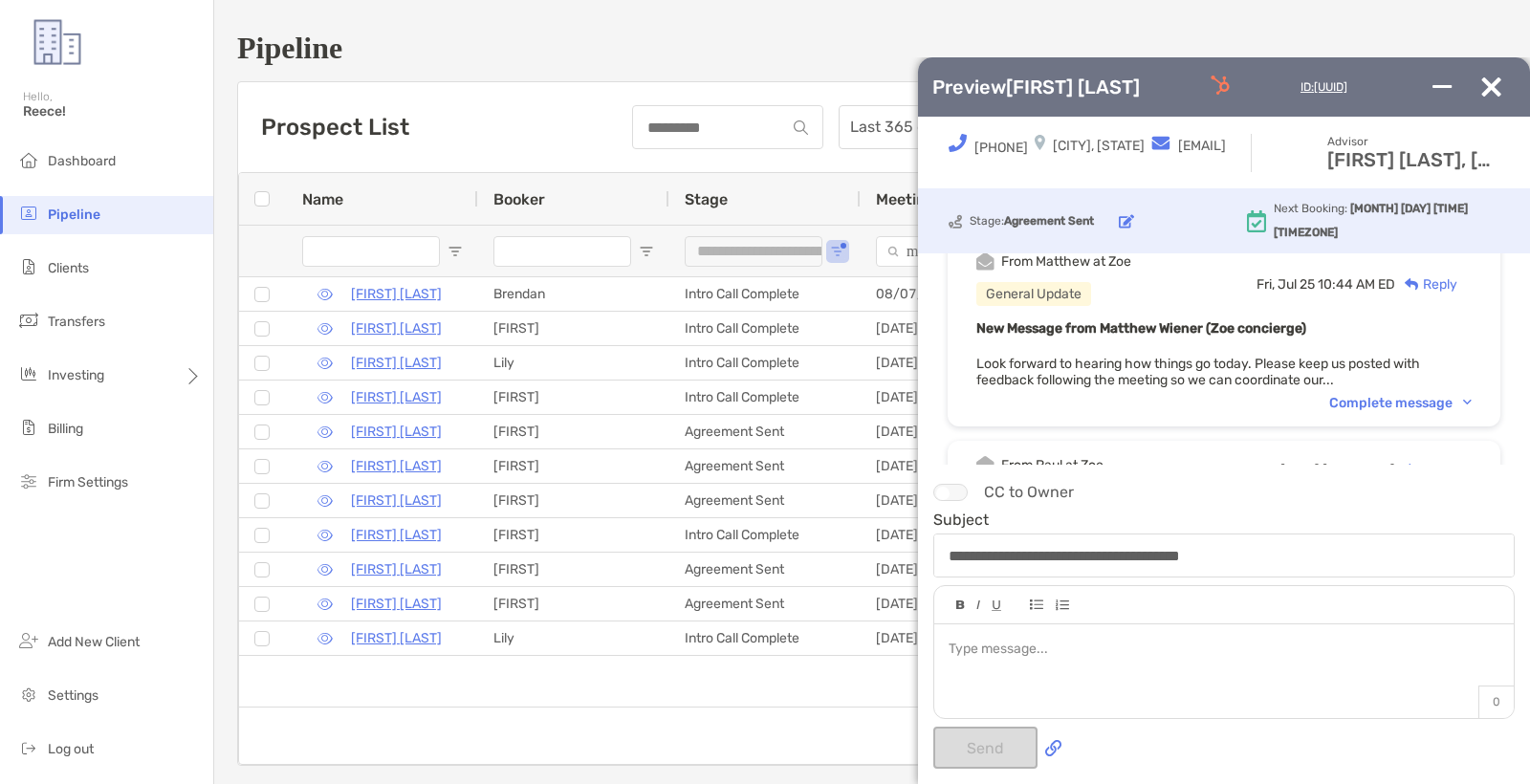 click on "Complete message" at bounding box center (1400, 403) 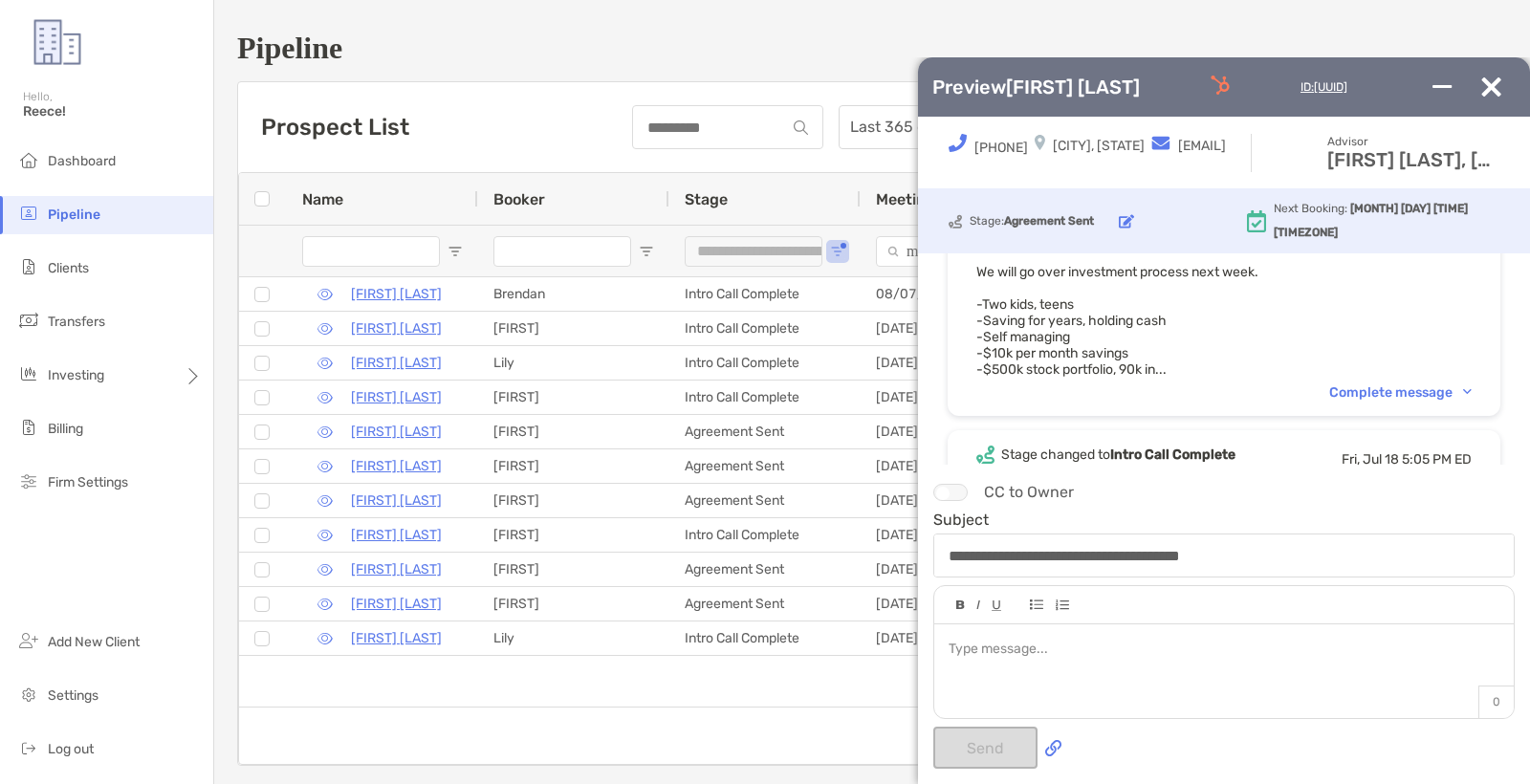 click on "We will go over investment process next week.
-Two kids, teens
-Saving for years, holding cash
-Self managing
-$10k per month savings
-$500k stock portfolio, 90k in..." at bounding box center (1224, 320) 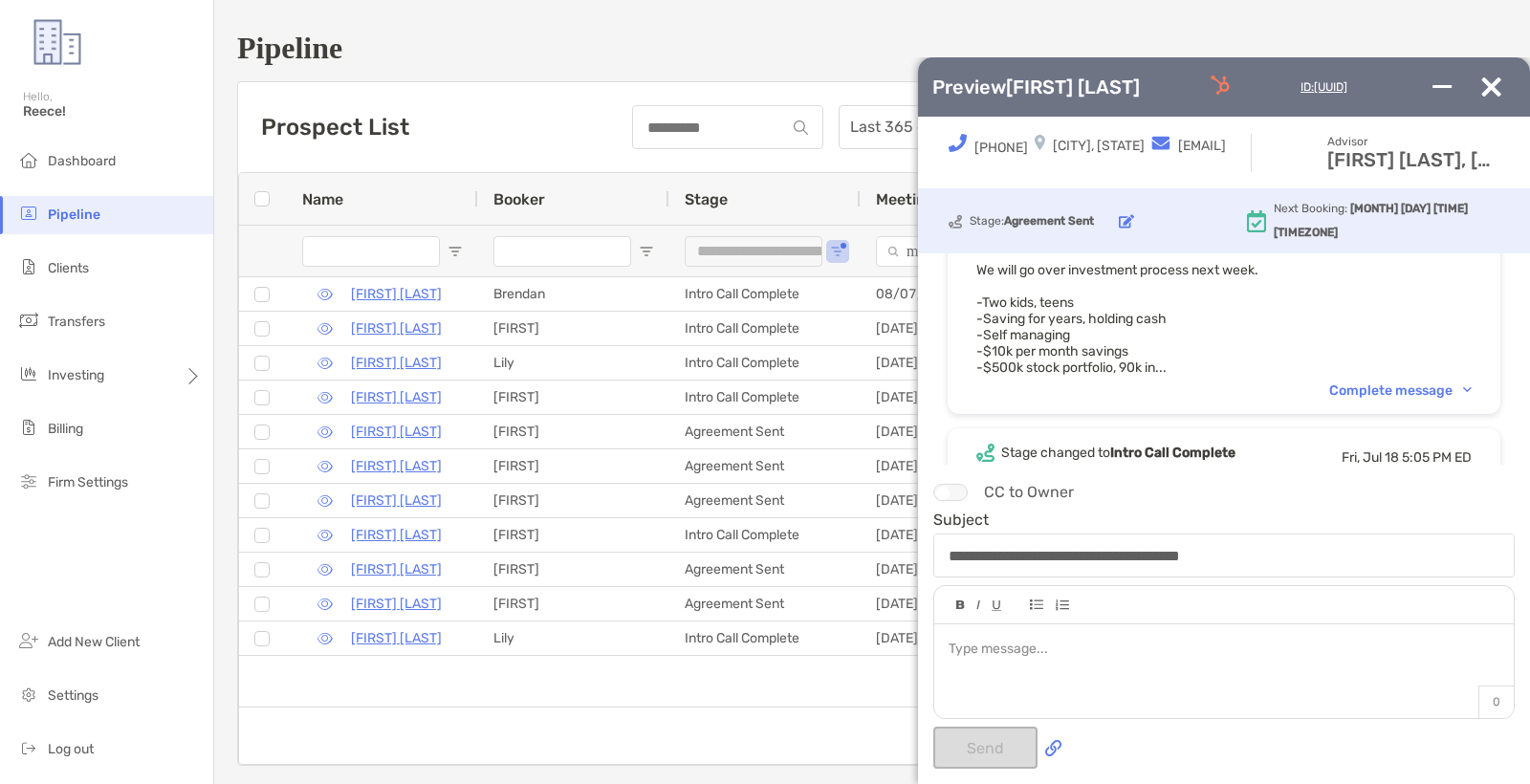 scroll, scrollTop: 0, scrollLeft: 1, axis: horizontal 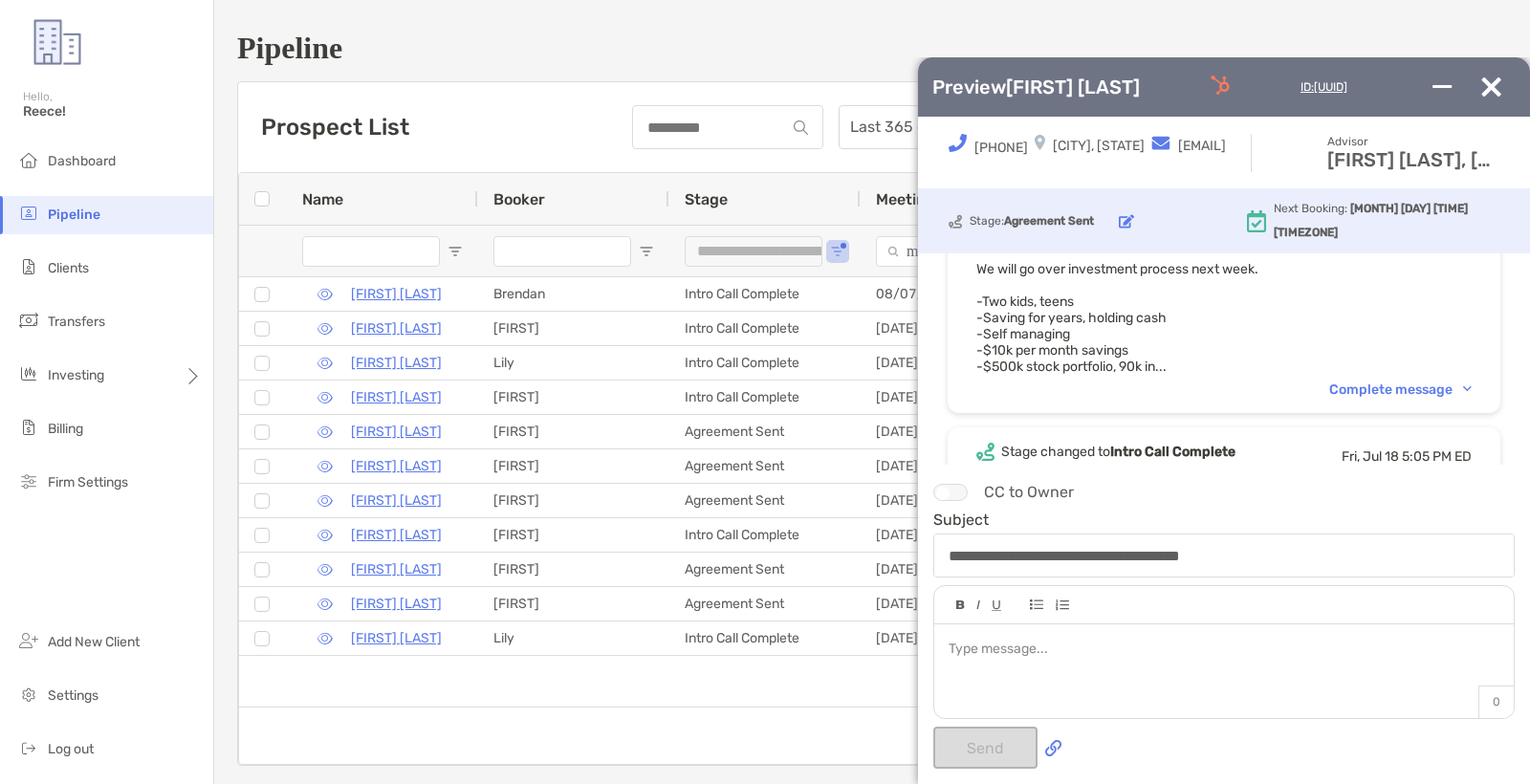 click on "Complete message" at bounding box center (1400, 389) 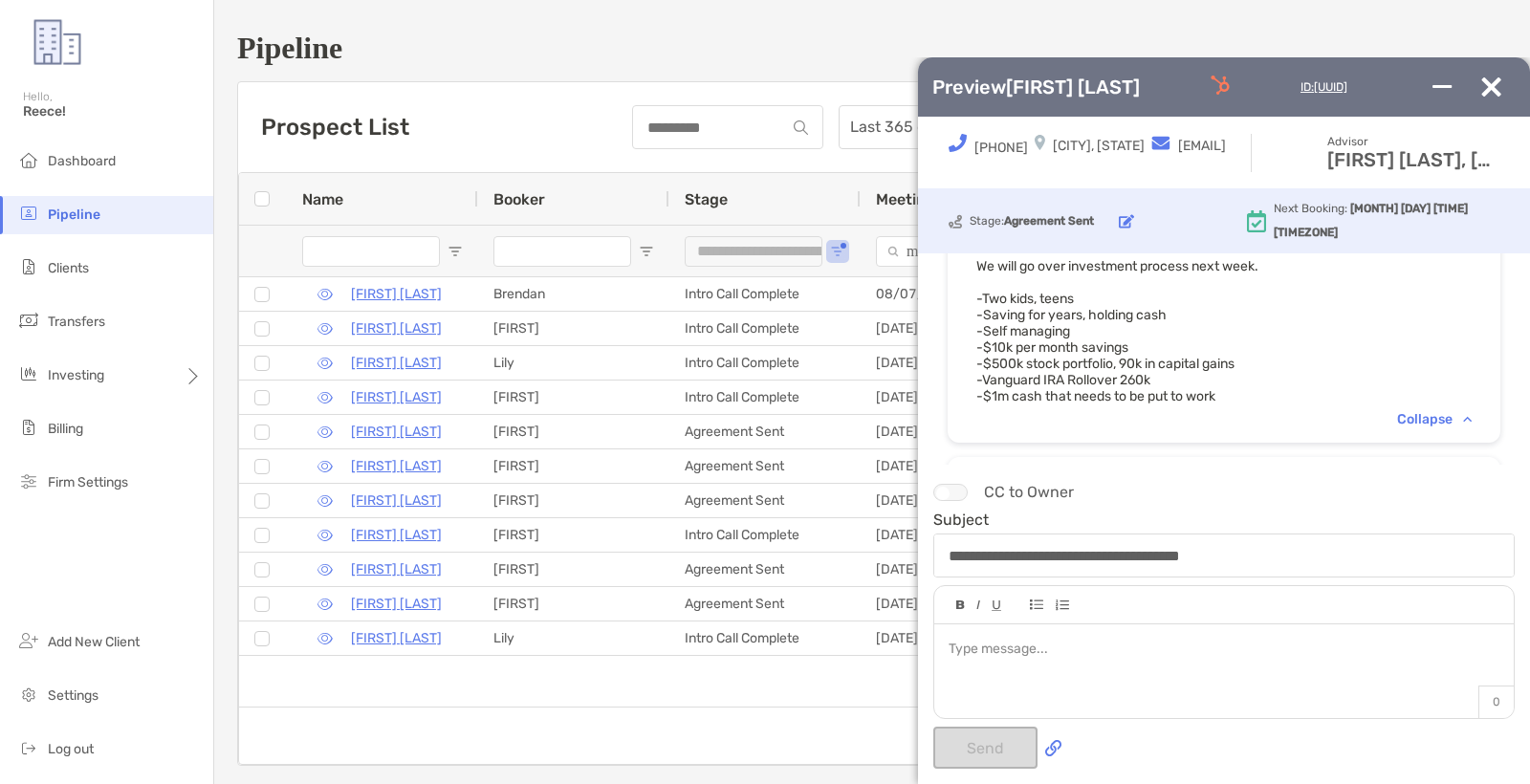 scroll, scrollTop: 1839, scrollLeft: 0, axis: vertical 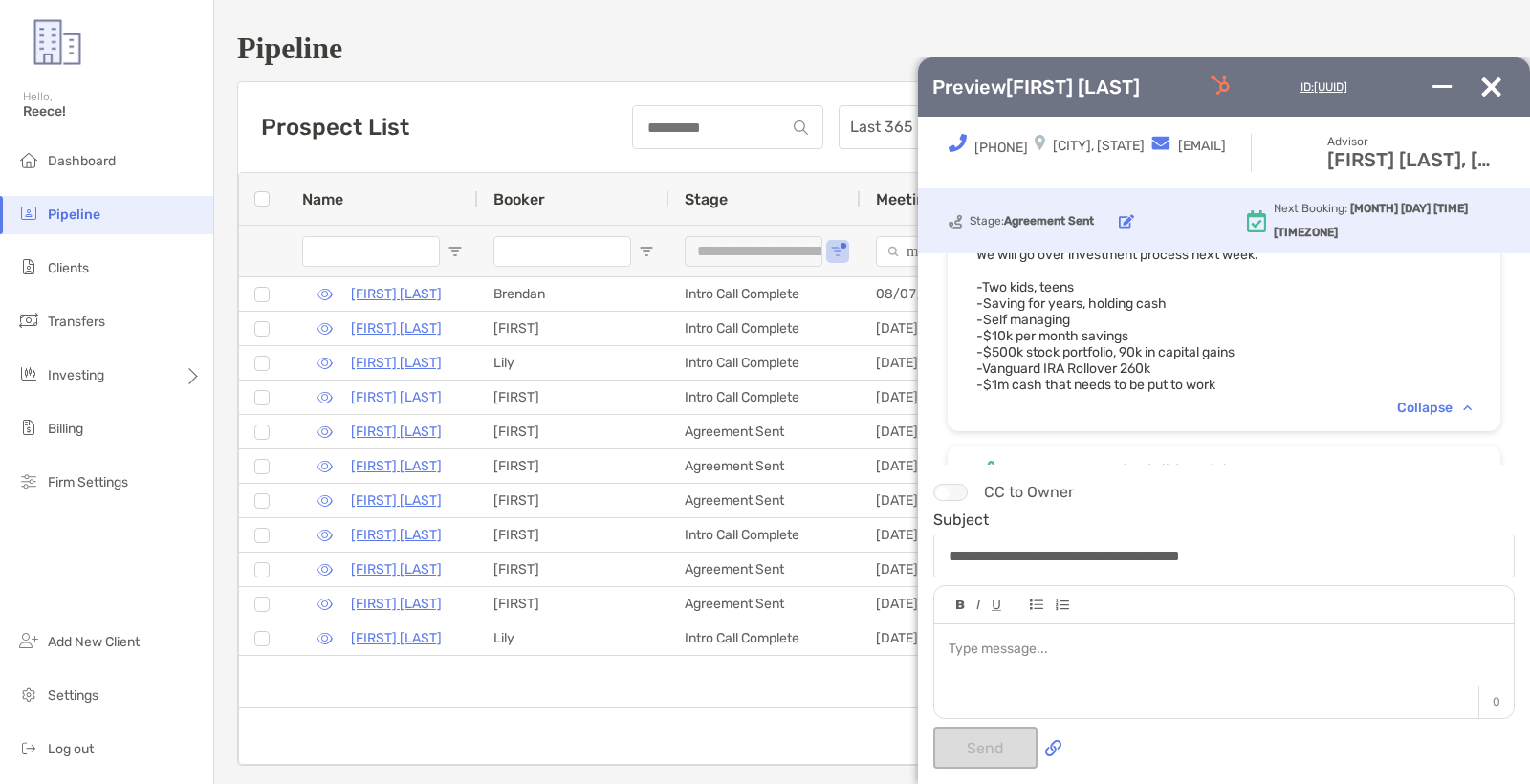 drag, startPoint x: 1217, startPoint y: 392, endPoint x: 978, endPoint y: 349, distance: 242.83739 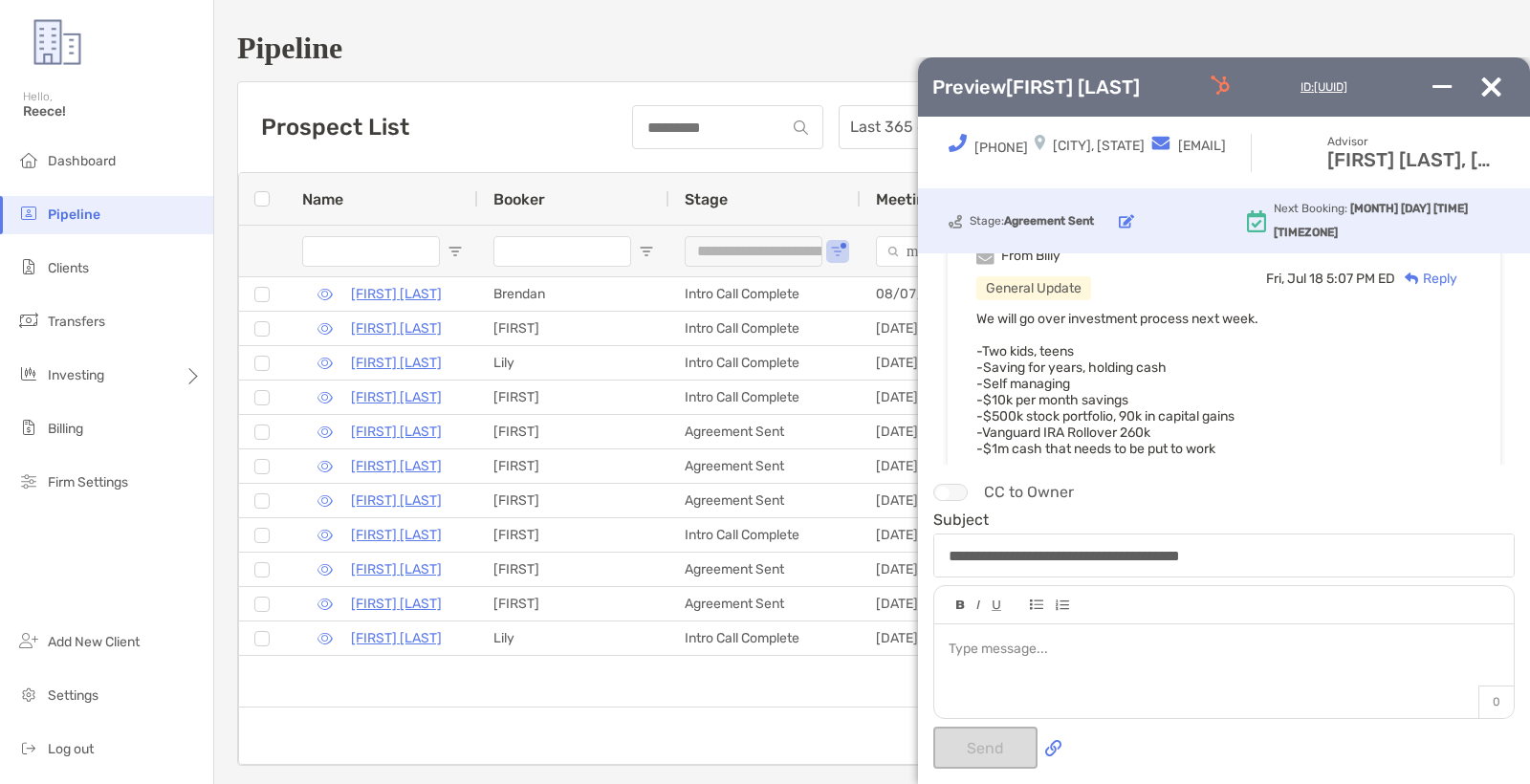 scroll, scrollTop: 1779, scrollLeft: 0, axis: vertical 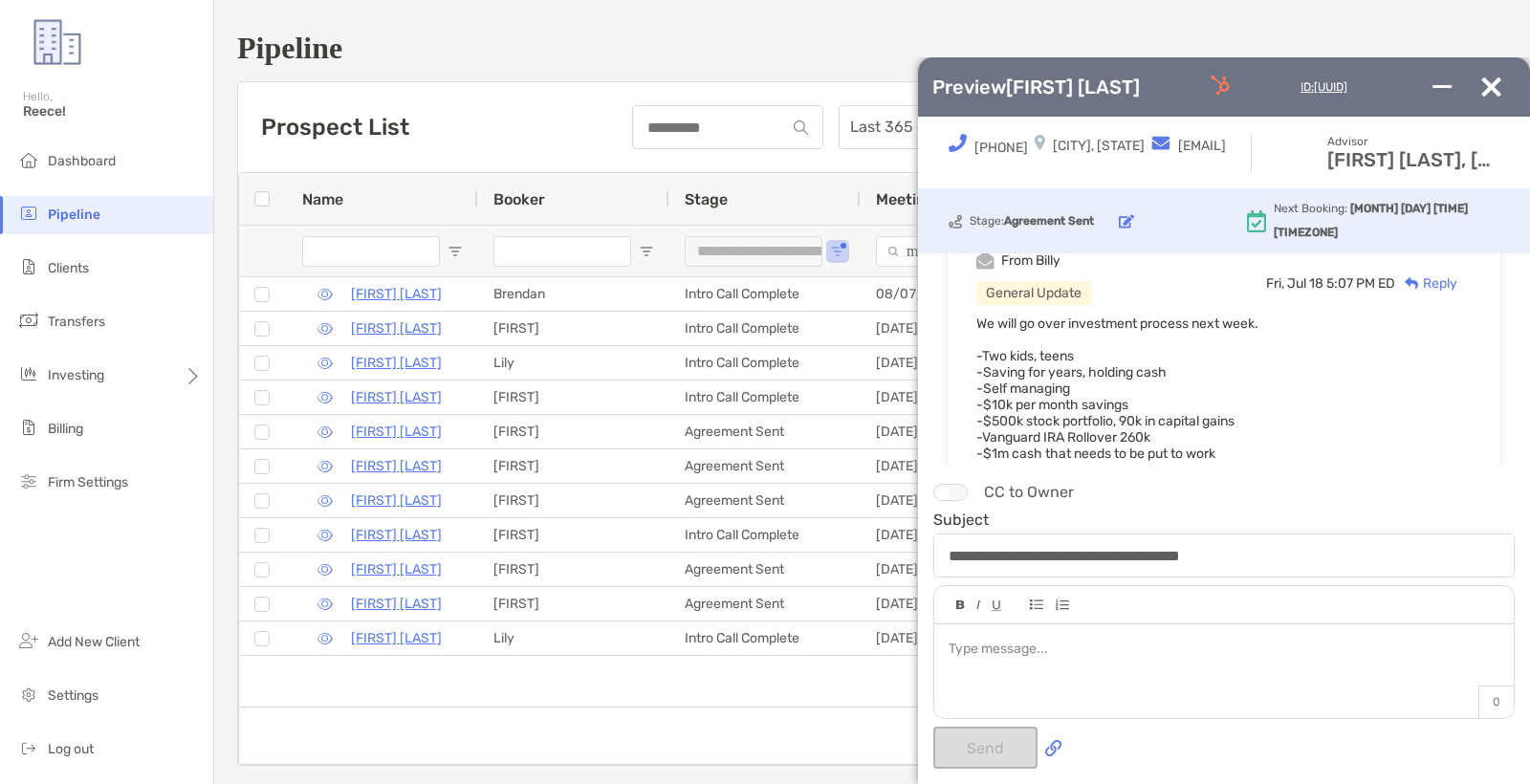 drag, startPoint x: 1134, startPoint y: 406, endPoint x: 968, endPoint y: 403, distance: 166.02711 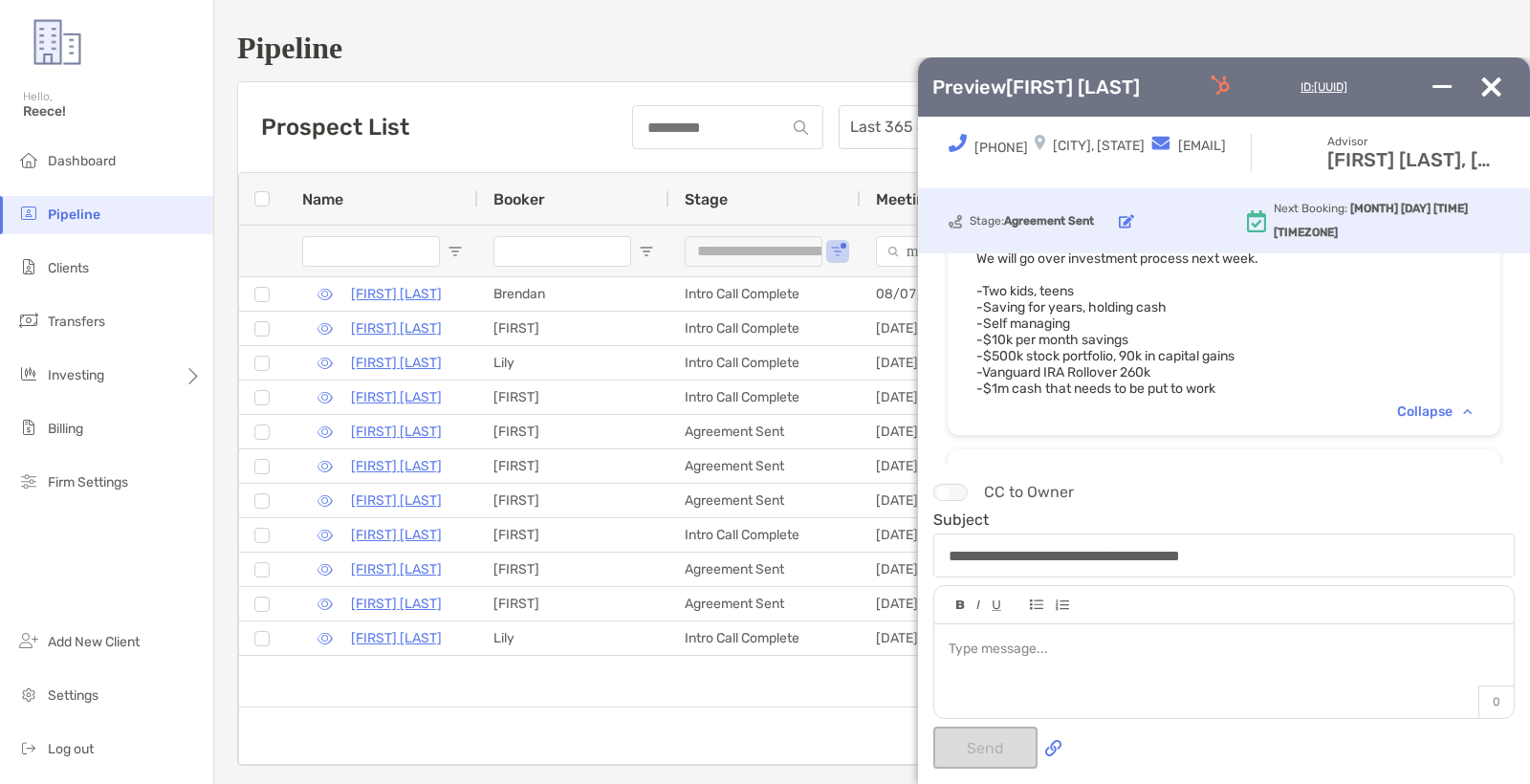 scroll, scrollTop: 1855, scrollLeft: 0, axis: vertical 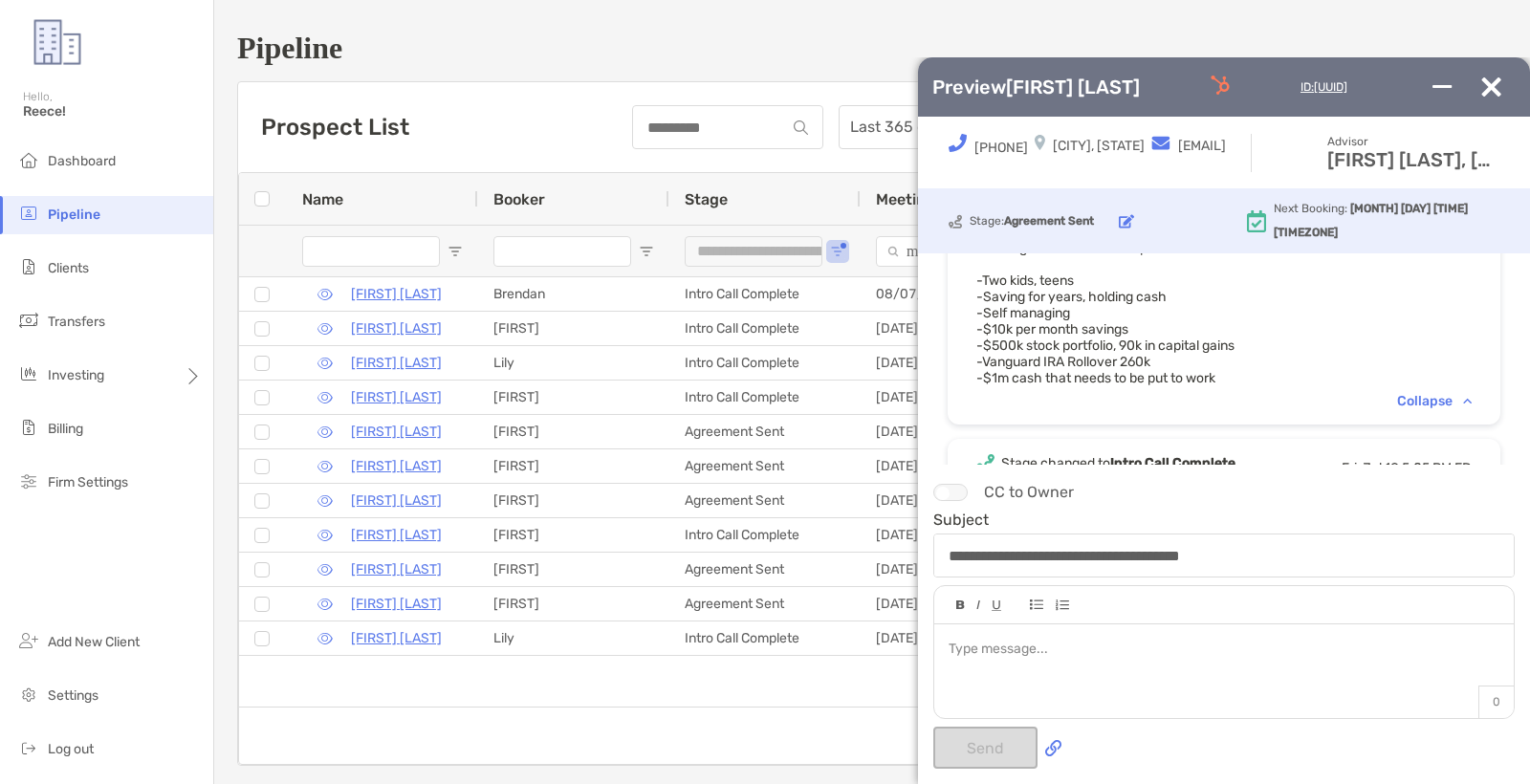 click on "We will go over investment process next week.
-Two kids, teens
-Saving for years, holding cash
-Self managing
-$10k per month savings
-$500k stock portfolio, 90k in capital gains
-Vanguard IRA Rollover 260k
-$1m cash that needs to be put to work" at bounding box center (1224, 313) 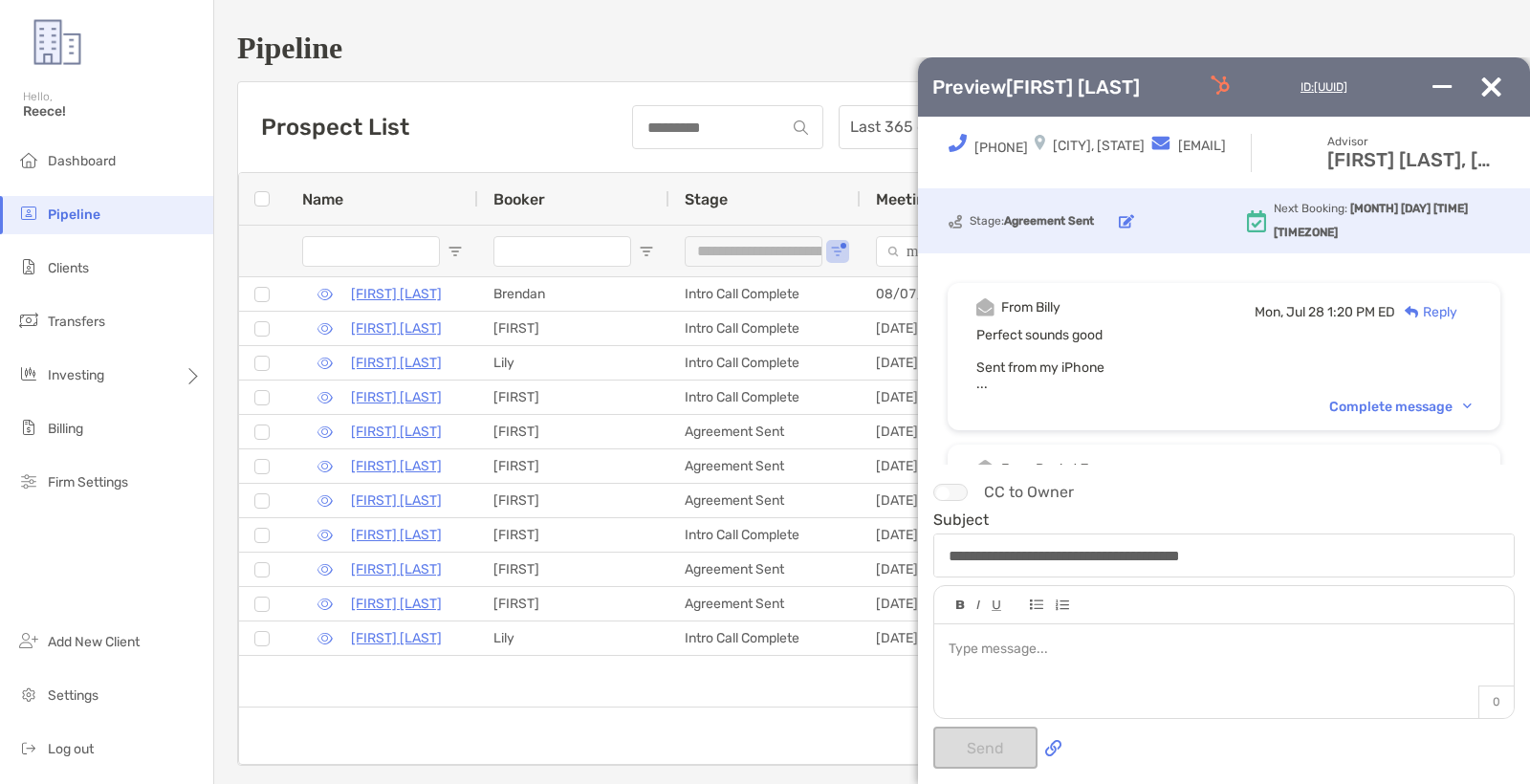scroll, scrollTop: 0, scrollLeft: 0, axis: both 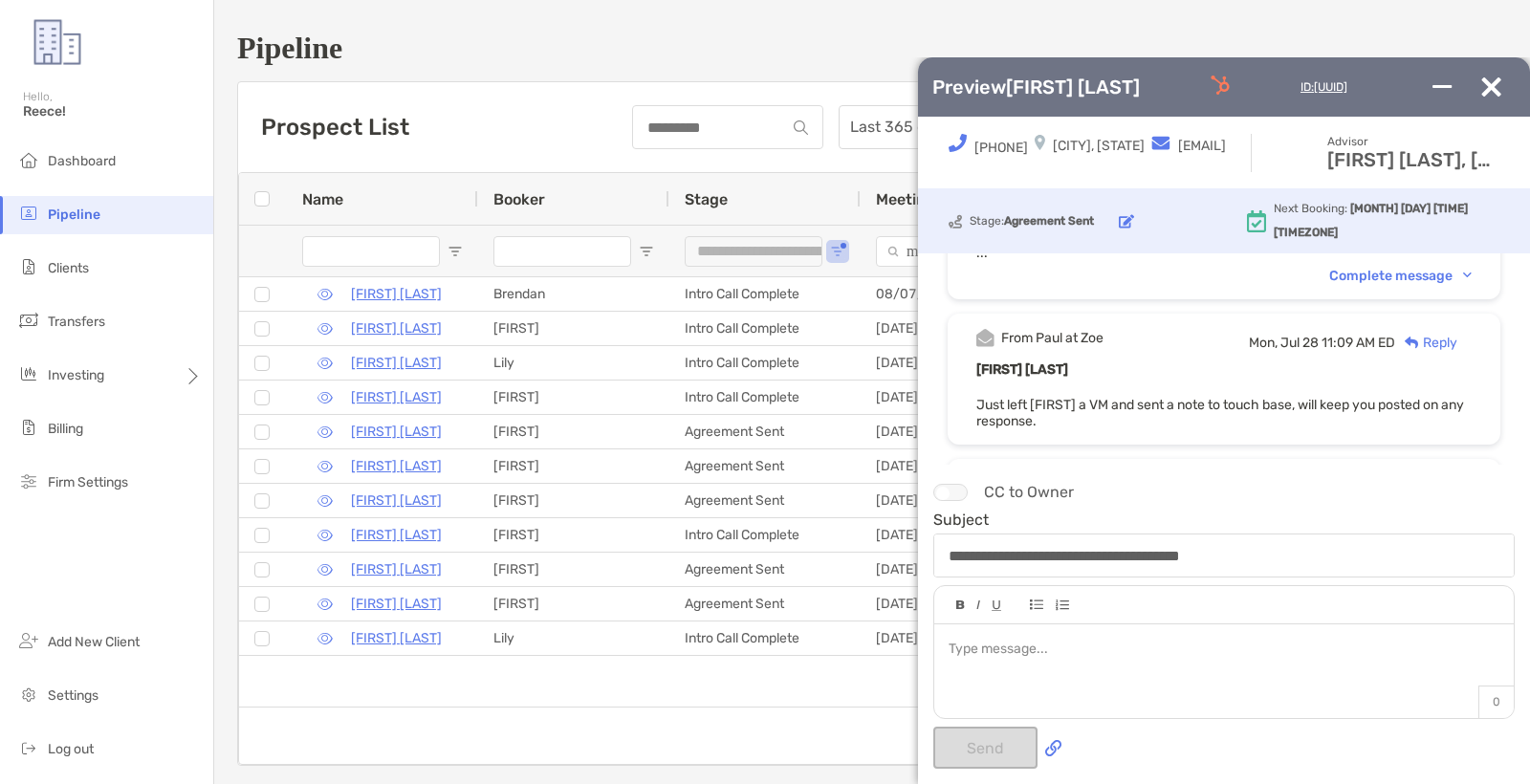 click on "Preview  Ramana Ganji ID:  23504510-5d4b-11f0-80aa-5fefb99178cd" at bounding box center [1224, 87] 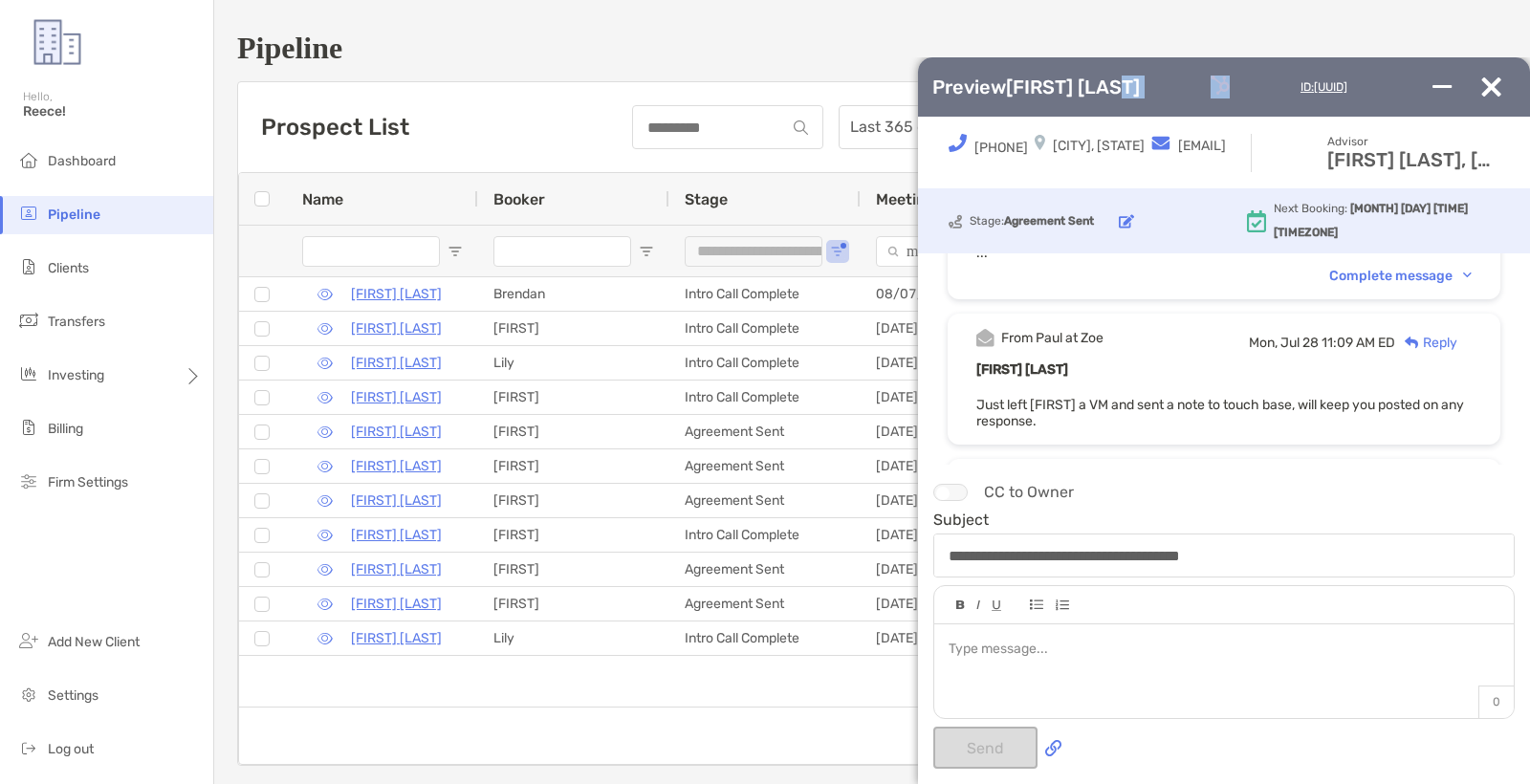 click on "Preview  Ramana Ganji ID:  23504510-5d4b-11f0-80aa-5fefb99178cd" at bounding box center (1224, 87) 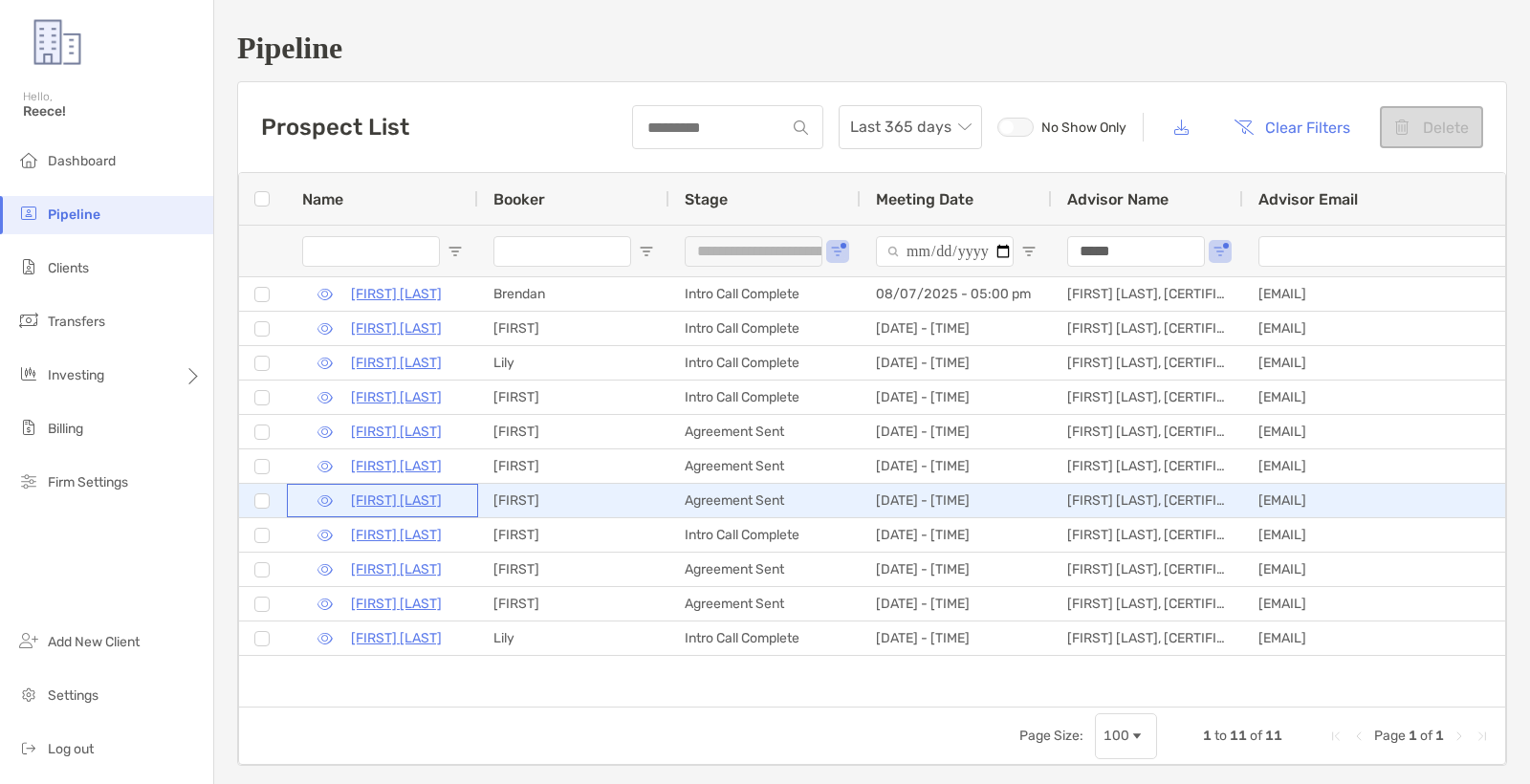 click at bounding box center (325, 501) 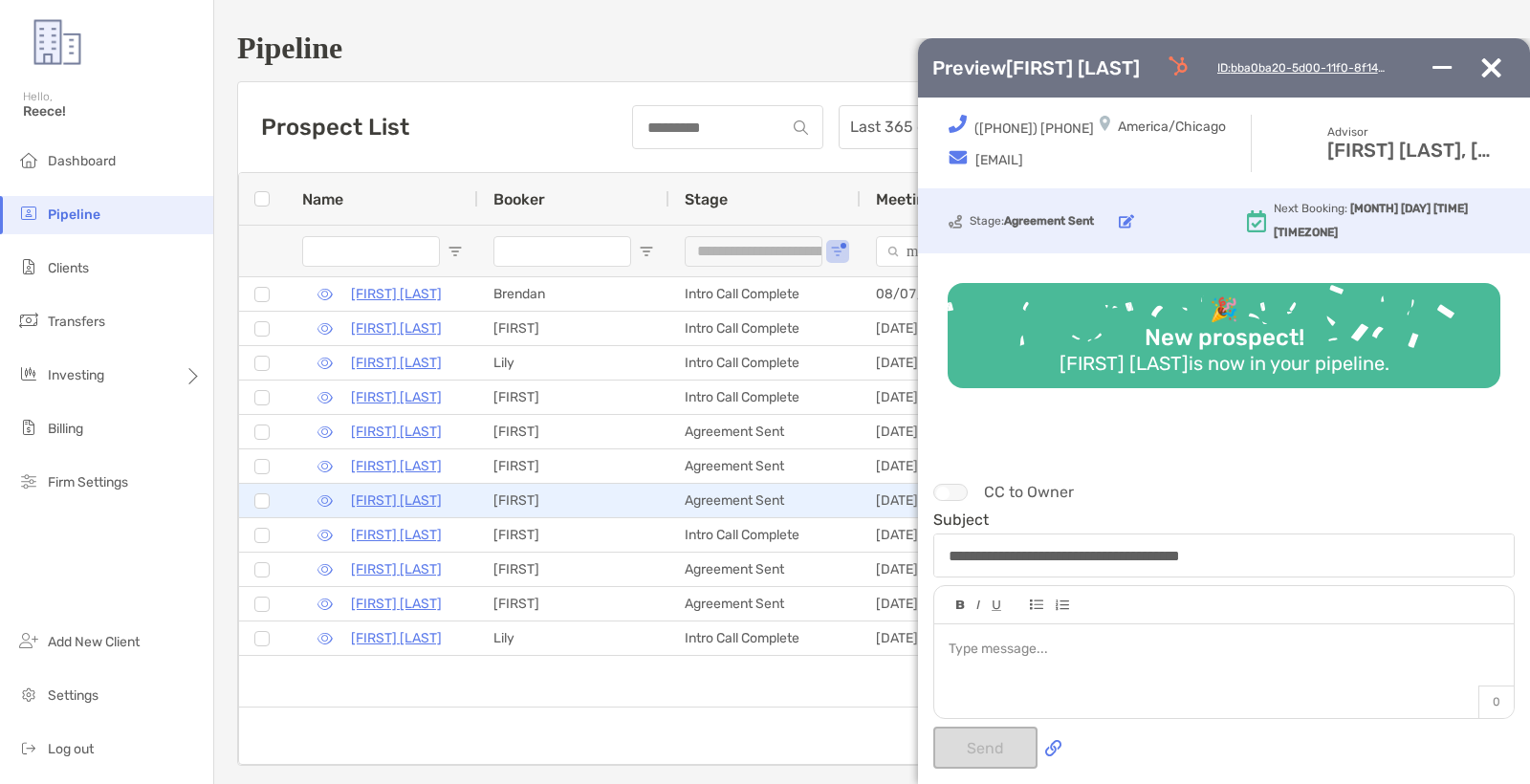 scroll, scrollTop: 5, scrollLeft: 0, axis: vertical 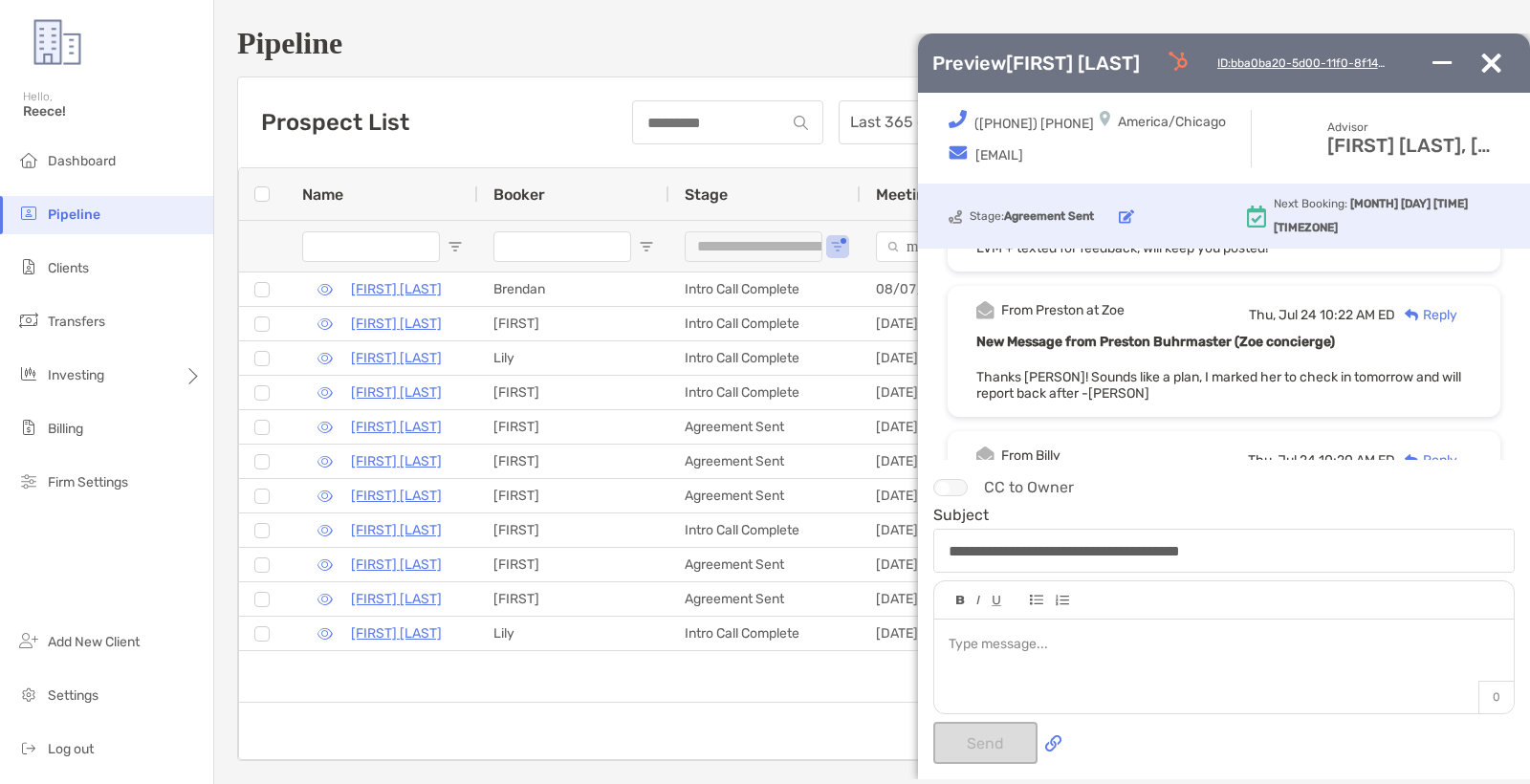 click at bounding box center [1178, 61] 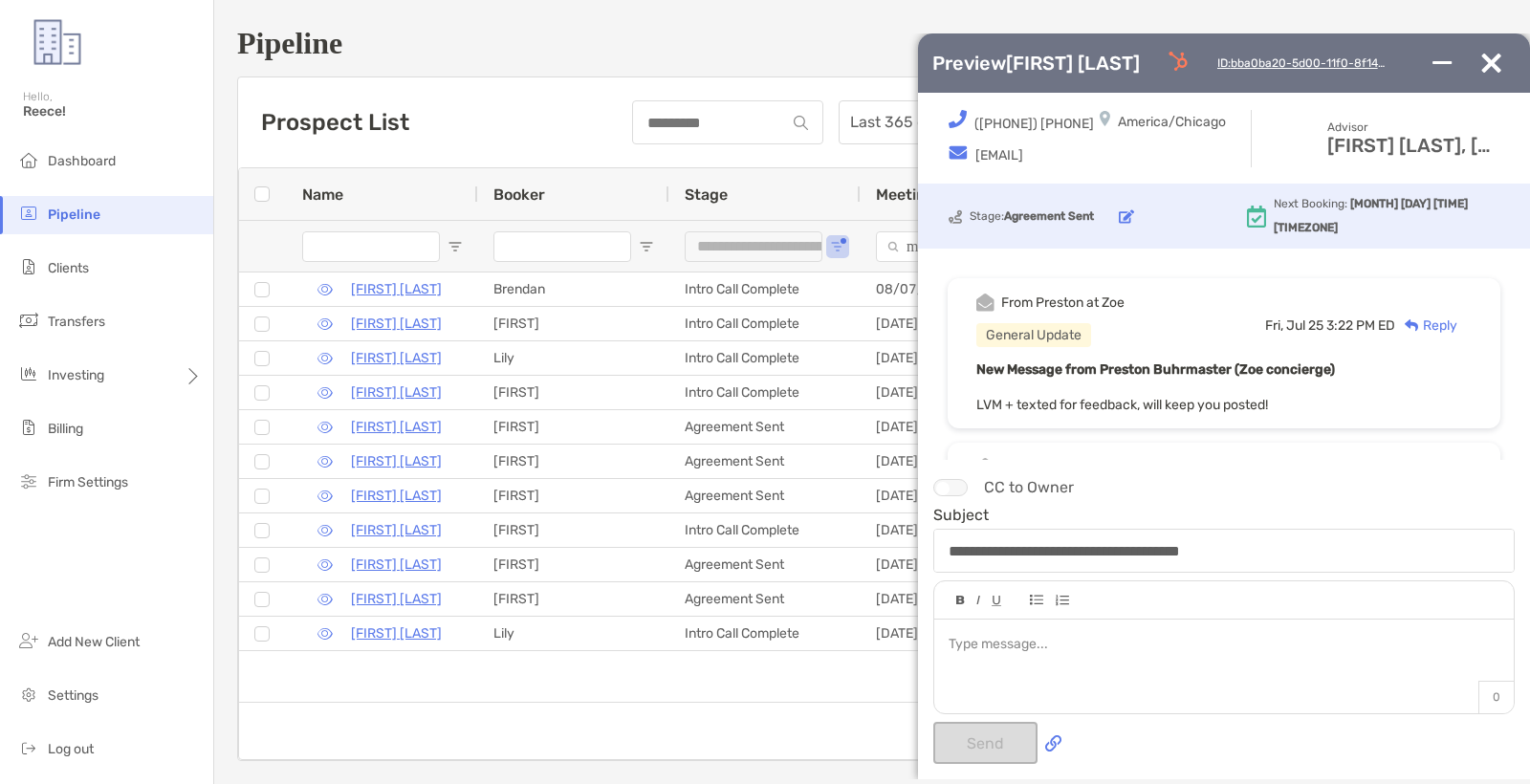 scroll, scrollTop: 0, scrollLeft: 0, axis: both 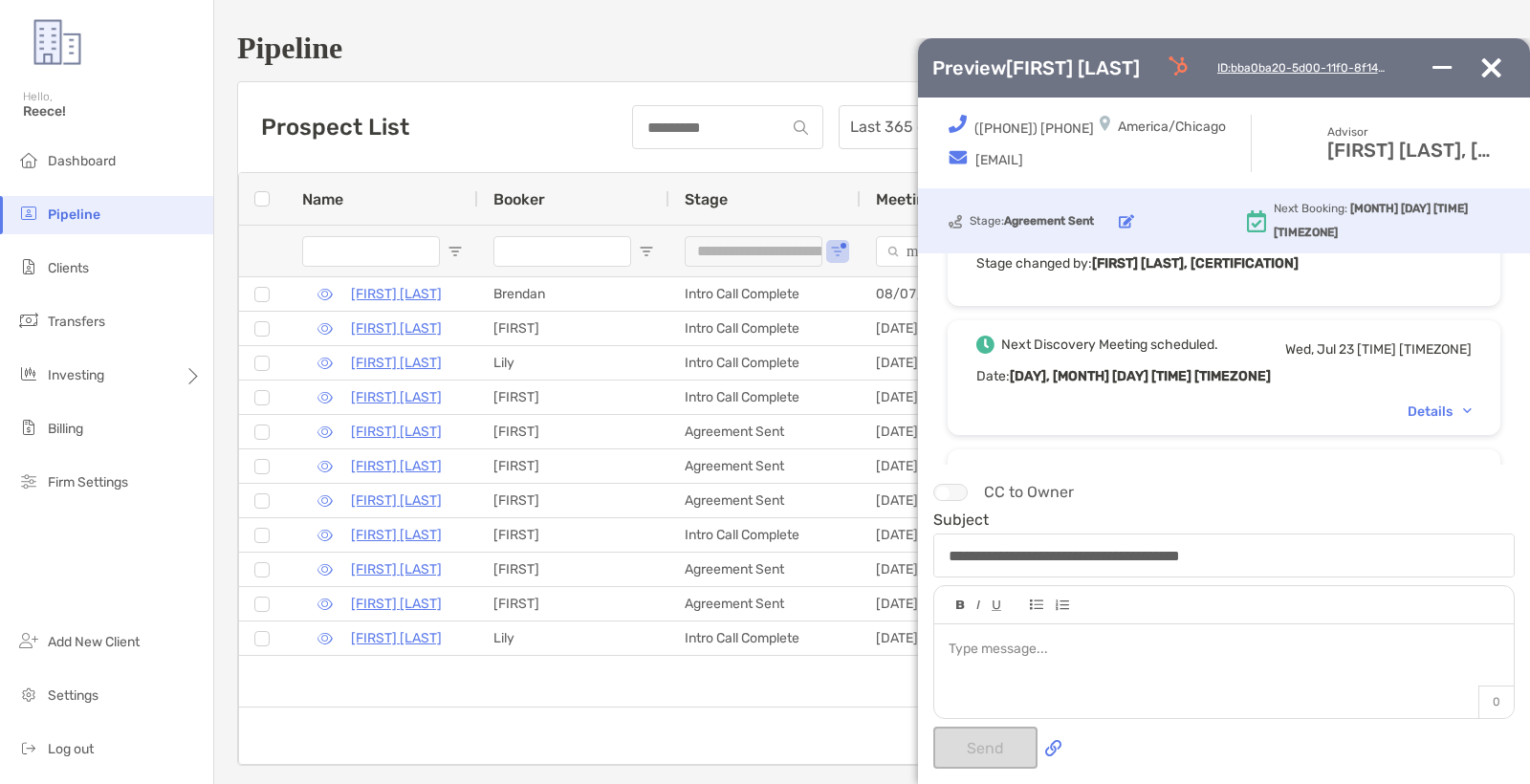 click at bounding box center [1491, 68] 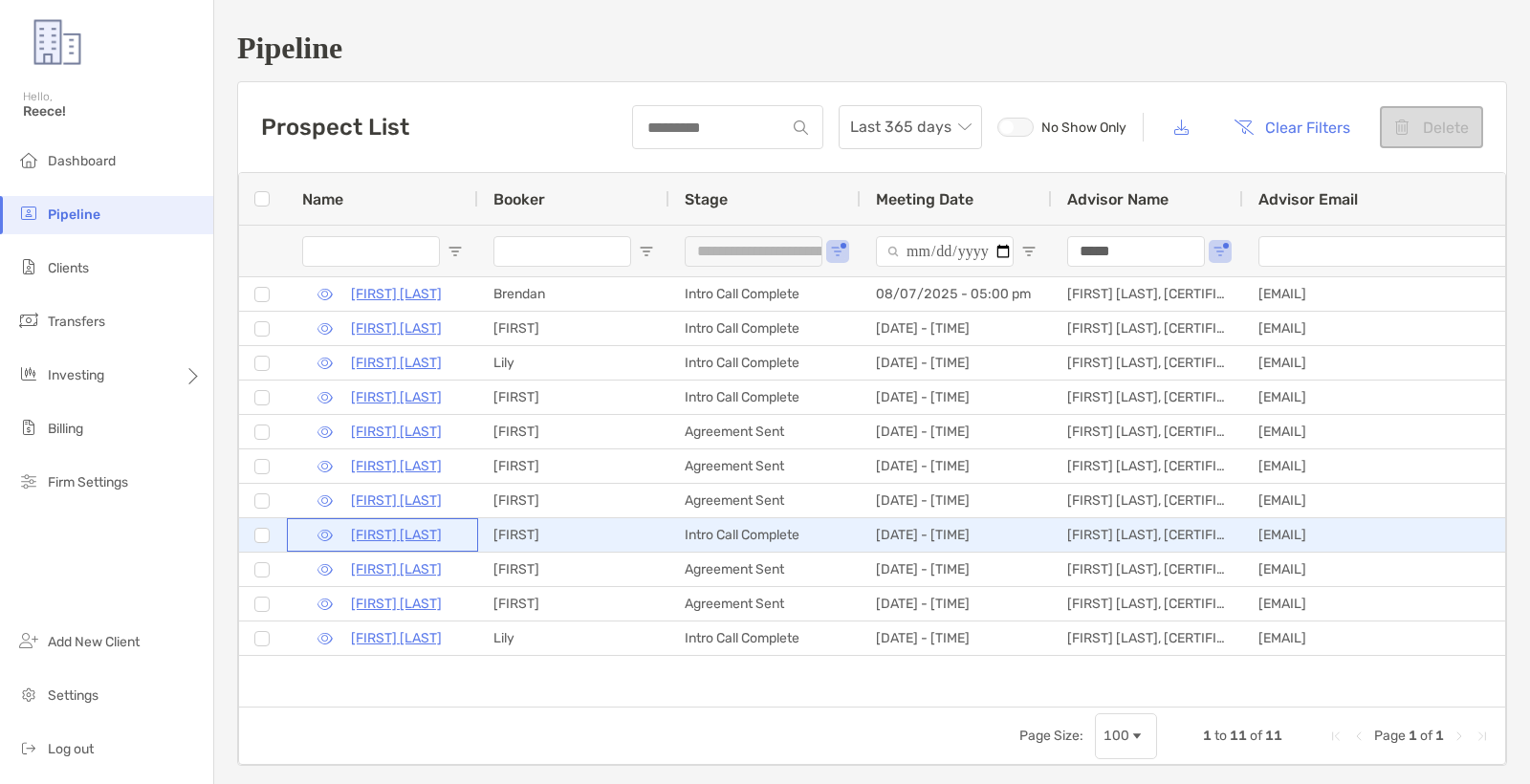 click at bounding box center (325, 535) 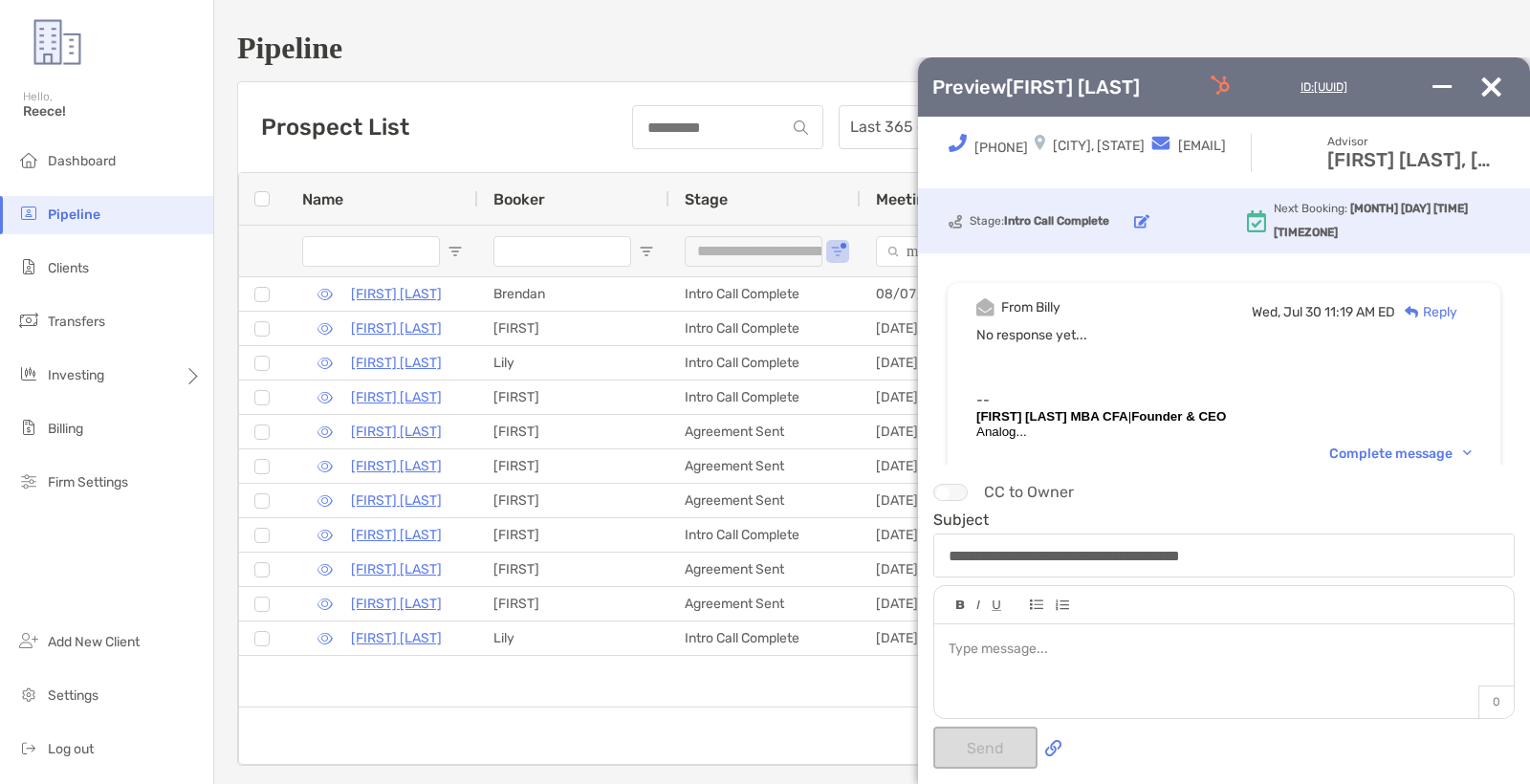 click at bounding box center [1220, 85] 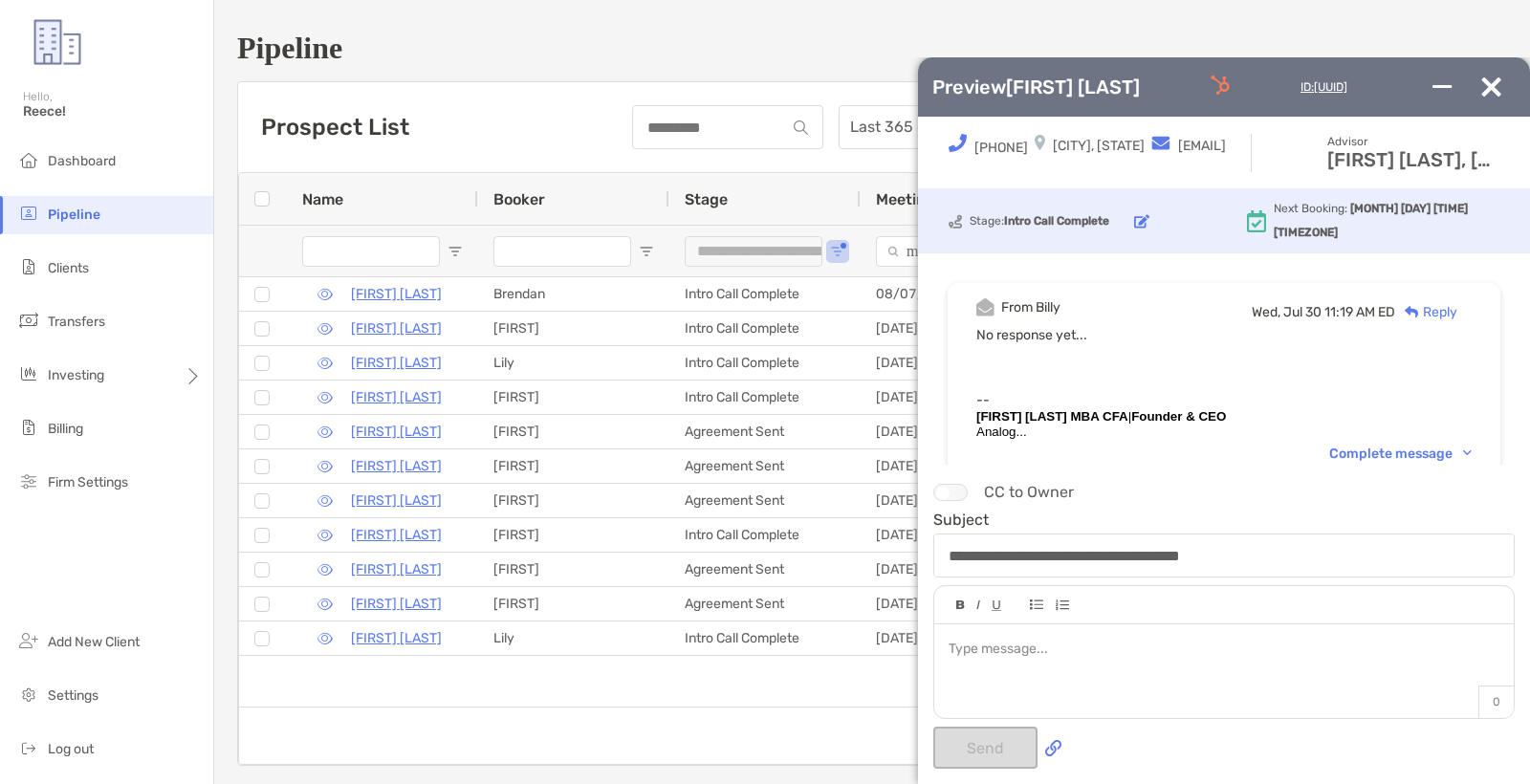 scroll, scrollTop: 0, scrollLeft: 0, axis: both 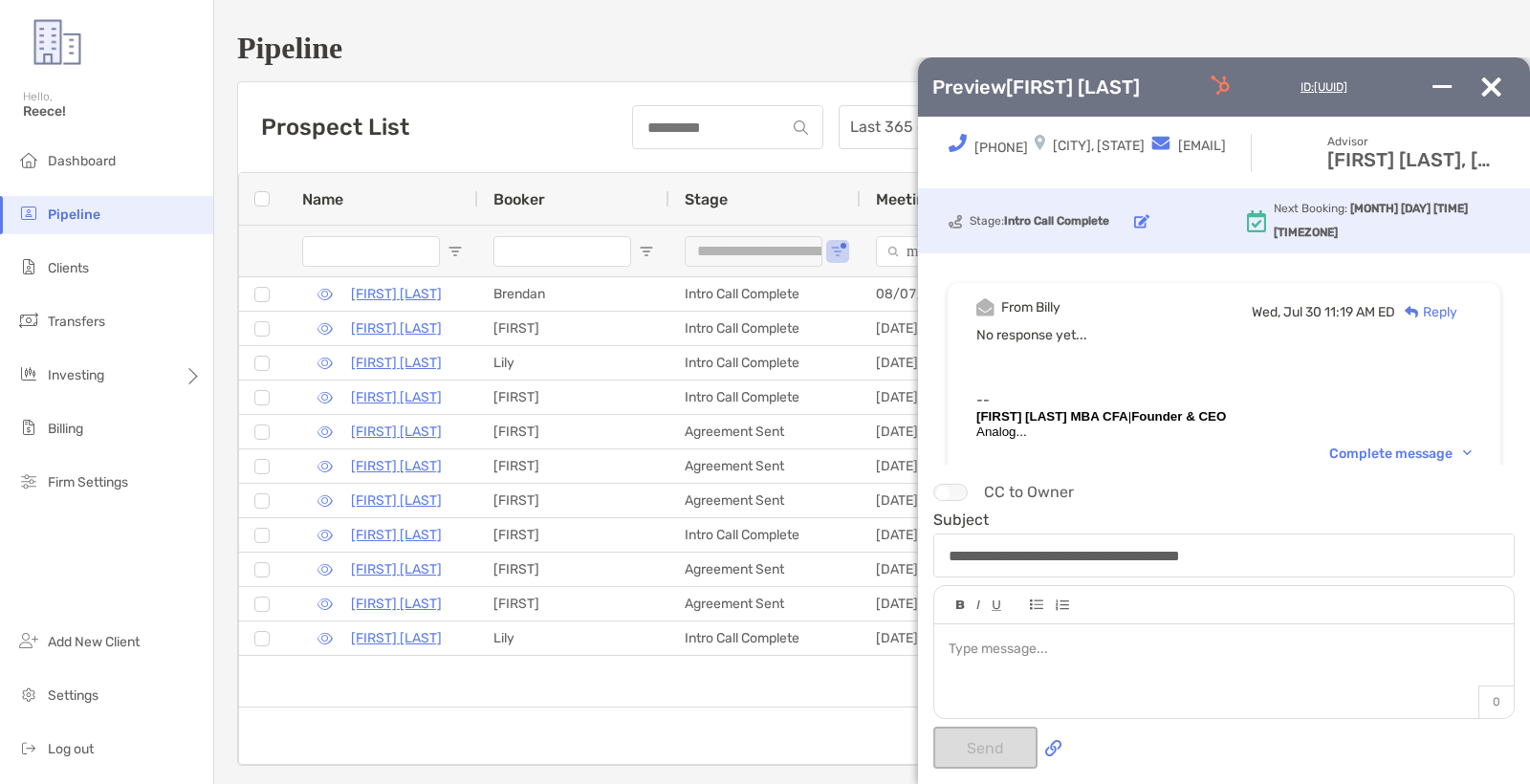 click at bounding box center [1491, 87] 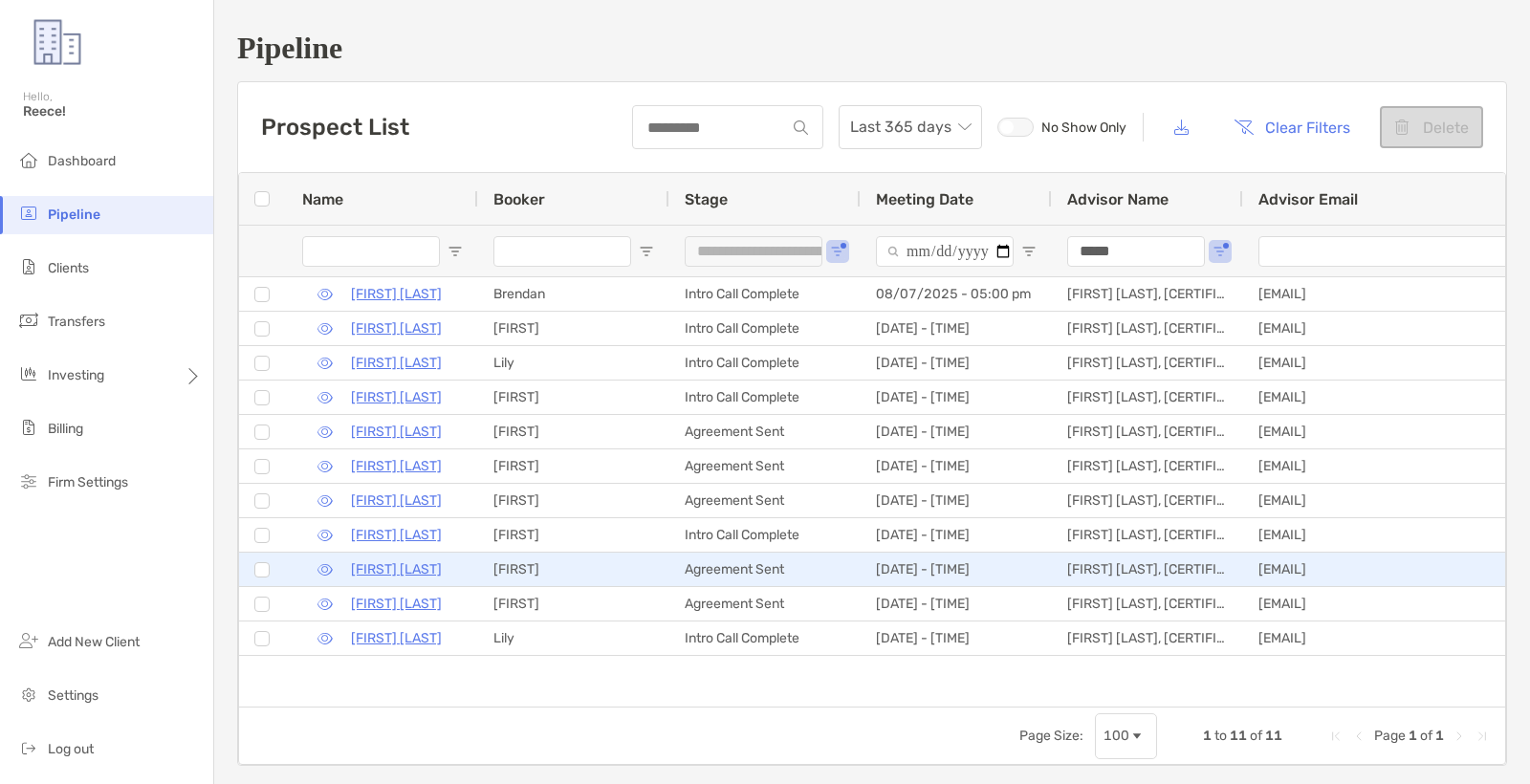 click at bounding box center (325, 570) 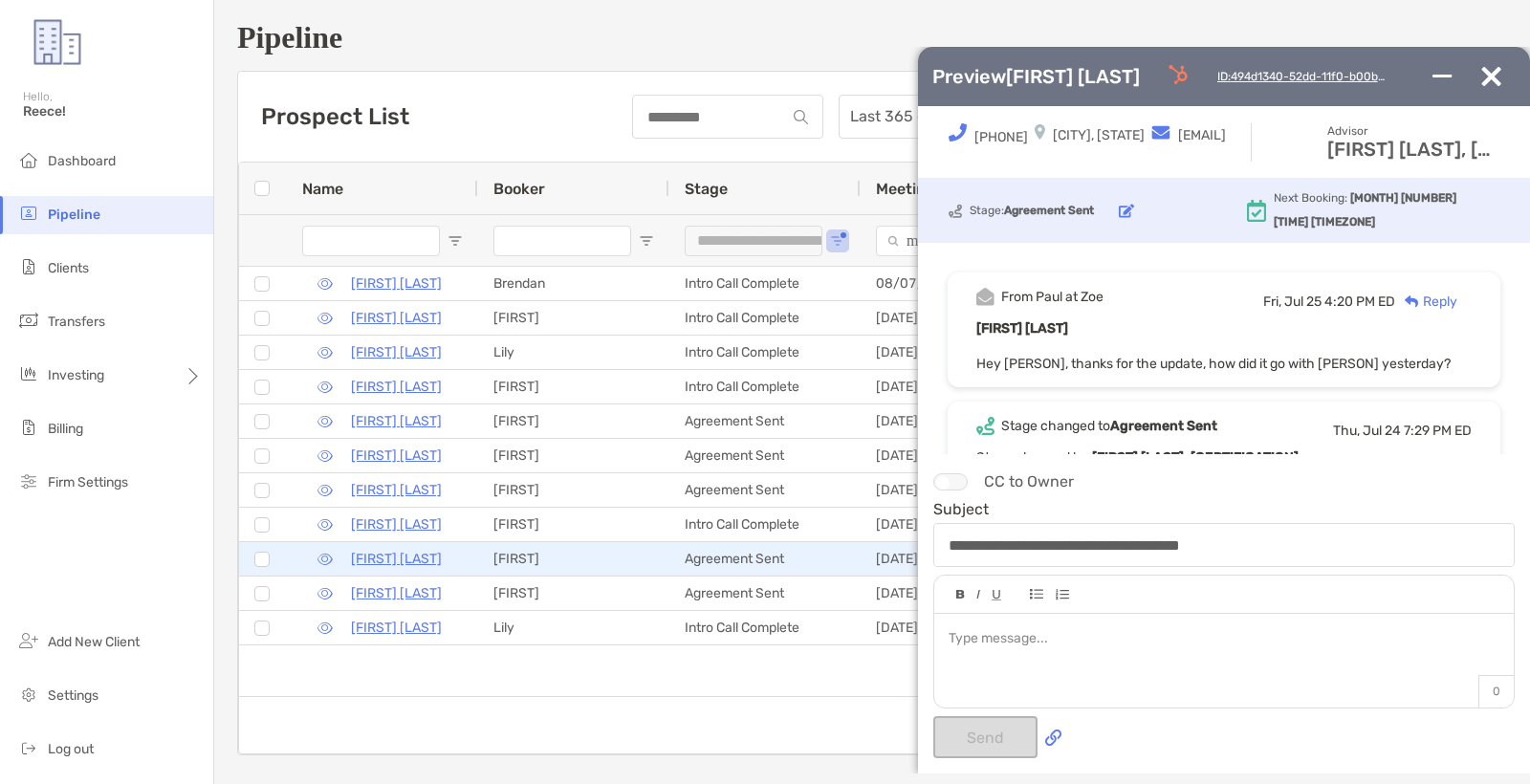 scroll, scrollTop: 16, scrollLeft: 0, axis: vertical 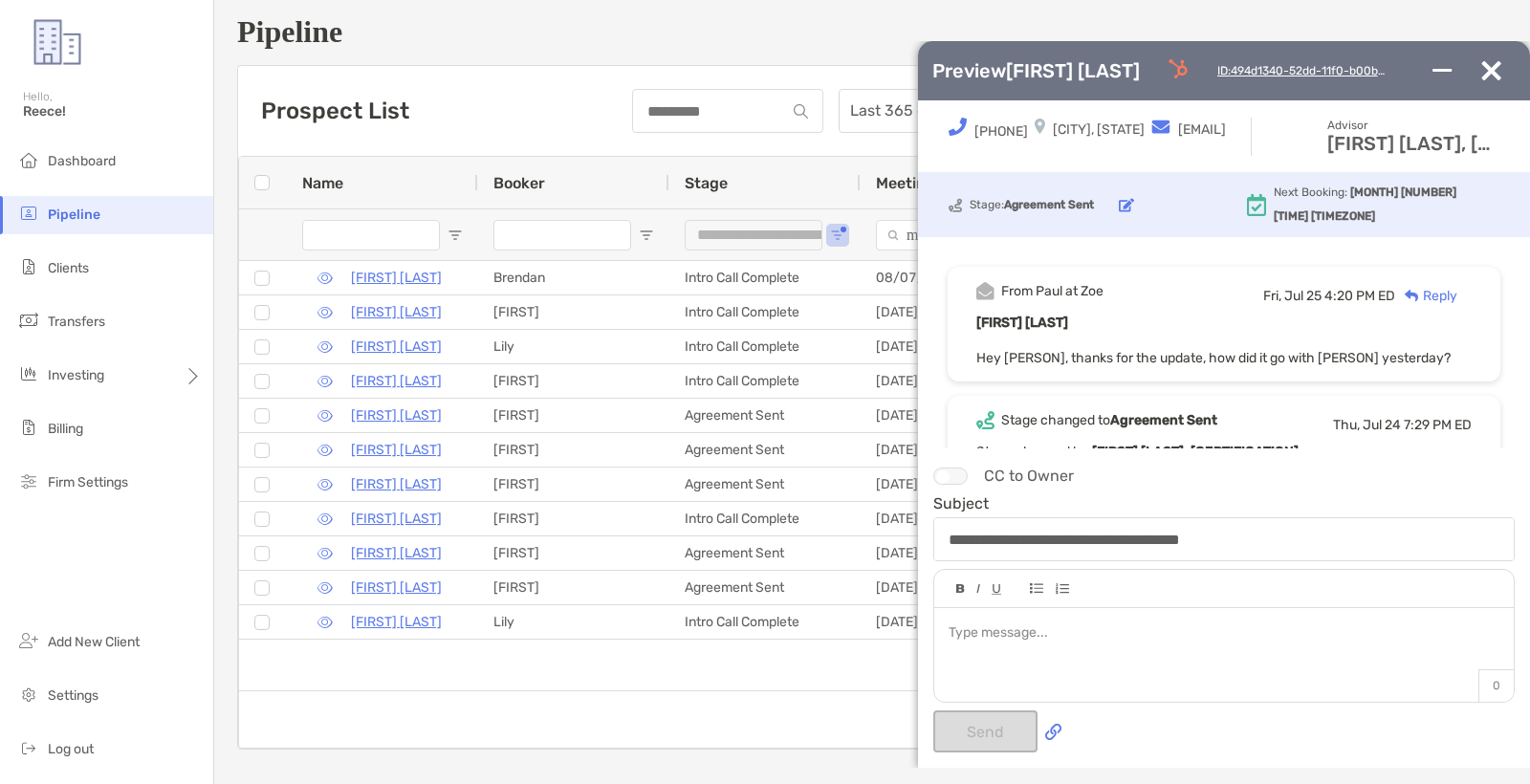 click at bounding box center [1178, 69] 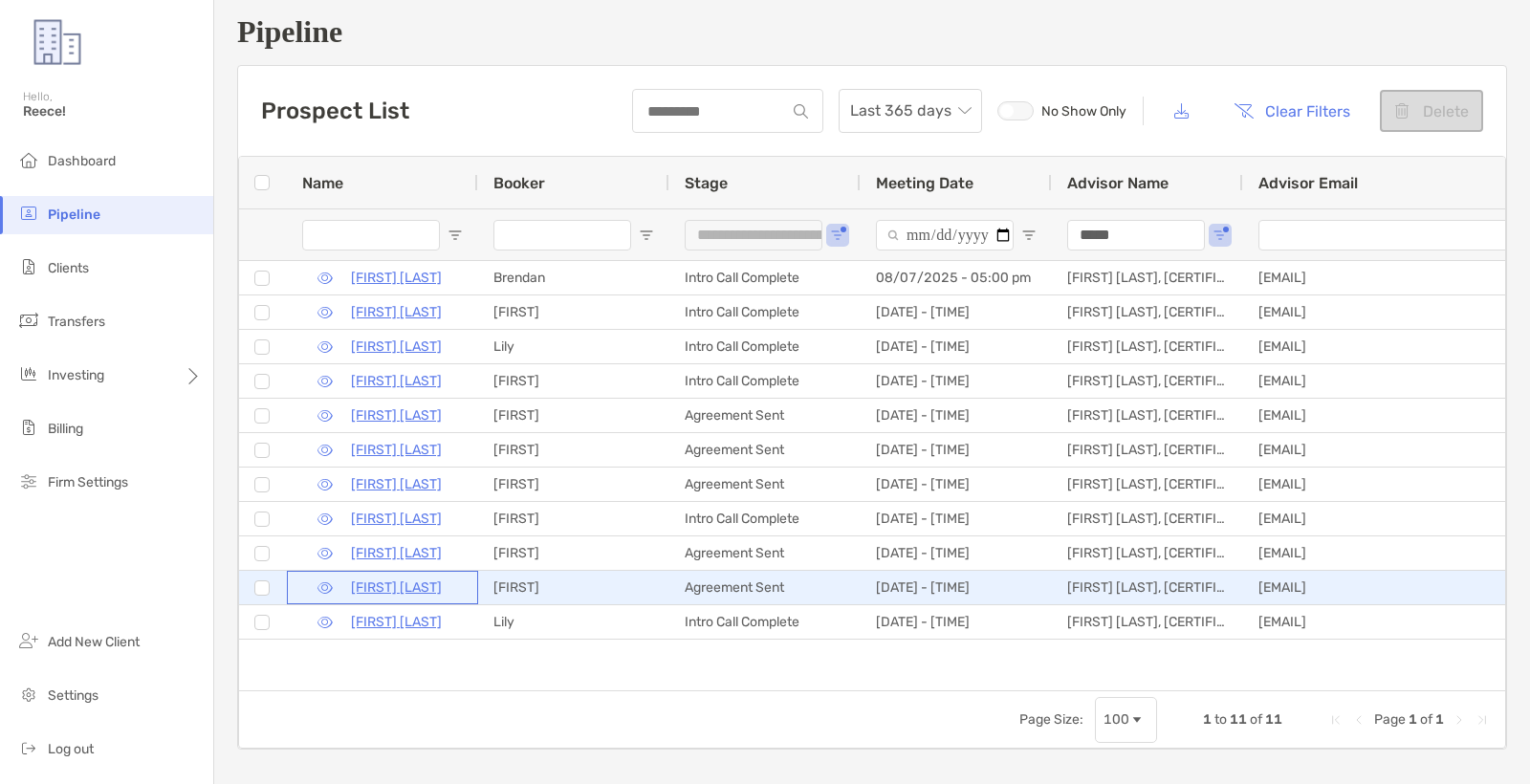 click at bounding box center [325, 588] 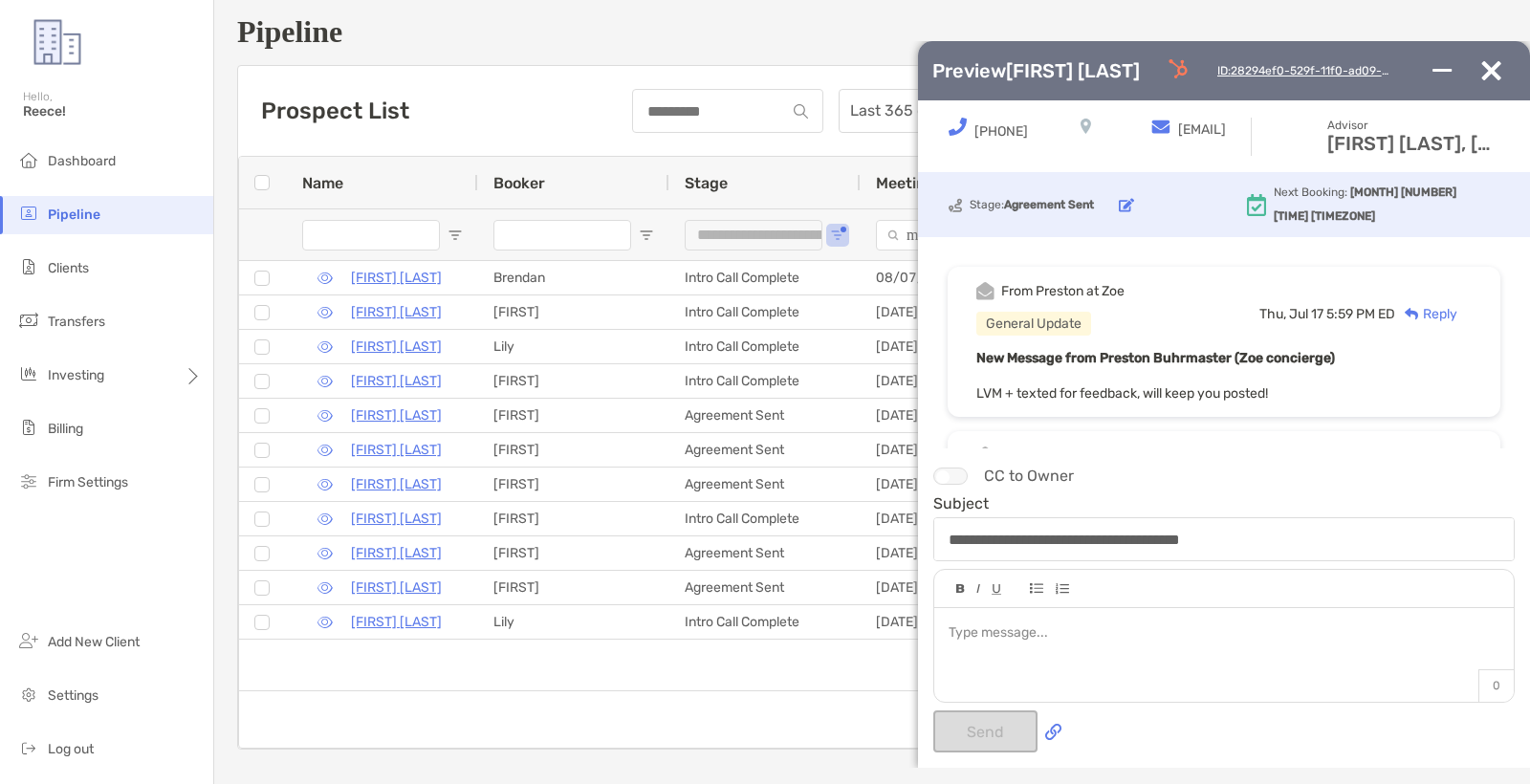 scroll, scrollTop: 58, scrollLeft: 0, axis: vertical 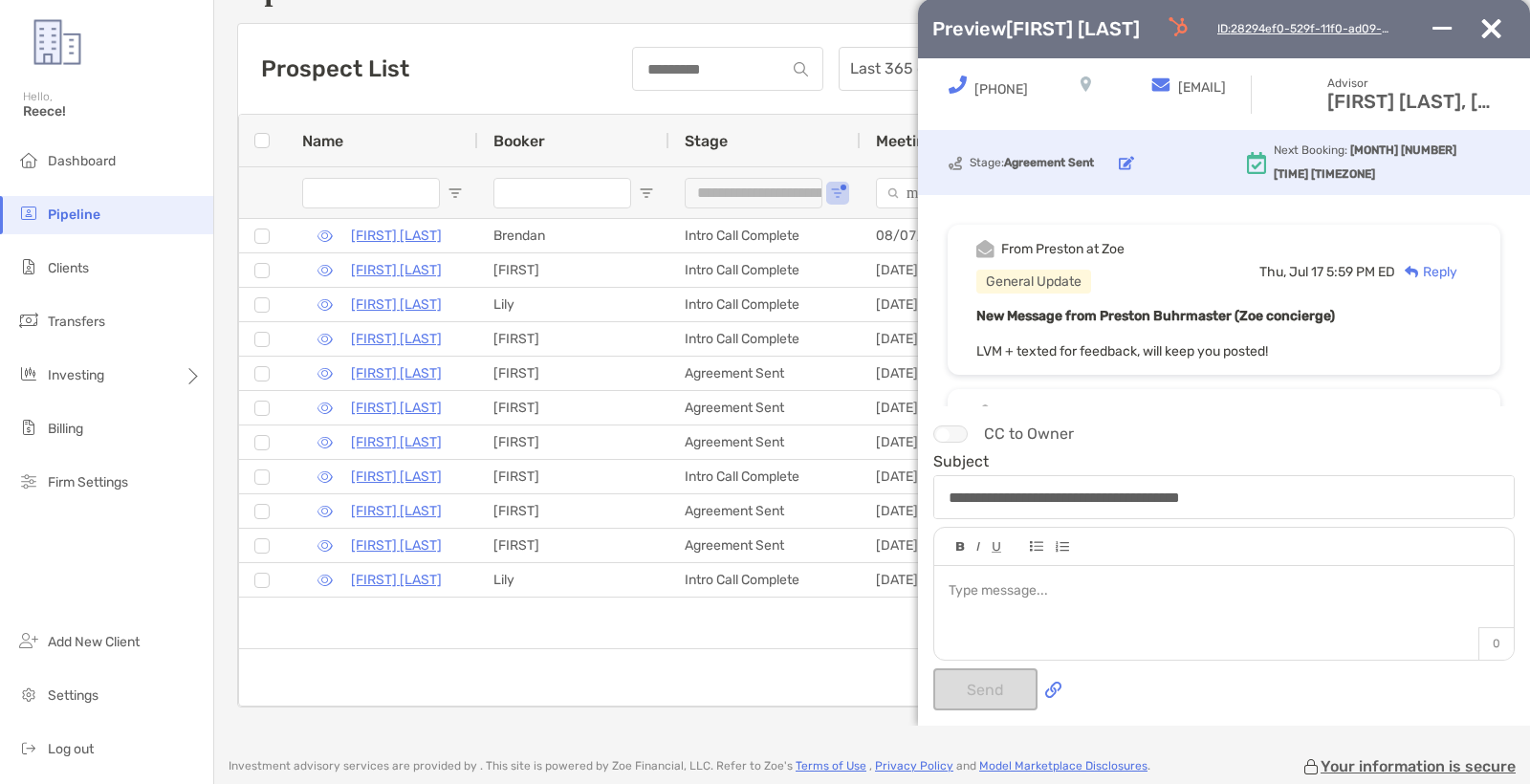 click at bounding box center [1178, 27] 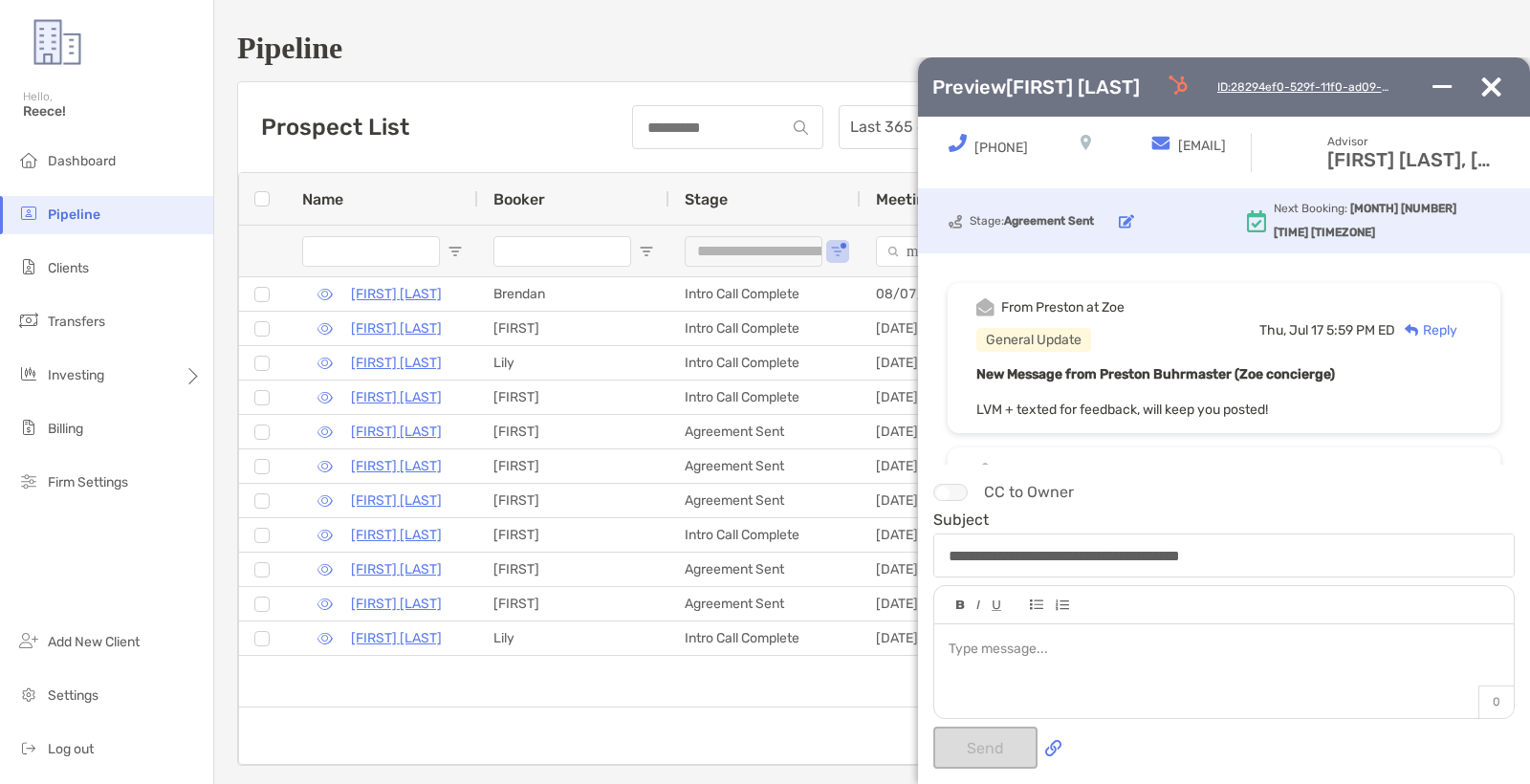 scroll, scrollTop: 0, scrollLeft: 0, axis: both 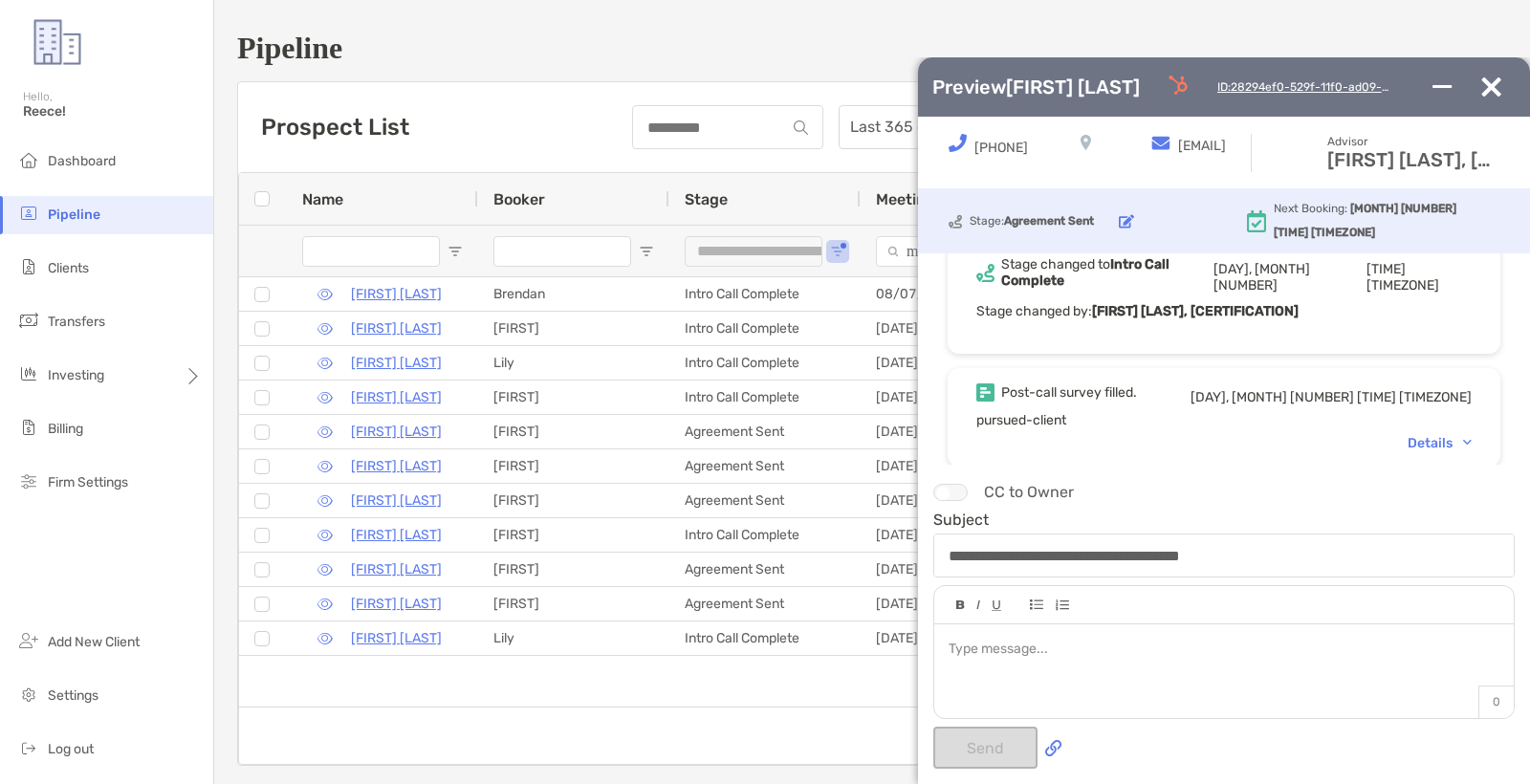 click on "Details" at bounding box center (1439, 443) 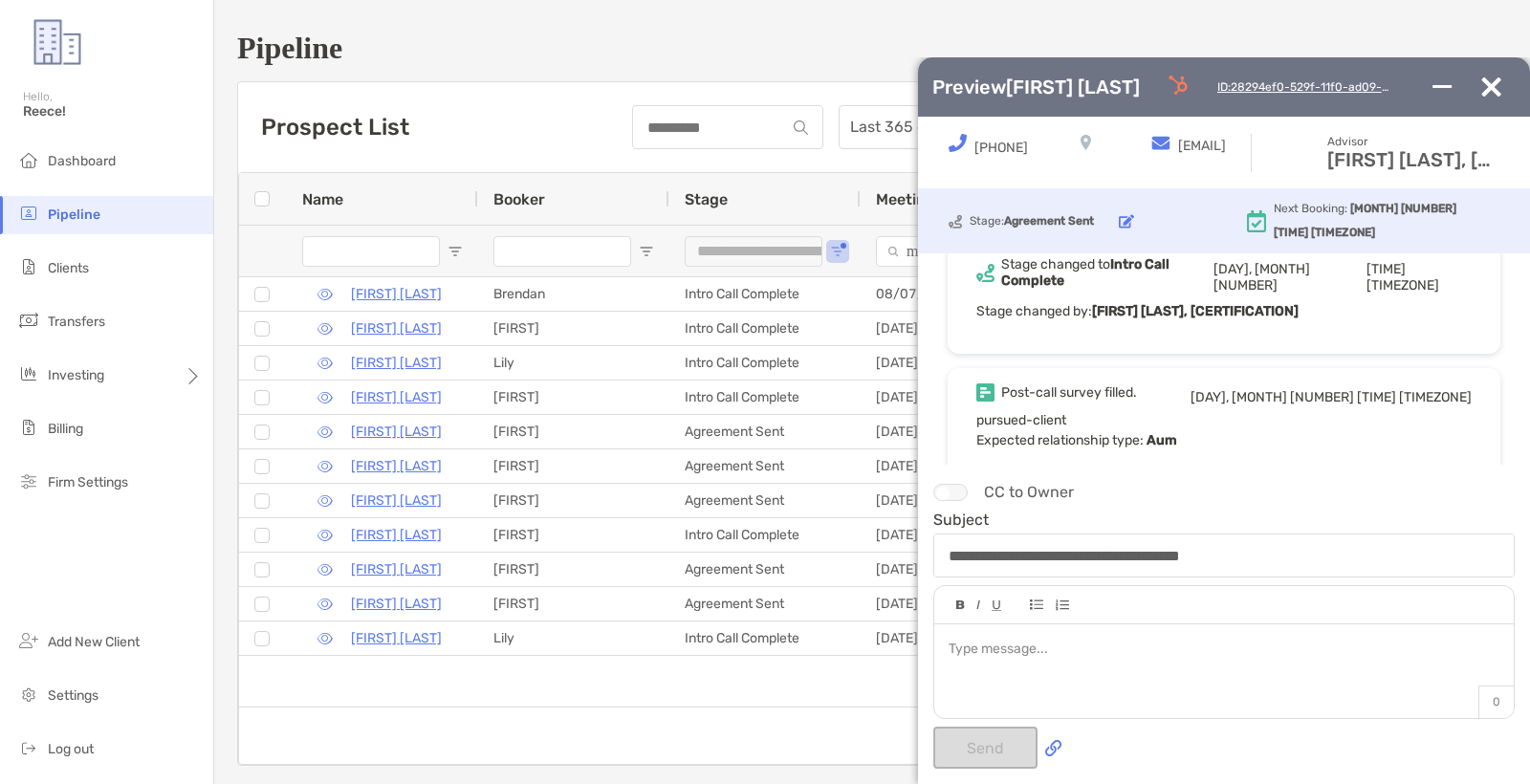 click on "Expected relationship type :   Aum" at bounding box center (1224, 440) 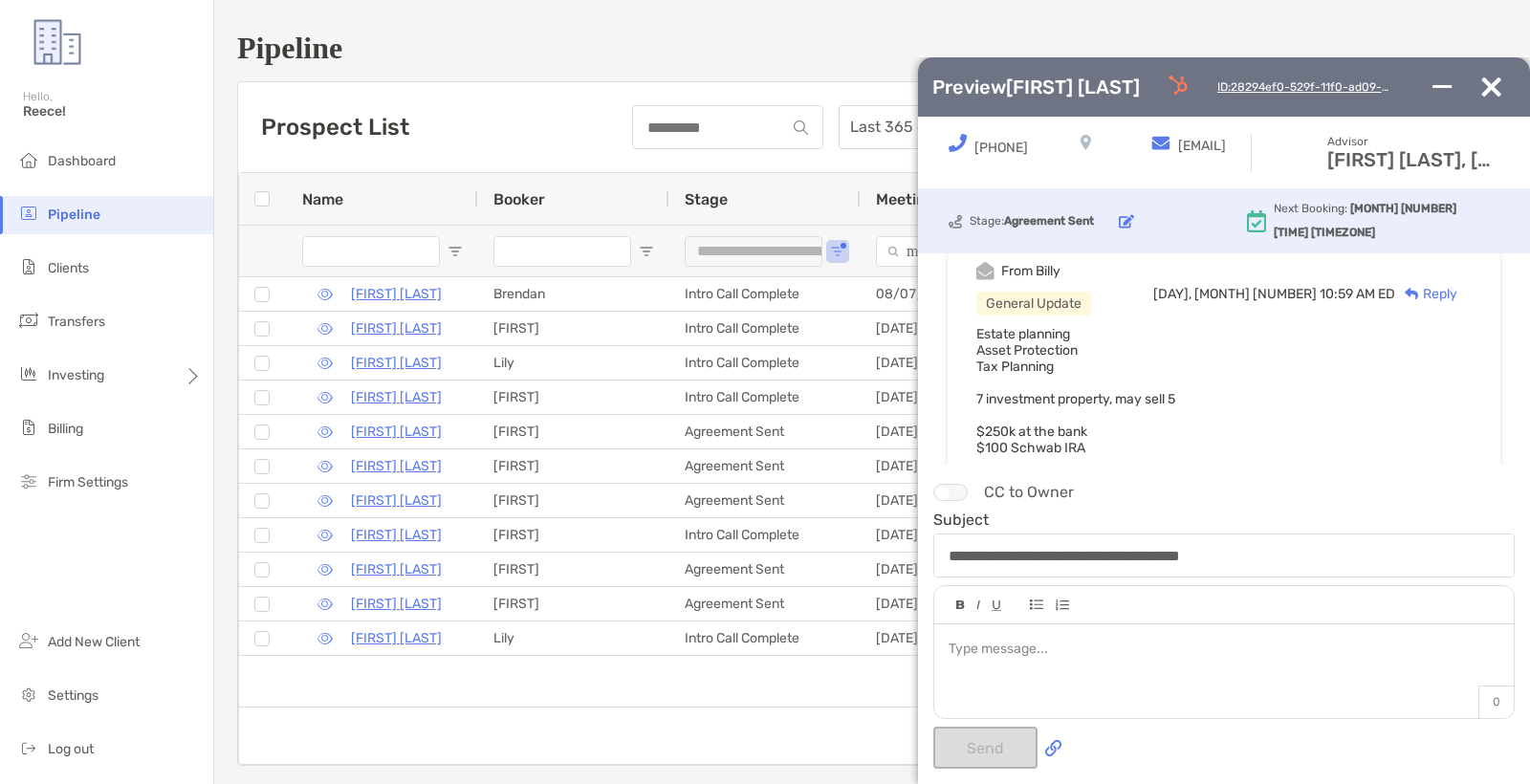 scroll, scrollTop: 4356, scrollLeft: 0, axis: vertical 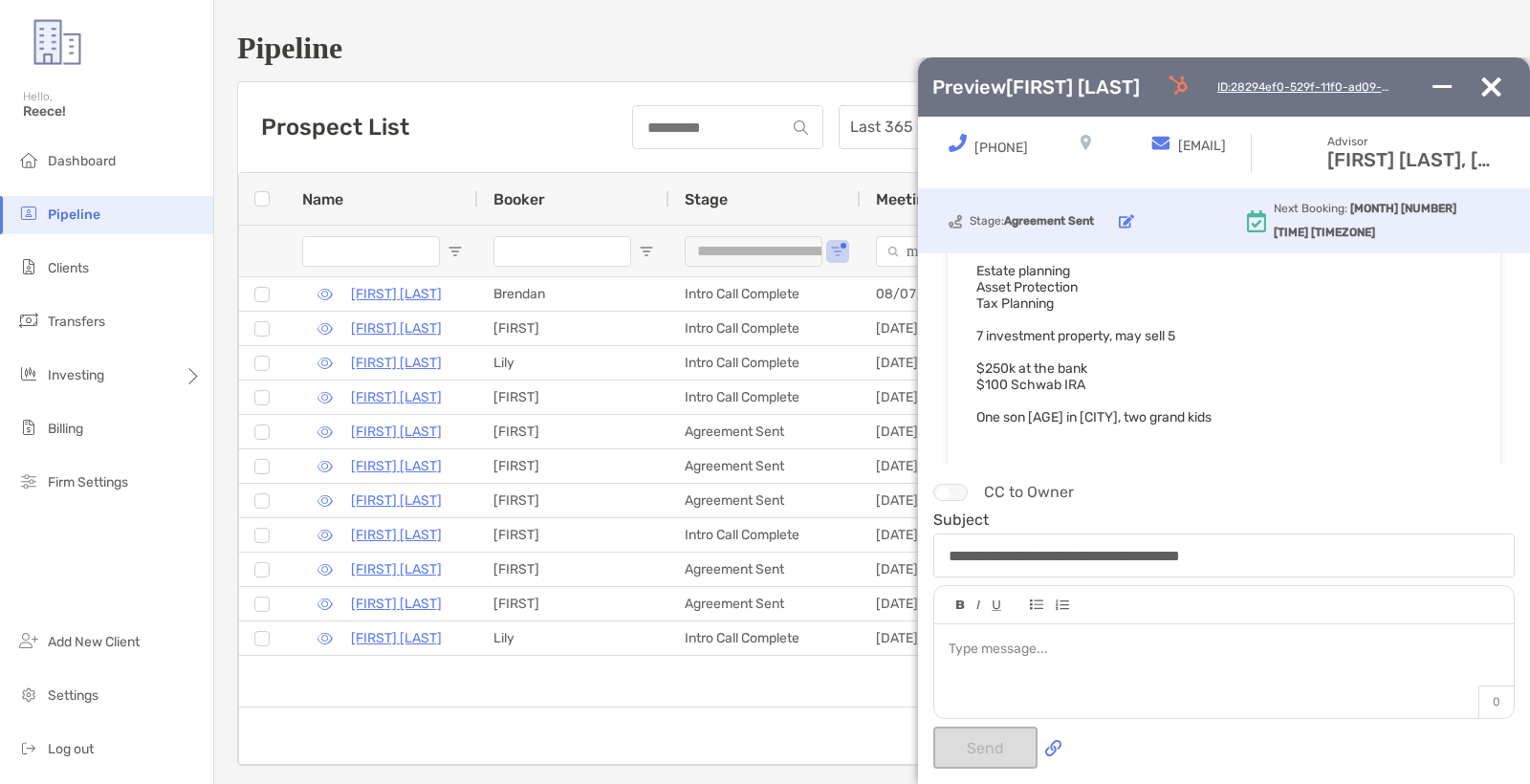 click at bounding box center (1491, 87) 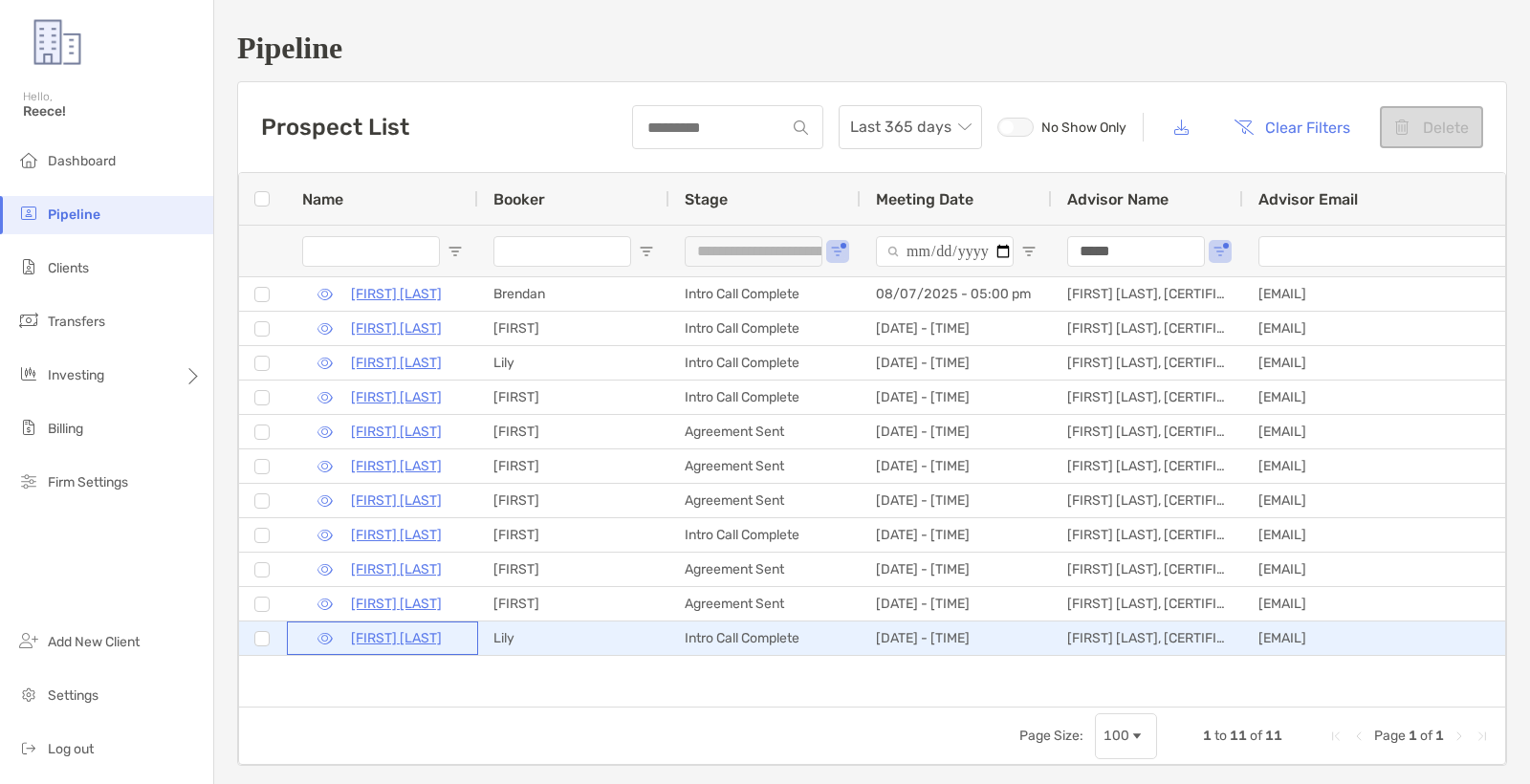 click at bounding box center (325, 639) 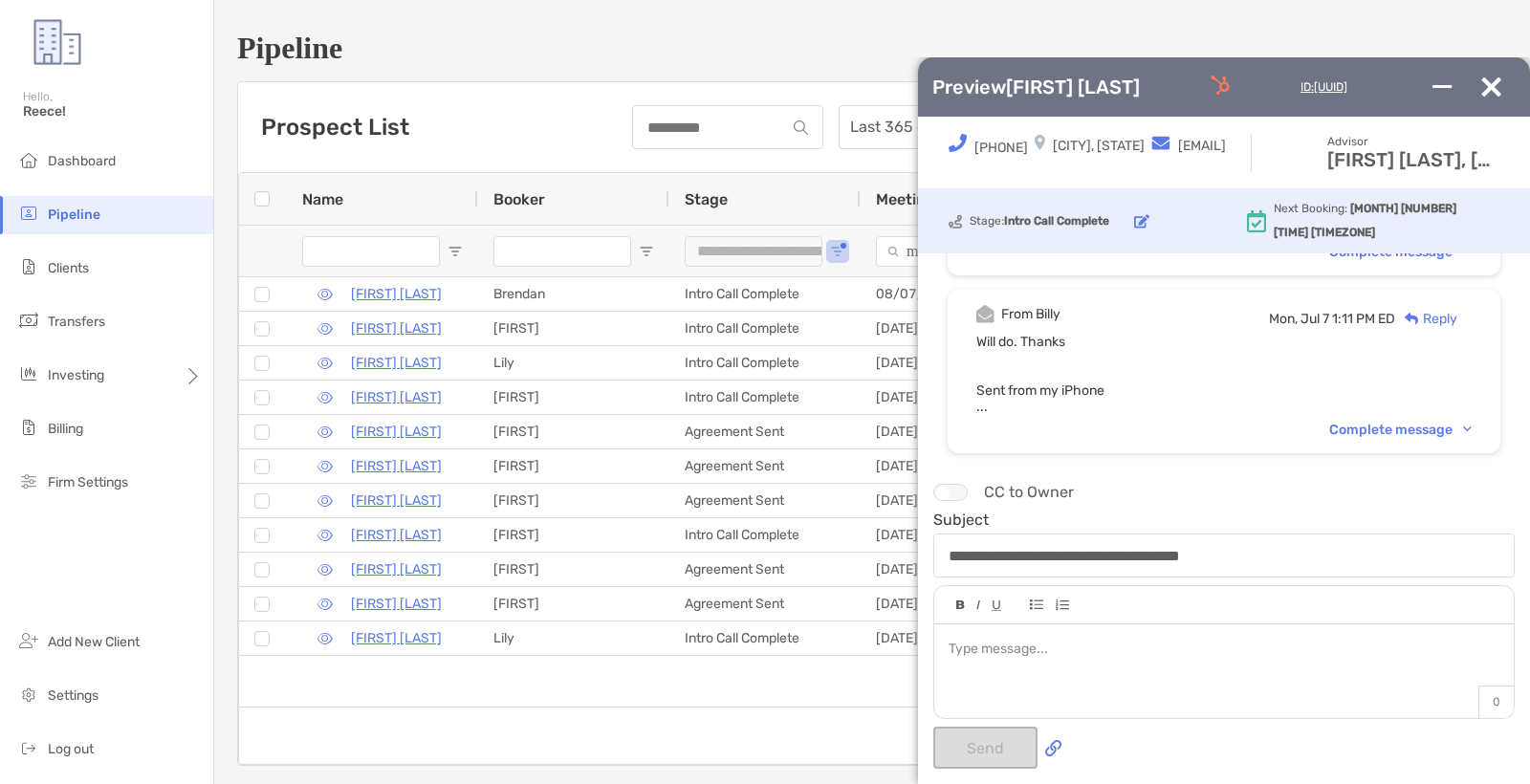 scroll, scrollTop: 557, scrollLeft: 0, axis: vertical 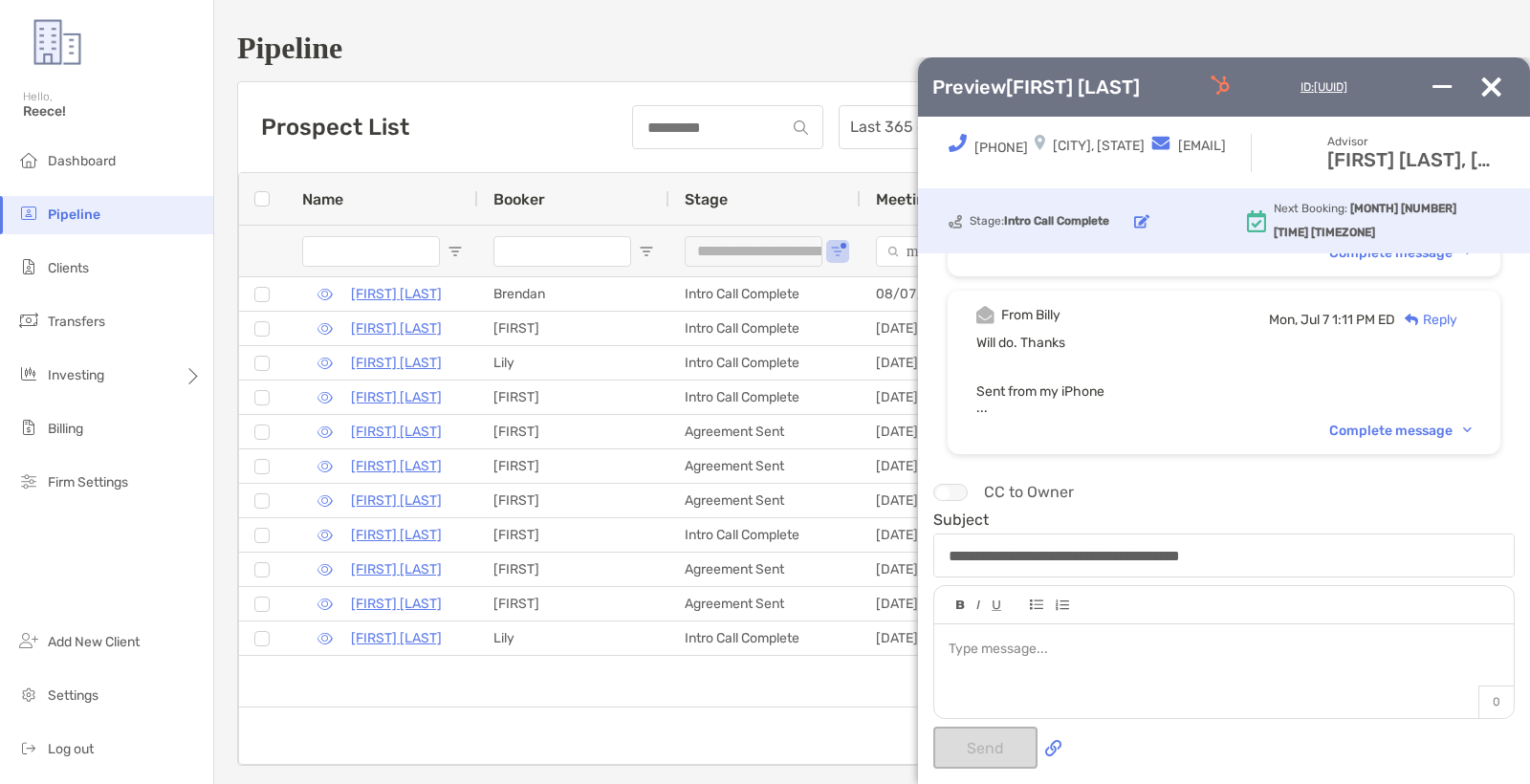 drag, startPoint x: 1181, startPoint y: 101, endPoint x: 1182, endPoint y: 84, distance: 17.029386 